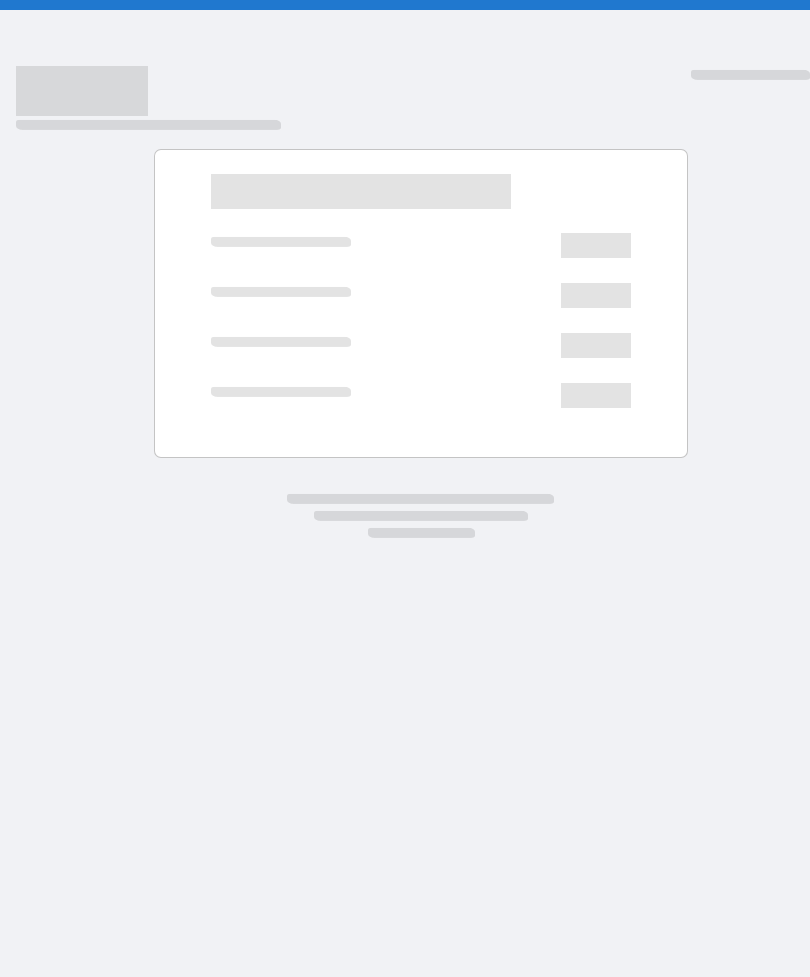 scroll, scrollTop: 0, scrollLeft: 0, axis: both 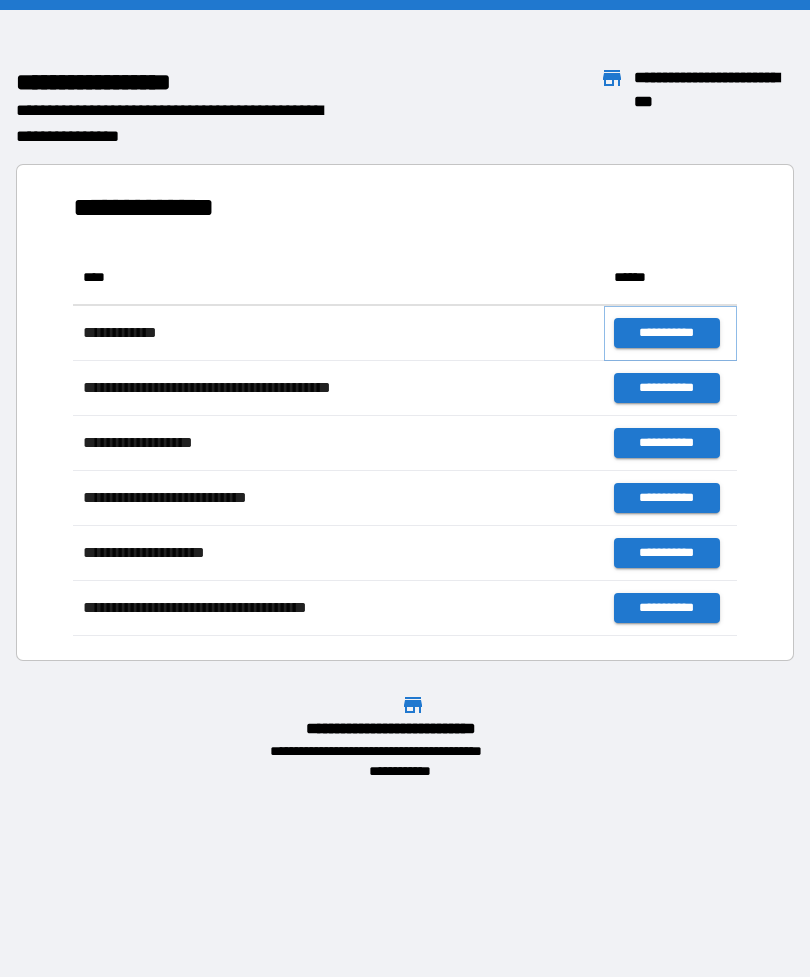 click on "**********" at bounding box center [666, 333] 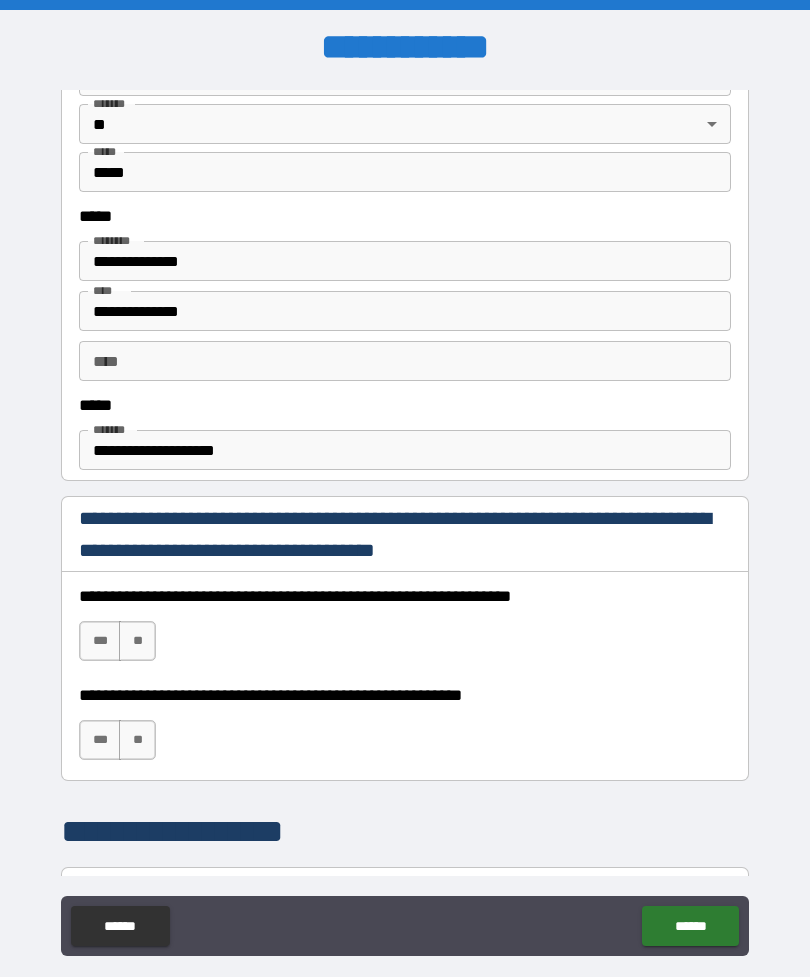 scroll, scrollTop: 956, scrollLeft: 0, axis: vertical 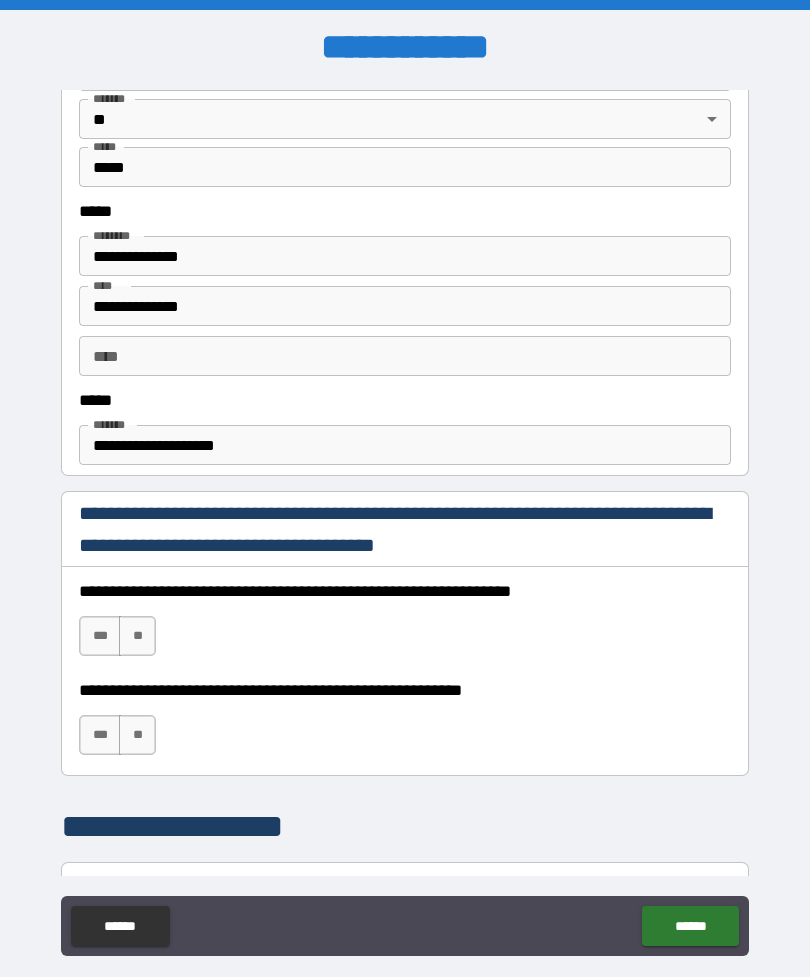 click on "***" at bounding box center (100, 636) 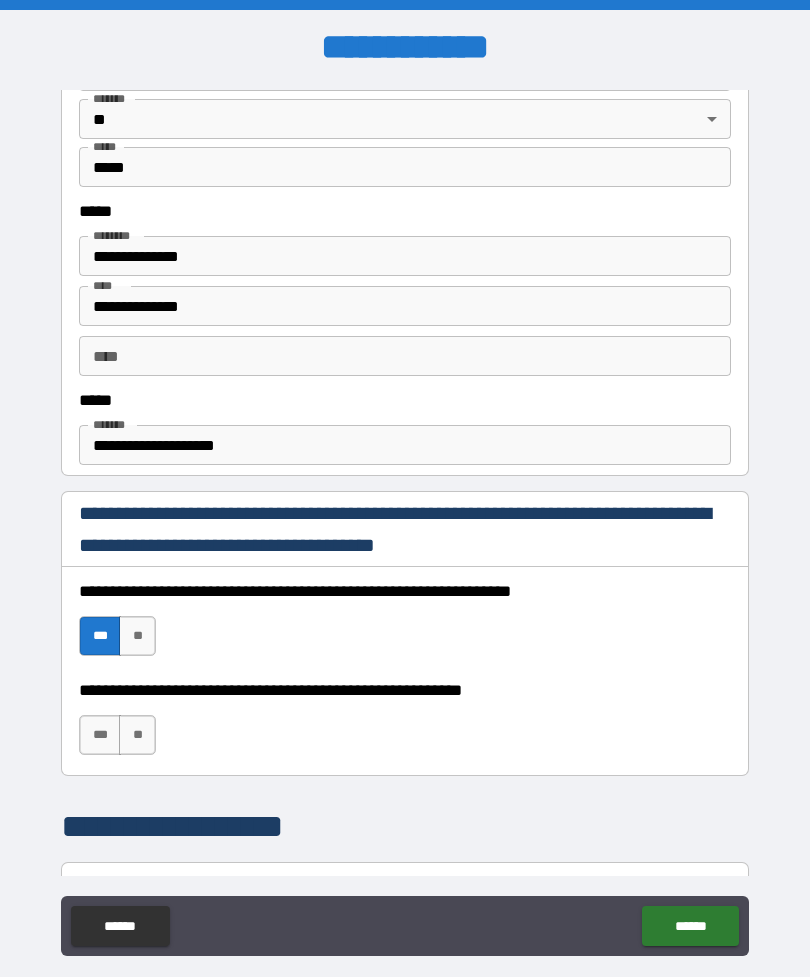 click on "***" at bounding box center [100, 735] 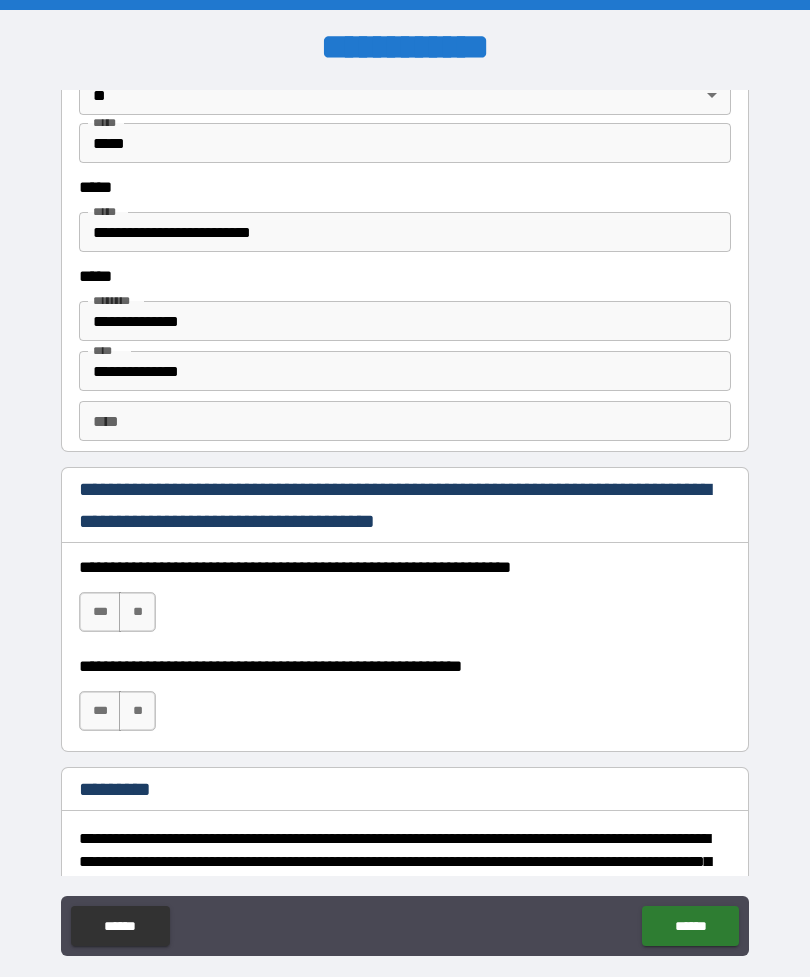 scroll, scrollTop: 2618, scrollLeft: 0, axis: vertical 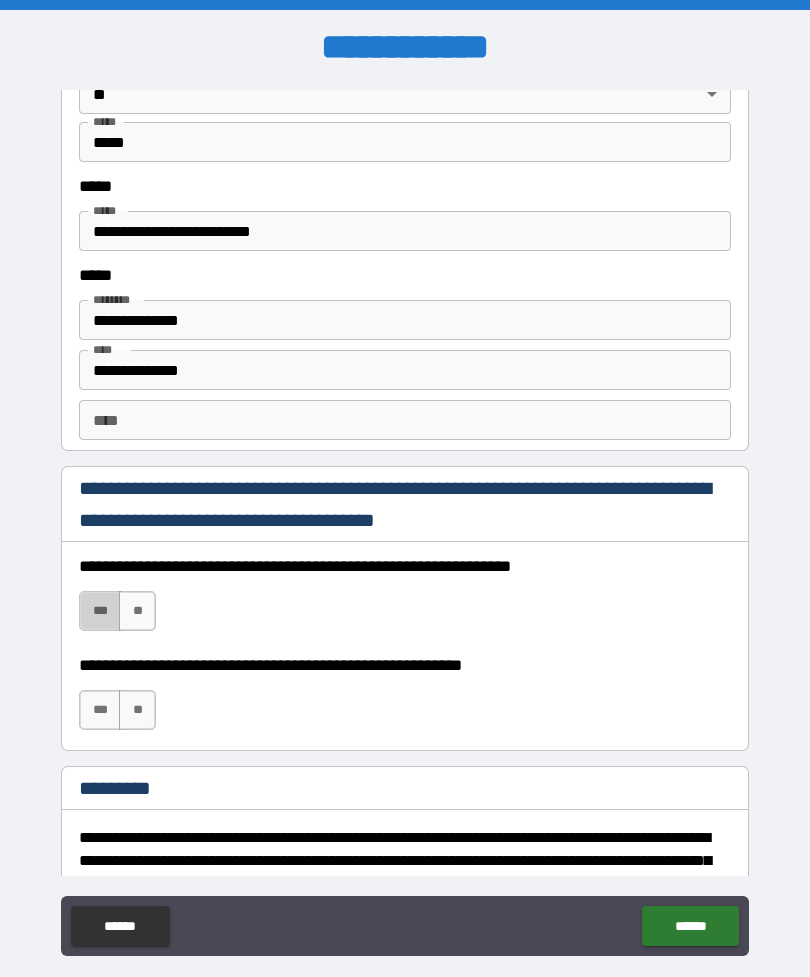 click on "***" at bounding box center (100, 611) 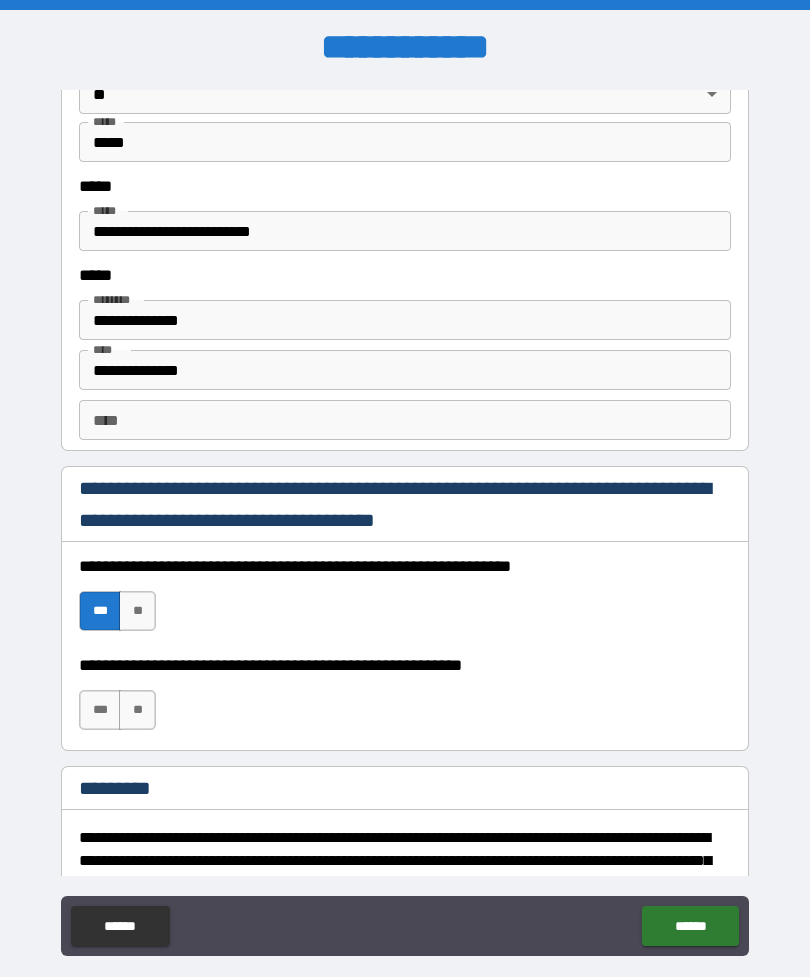 click on "***" at bounding box center [100, 710] 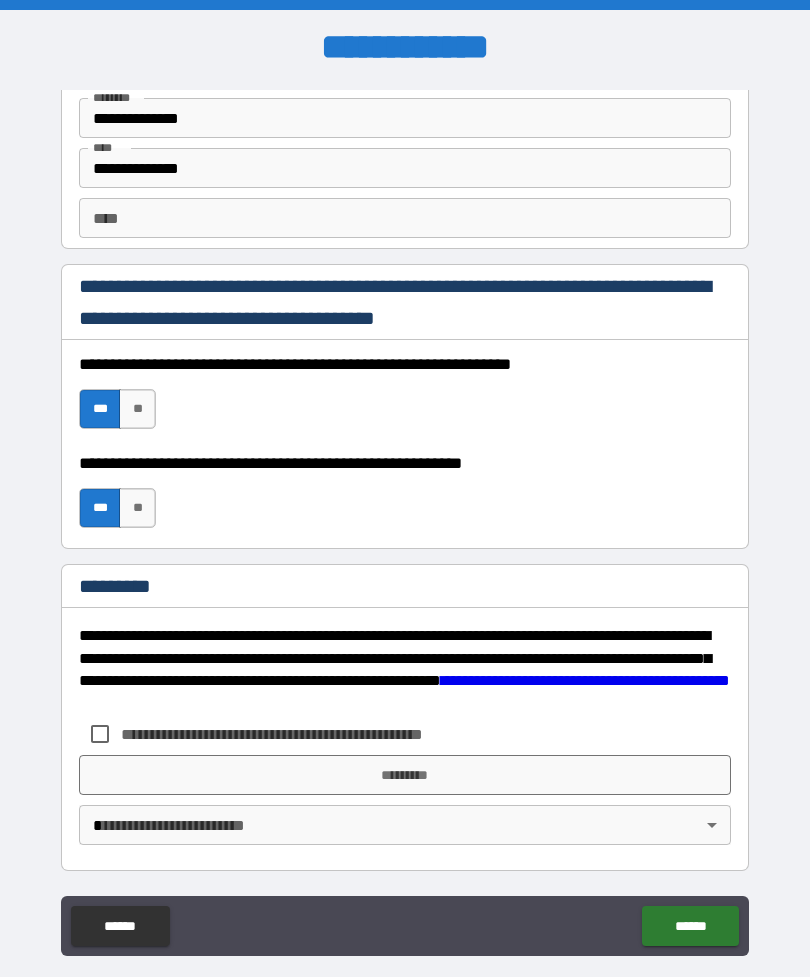 scroll, scrollTop: 2820, scrollLeft: 0, axis: vertical 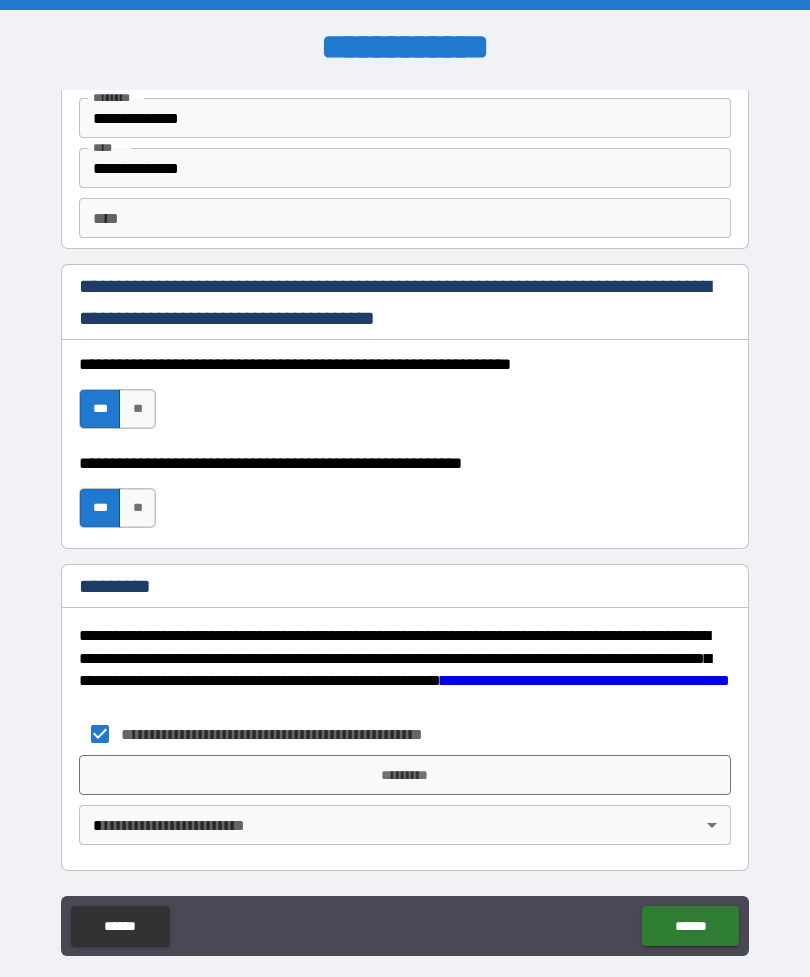 click on "**********" at bounding box center (405, 520) 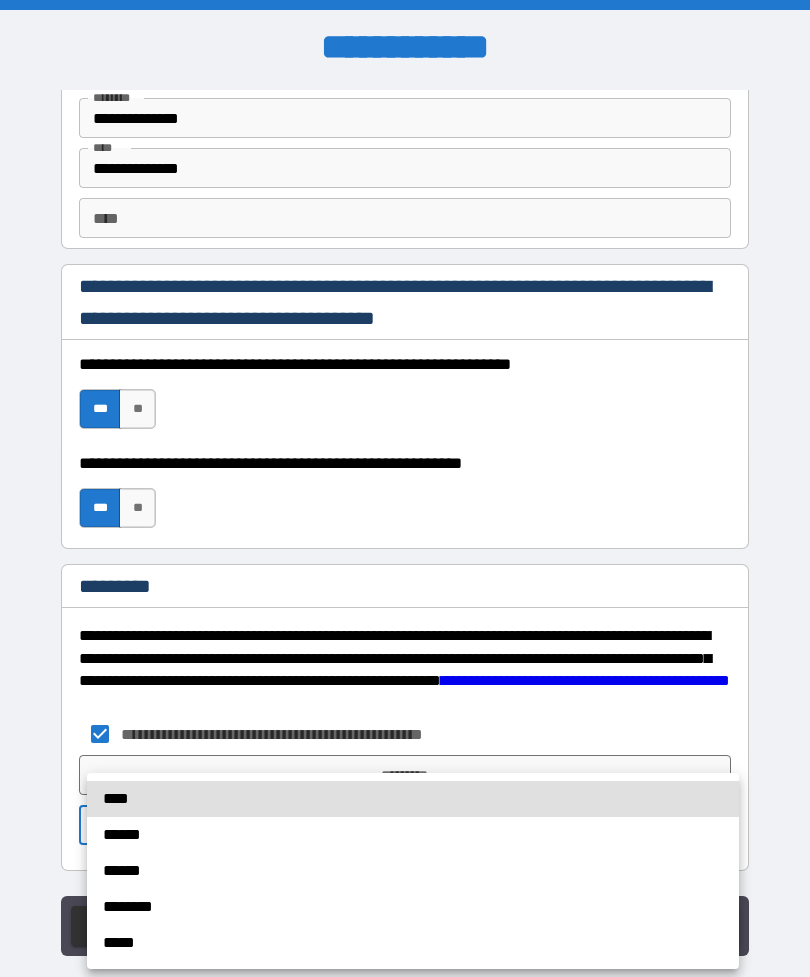 click on "******" at bounding box center [413, 835] 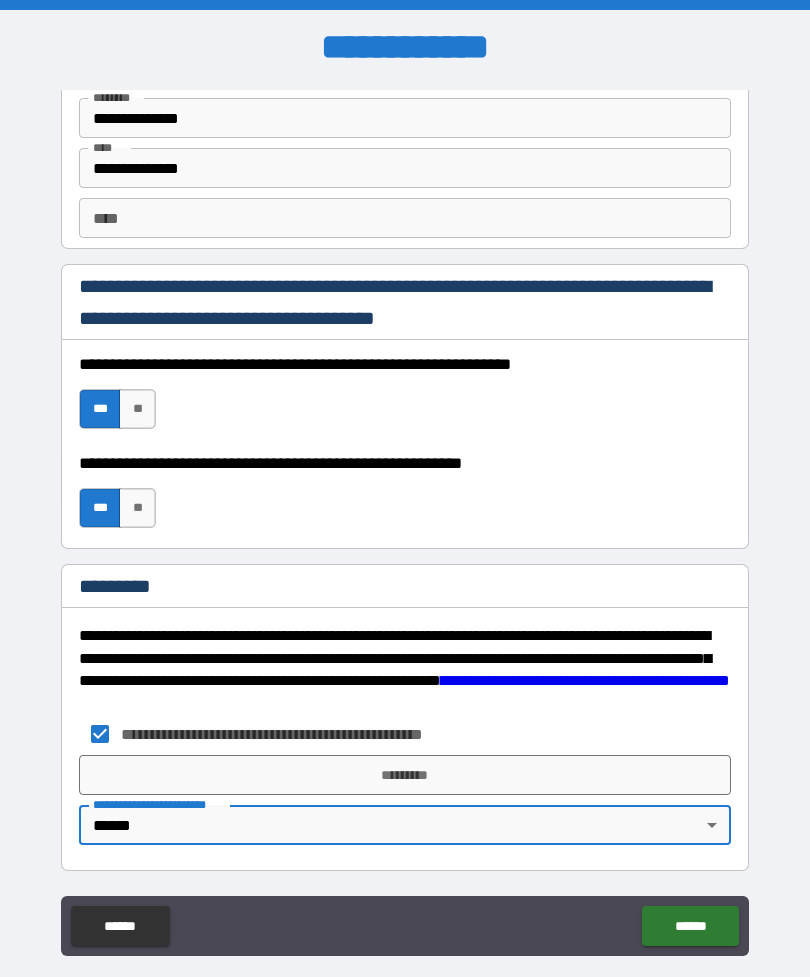 type on "*" 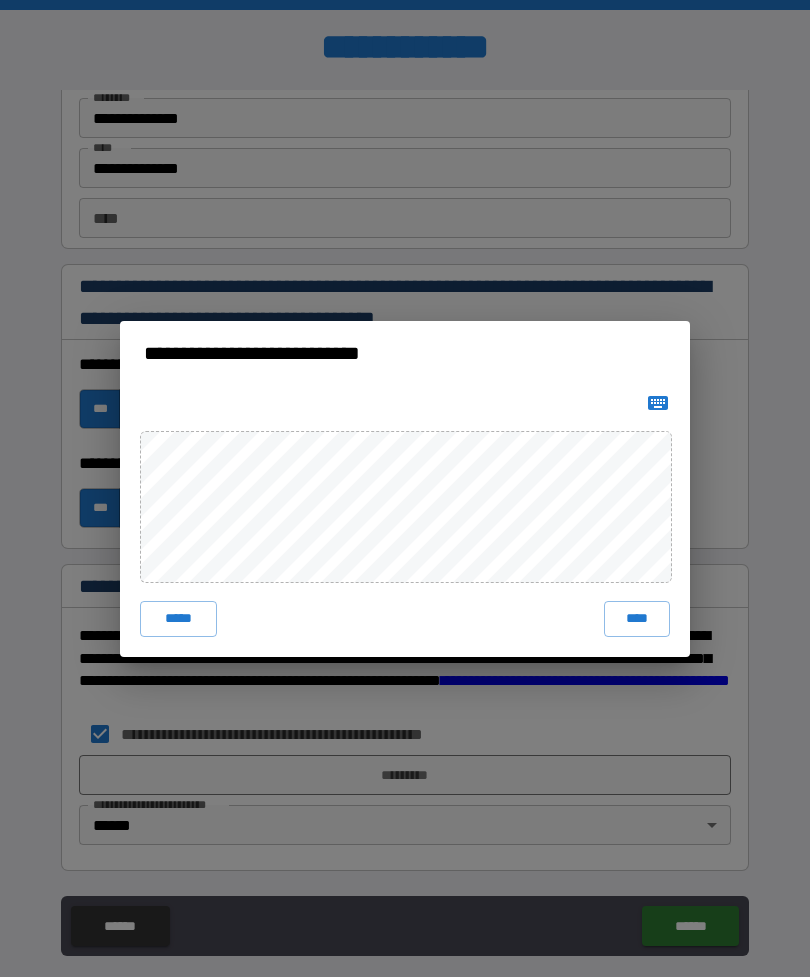 click on "****" at bounding box center [637, 619] 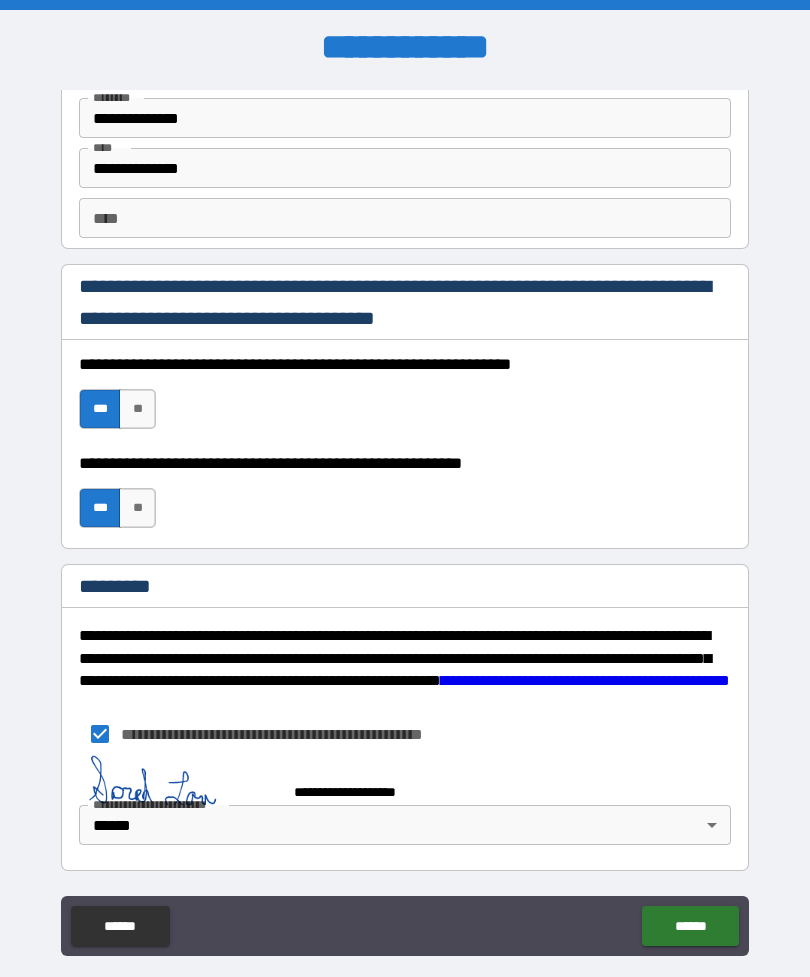 scroll, scrollTop: 2810, scrollLeft: 0, axis: vertical 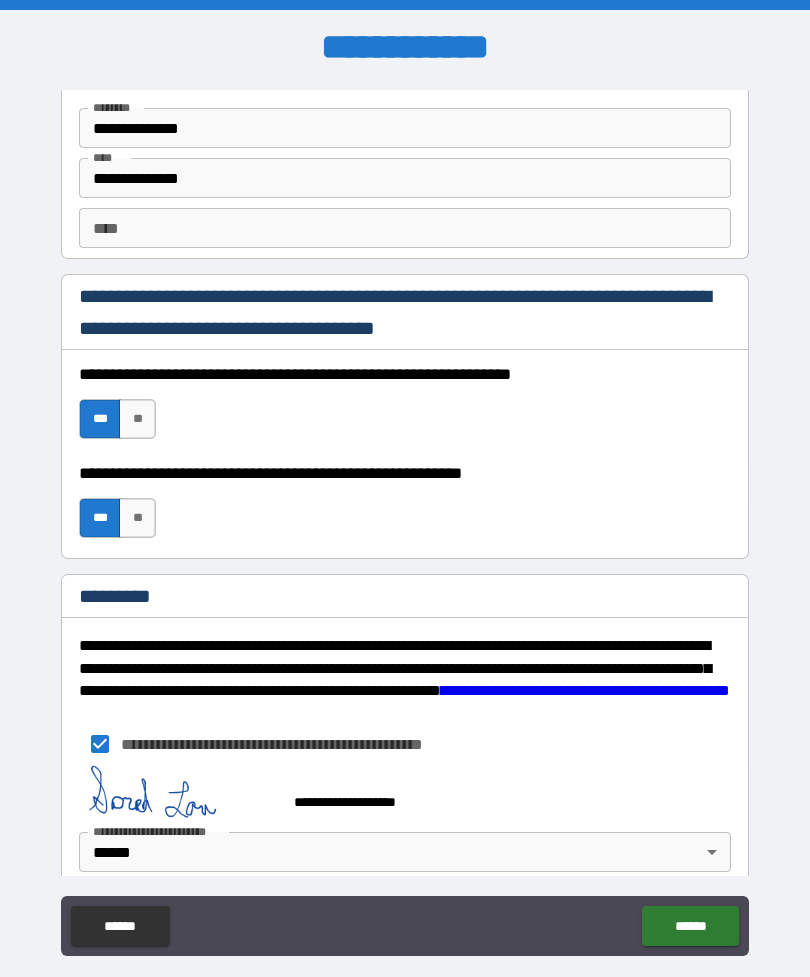 click on "******" at bounding box center (690, 926) 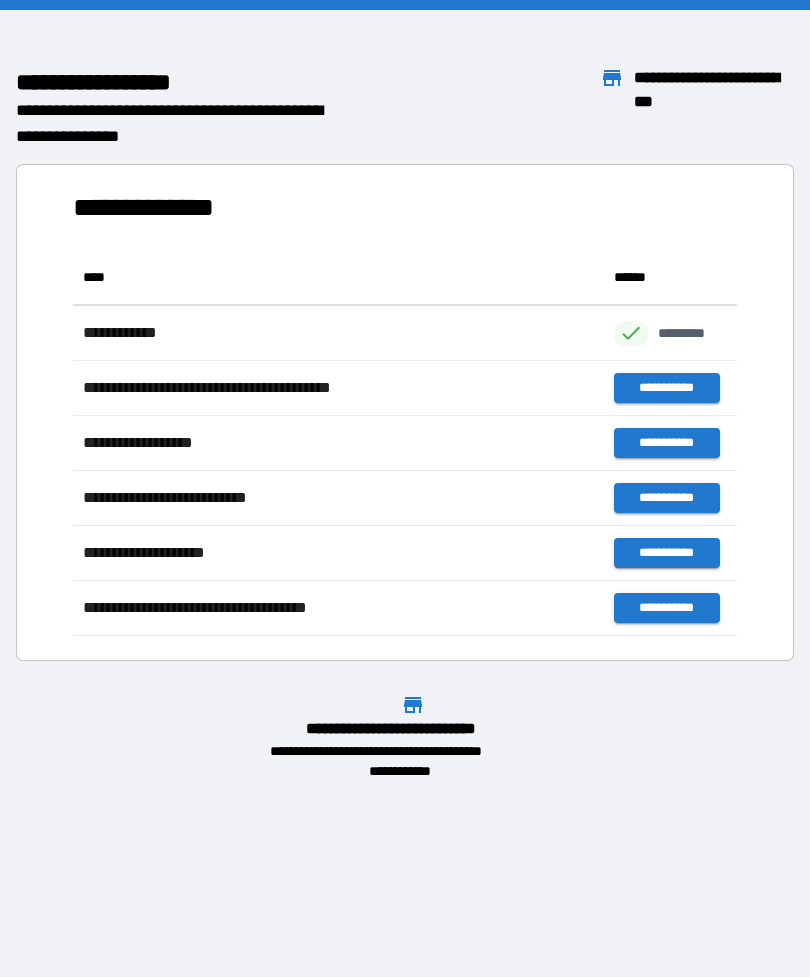scroll, scrollTop: 386, scrollLeft: 664, axis: both 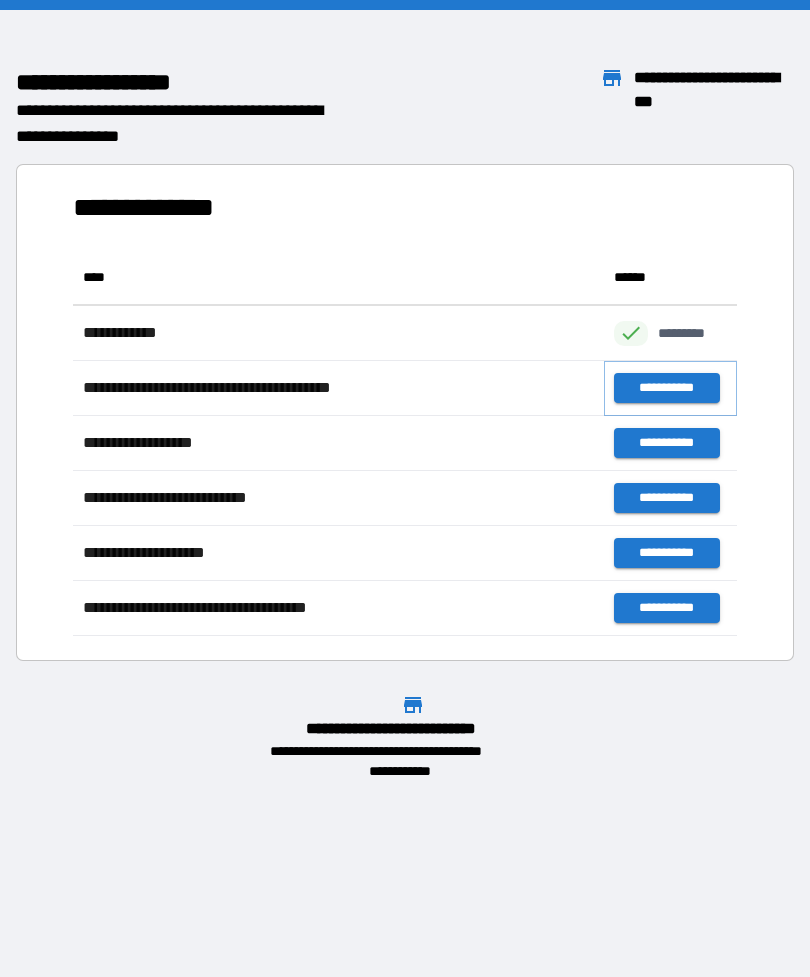 click on "**********" at bounding box center (666, 388) 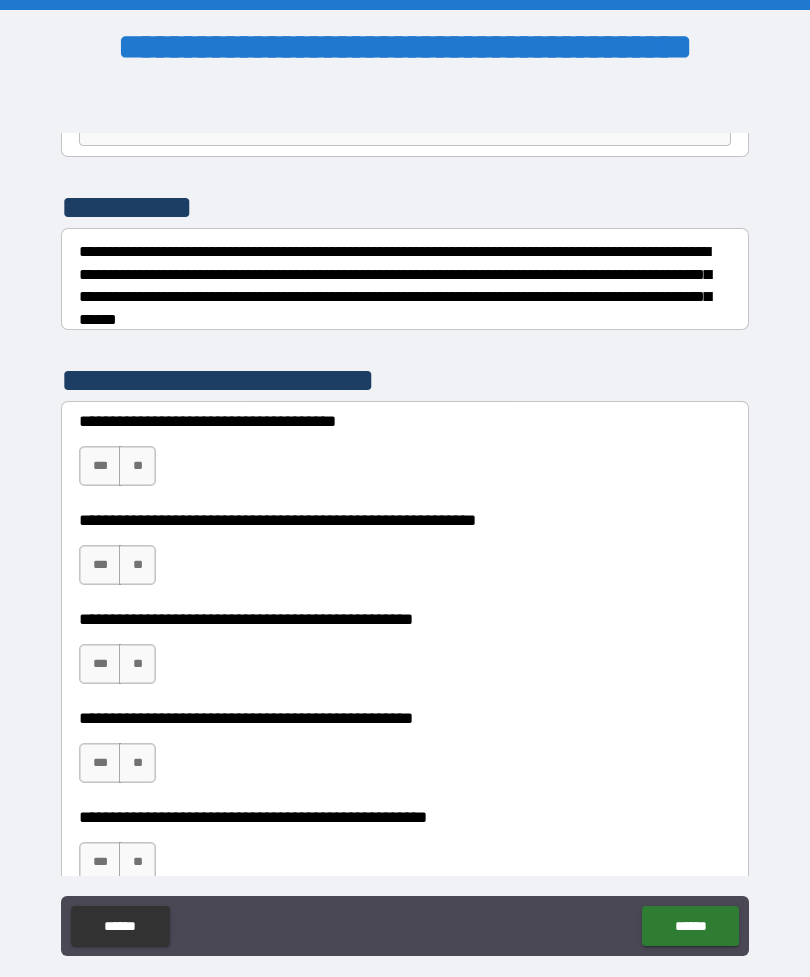 scroll, scrollTop: 222, scrollLeft: 0, axis: vertical 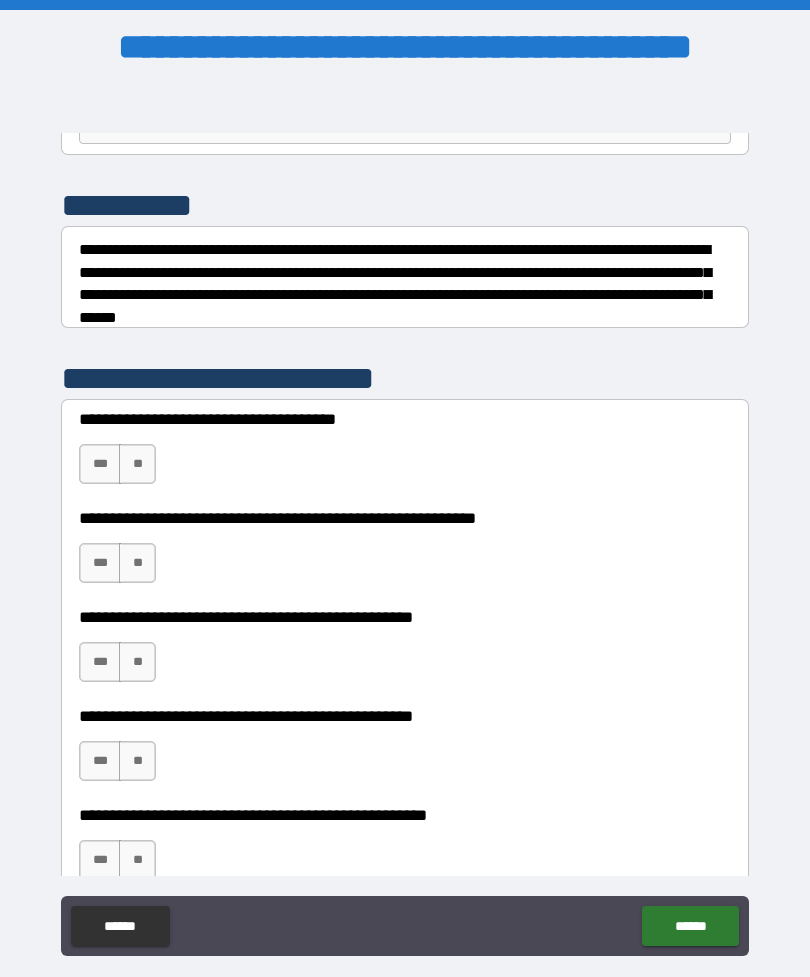 click on "**" at bounding box center (137, 464) 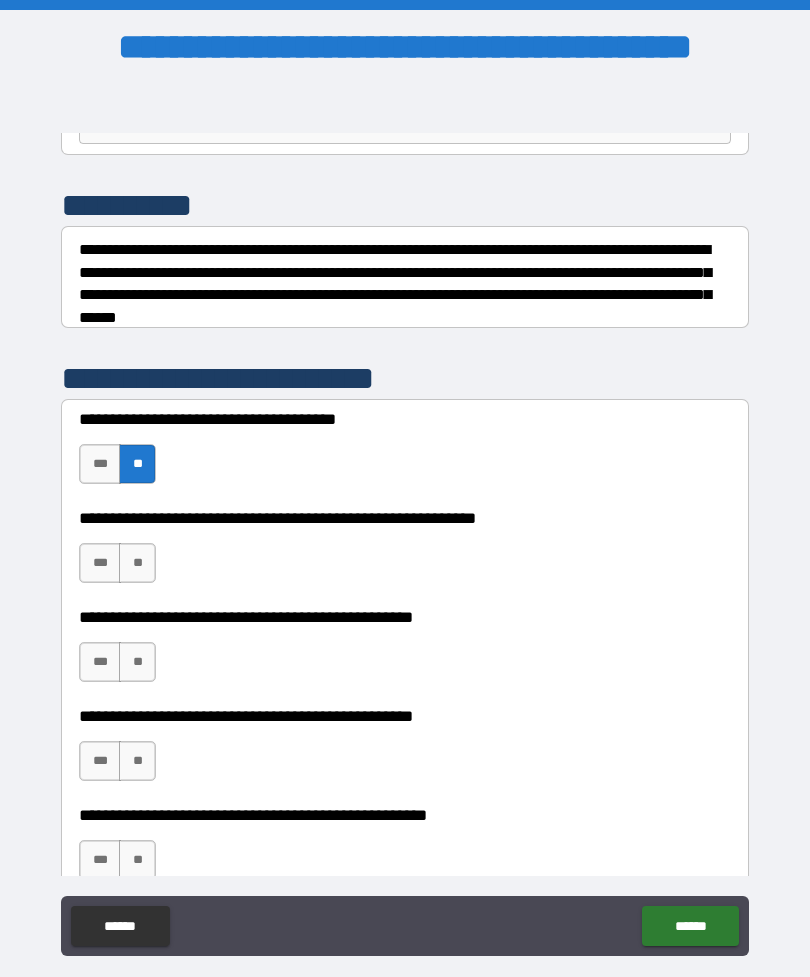 click on "**" at bounding box center (137, 563) 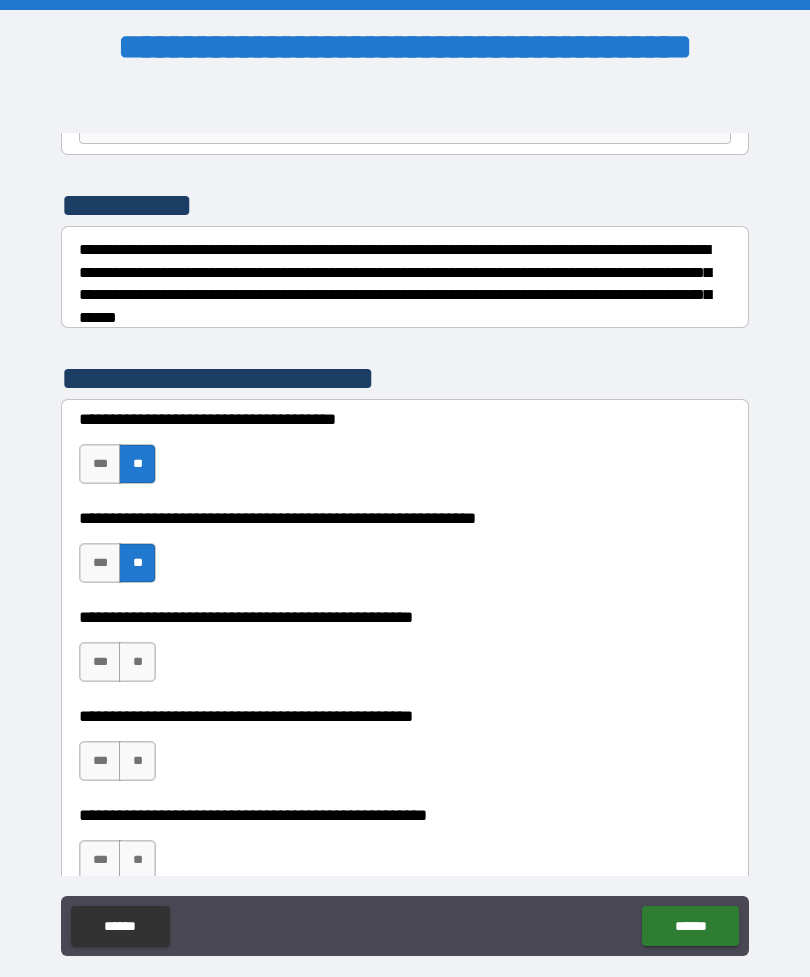 click on "**" at bounding box center (137, 662) 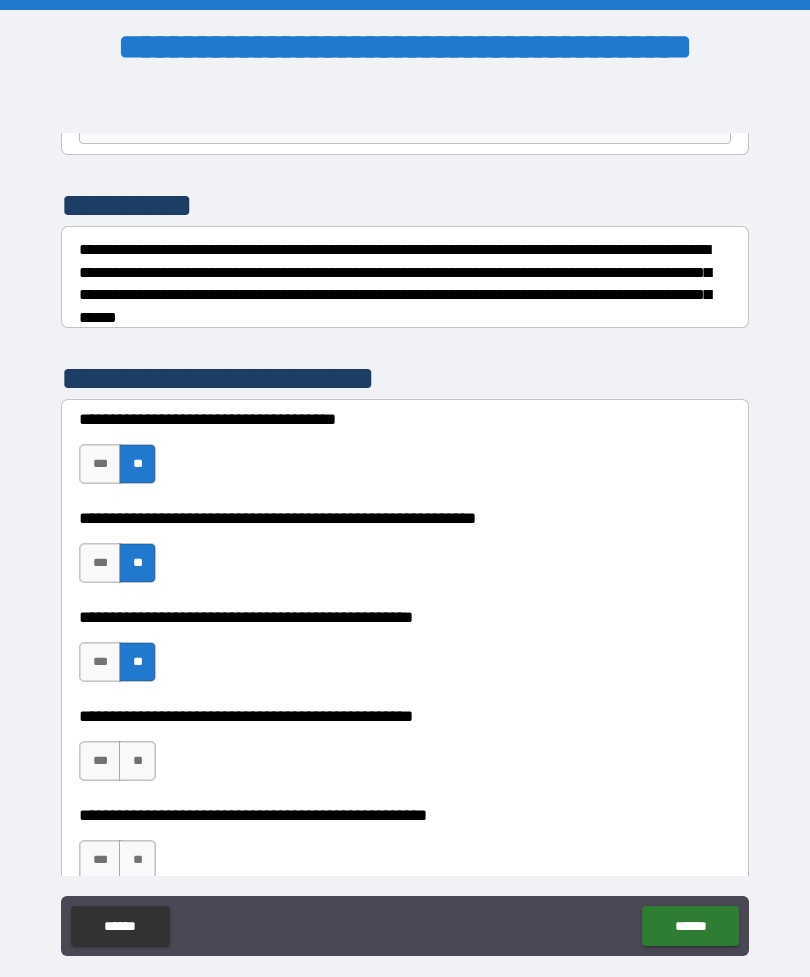 click on "**" at bounding box center [137, 761] 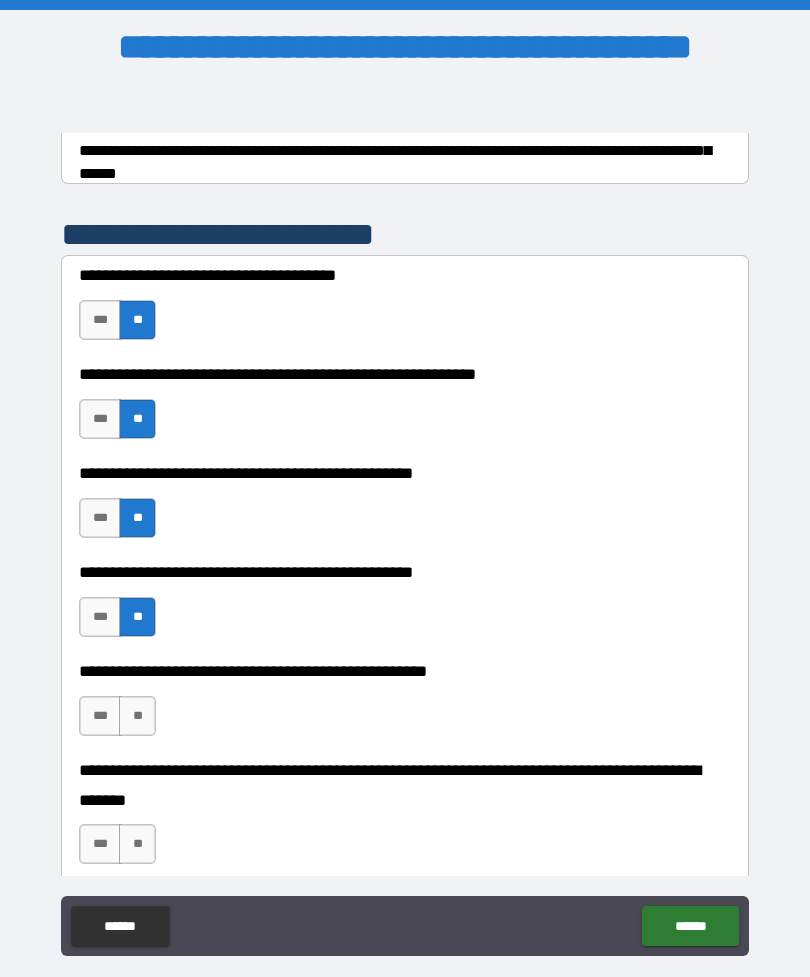 scroll, scrollTop: 368, scrollLeft: 0, axis: vertical 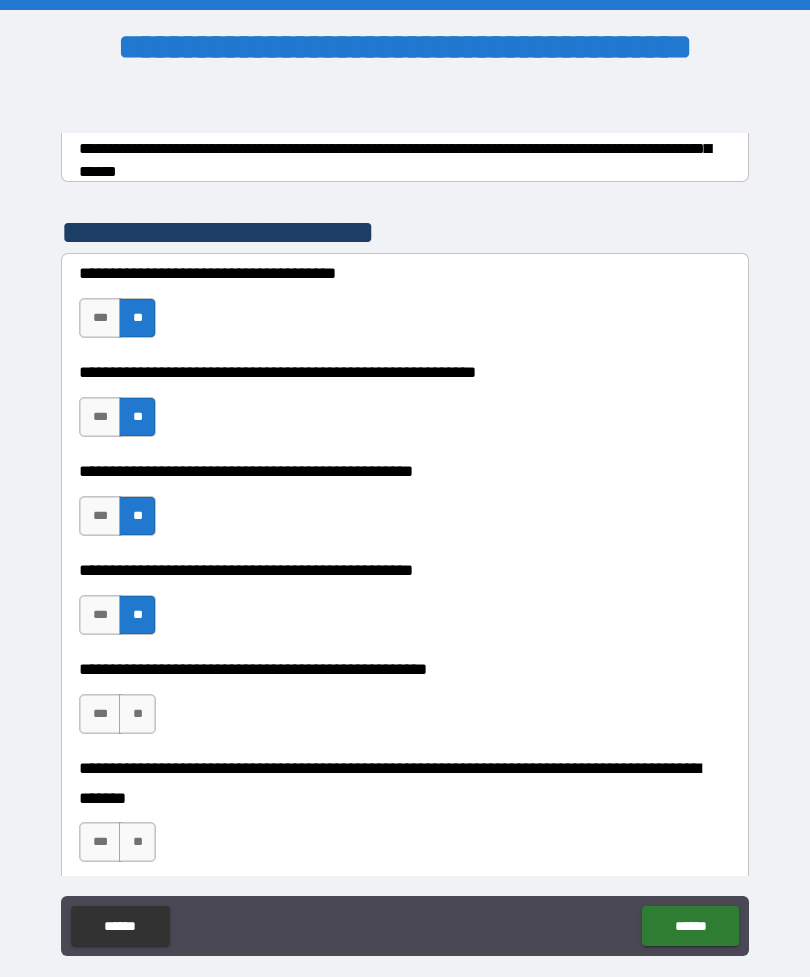 click on "**" at bounding box center [137, 714] 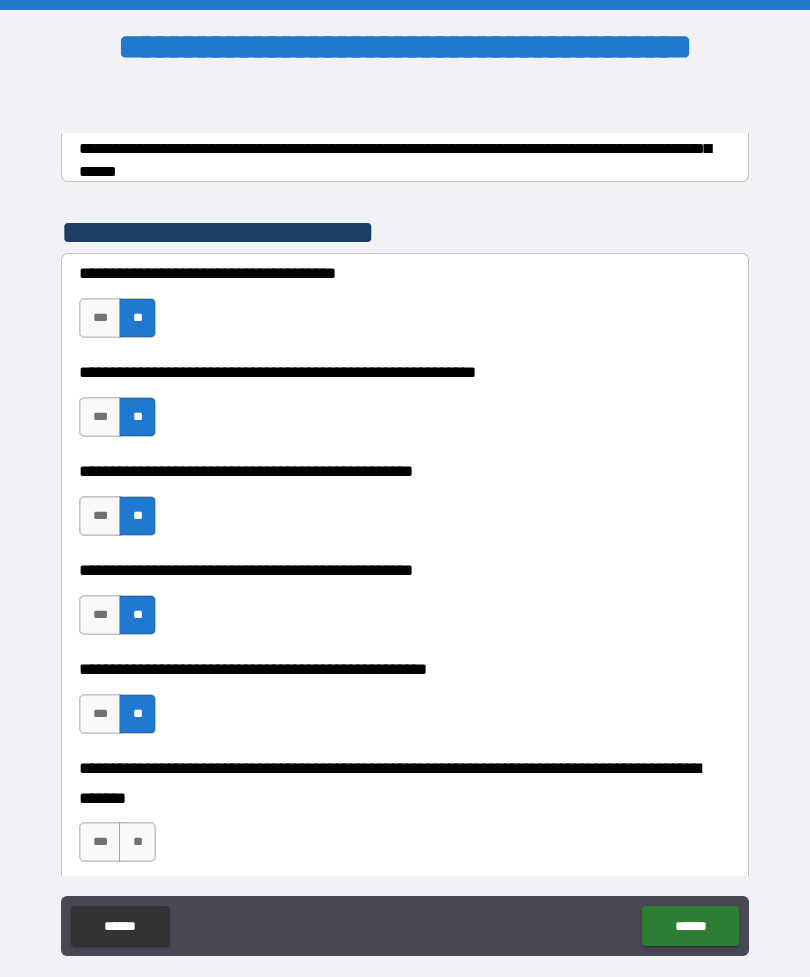 click on "**" at bounding box center [137, 842] 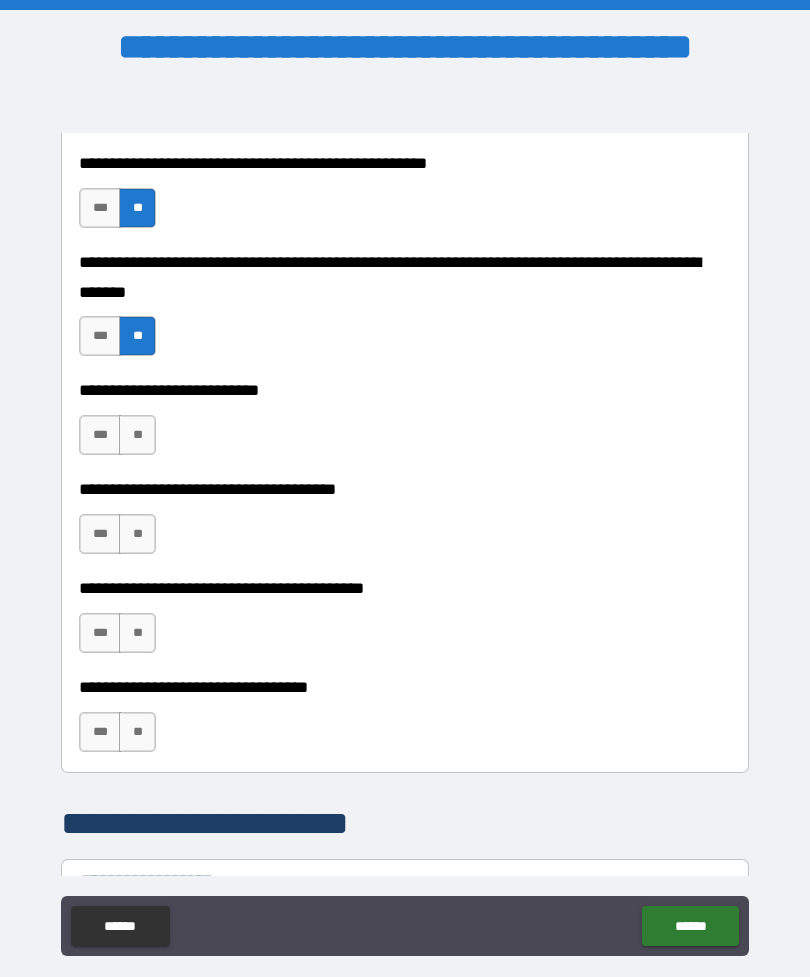scroll, scrollTop: 876, scrollLeft: 0, axis: vertical 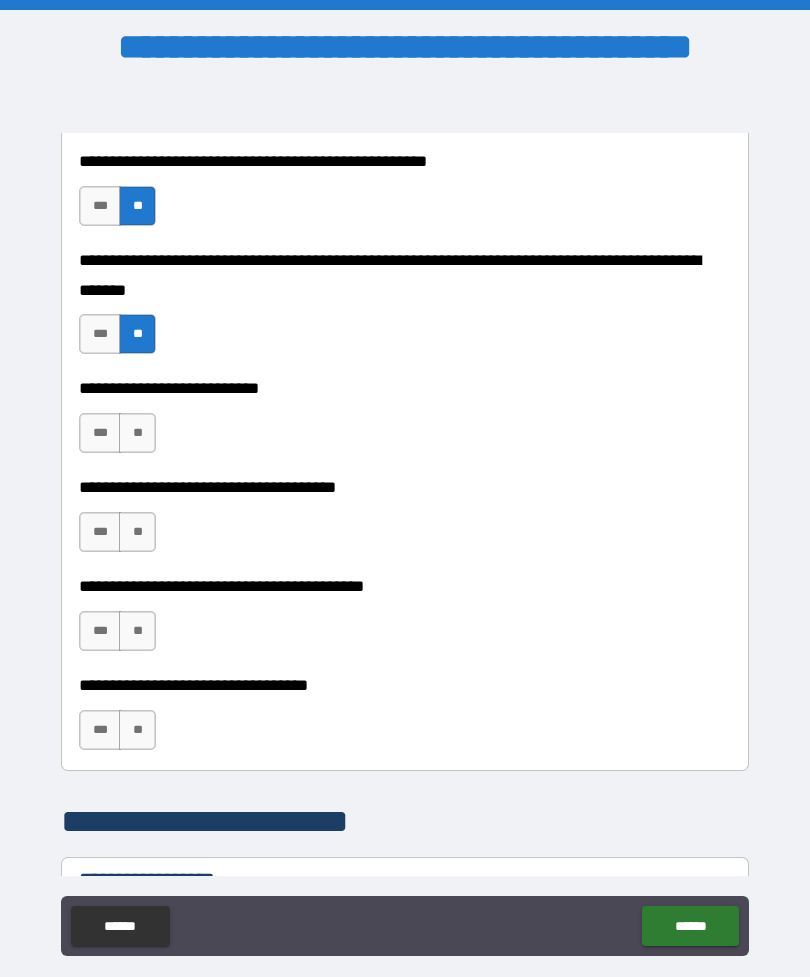 click on "**" at bounding box center (137, 433) 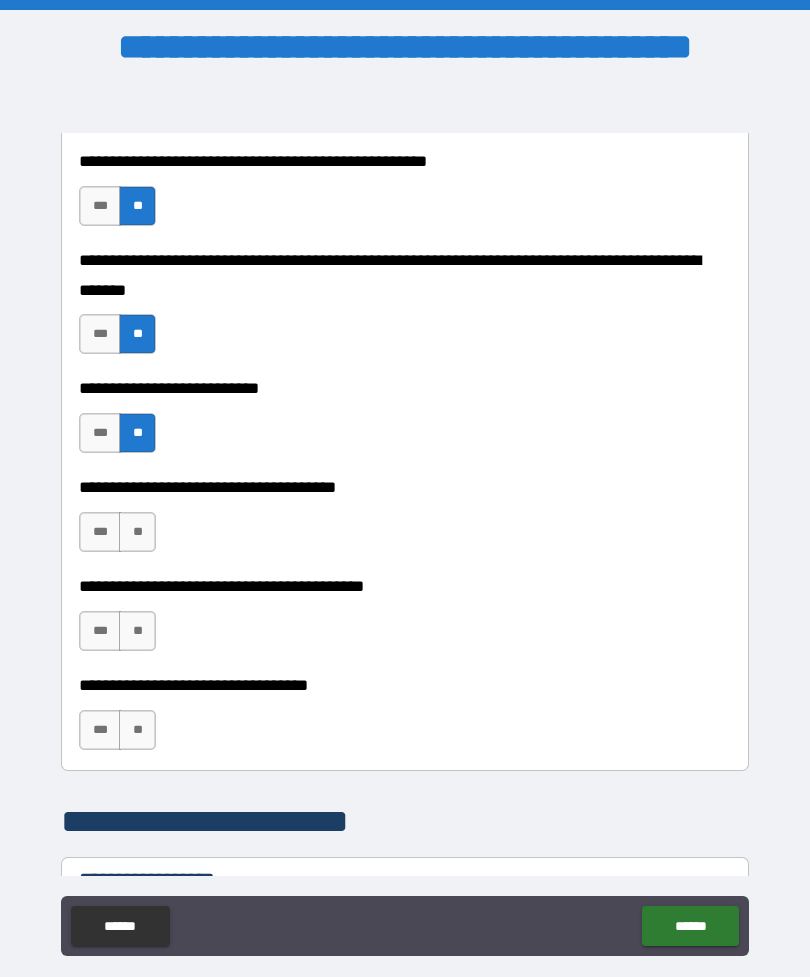 click on "**" at bounding box center [137, 532] 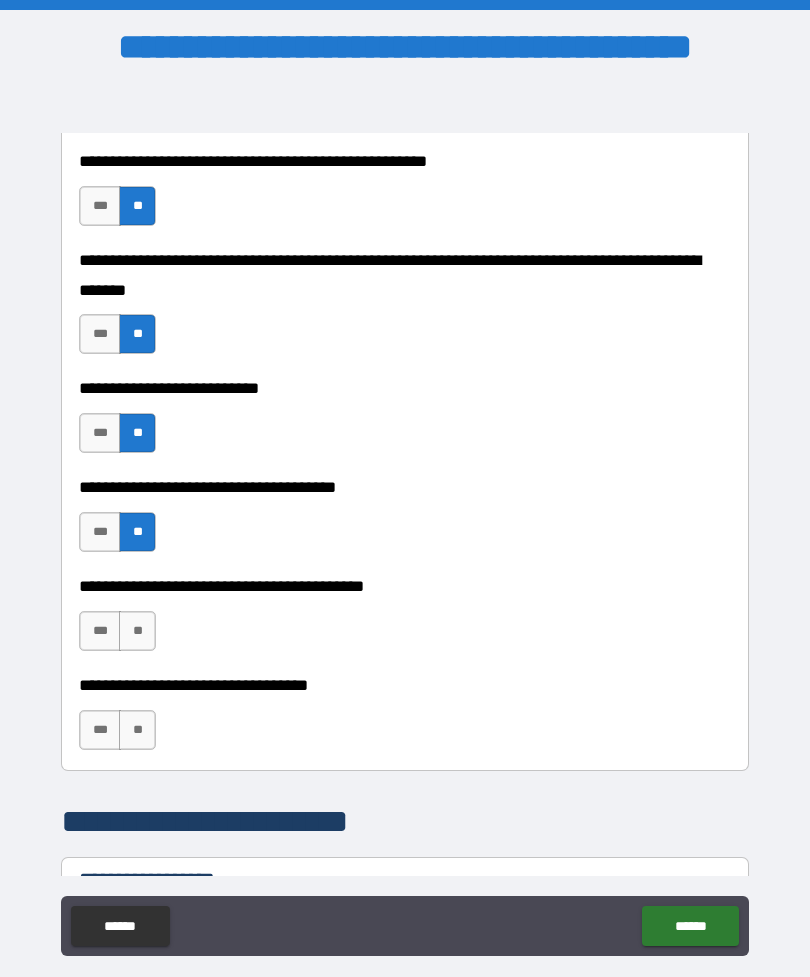 click on "**" at bounding box center (137, 631) 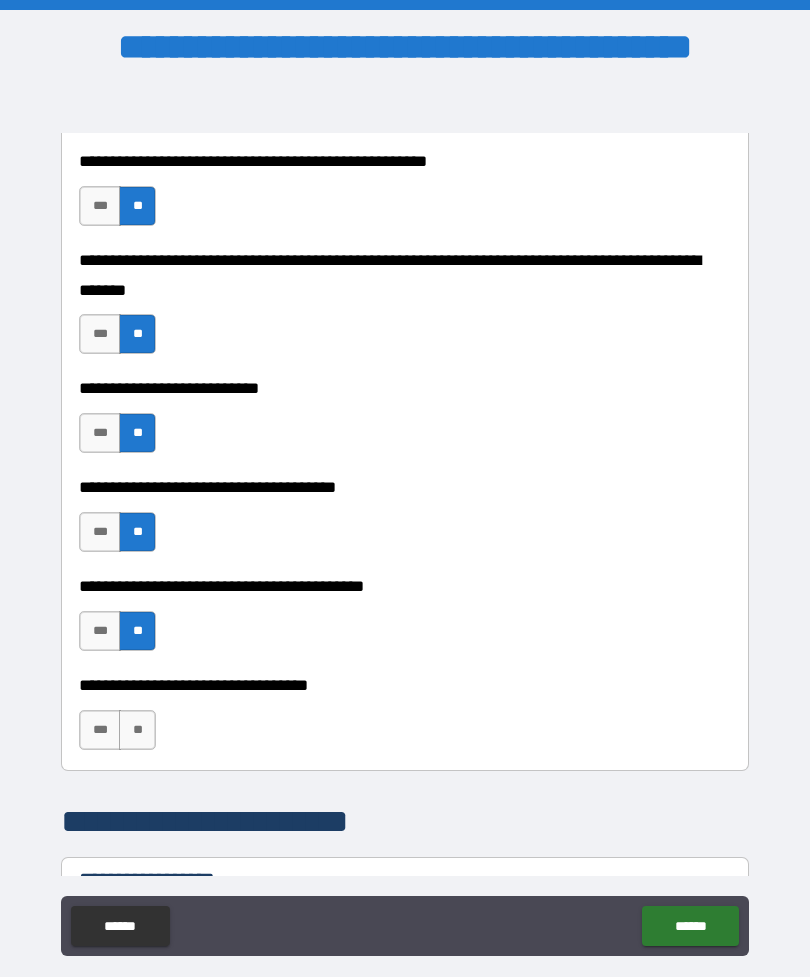 click on "**" at bounding box center [137, 730] 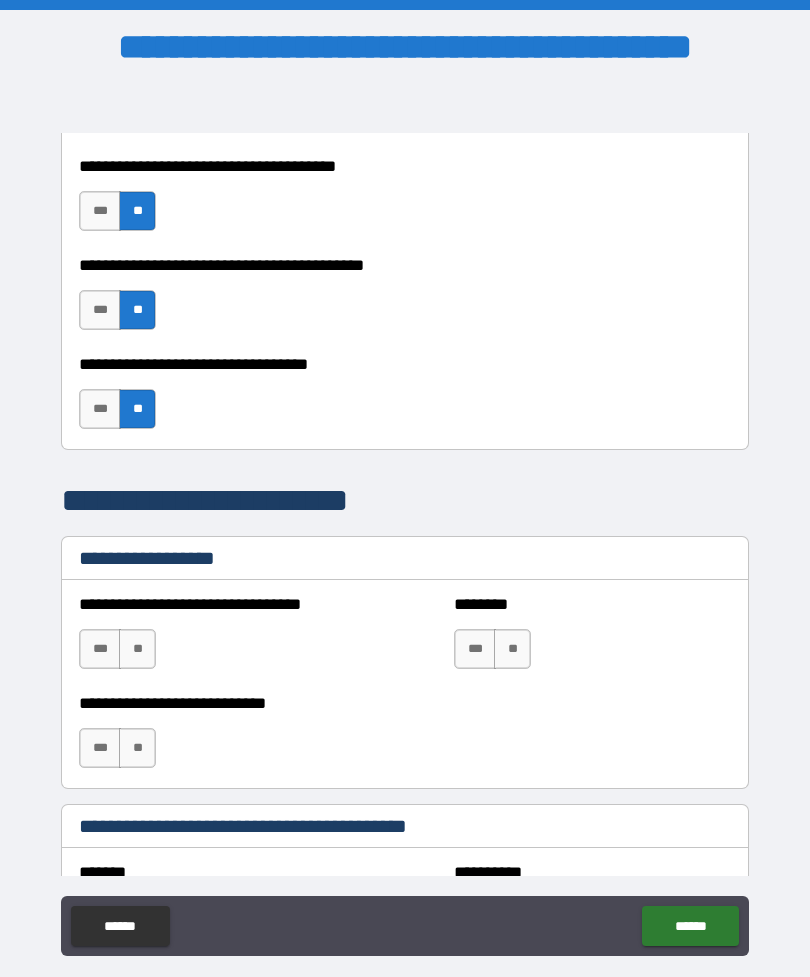 scroll, scrollTop: 1314, scrollLeft: 0, axis: vertical 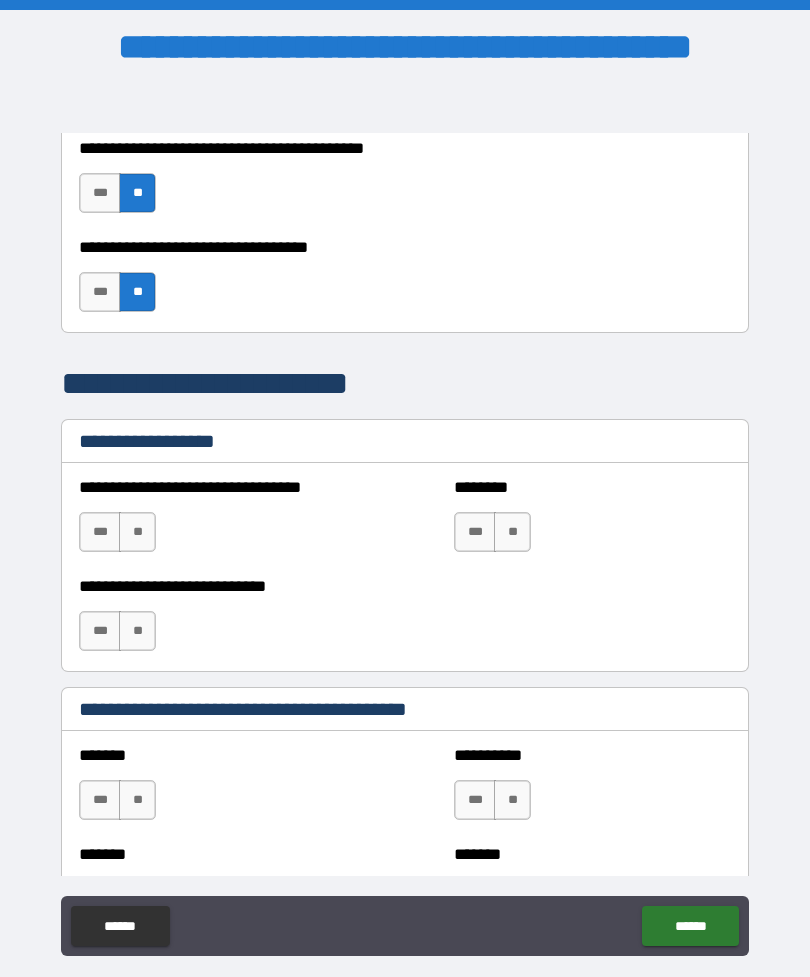 click on "**" at bounding box center [137, 800] 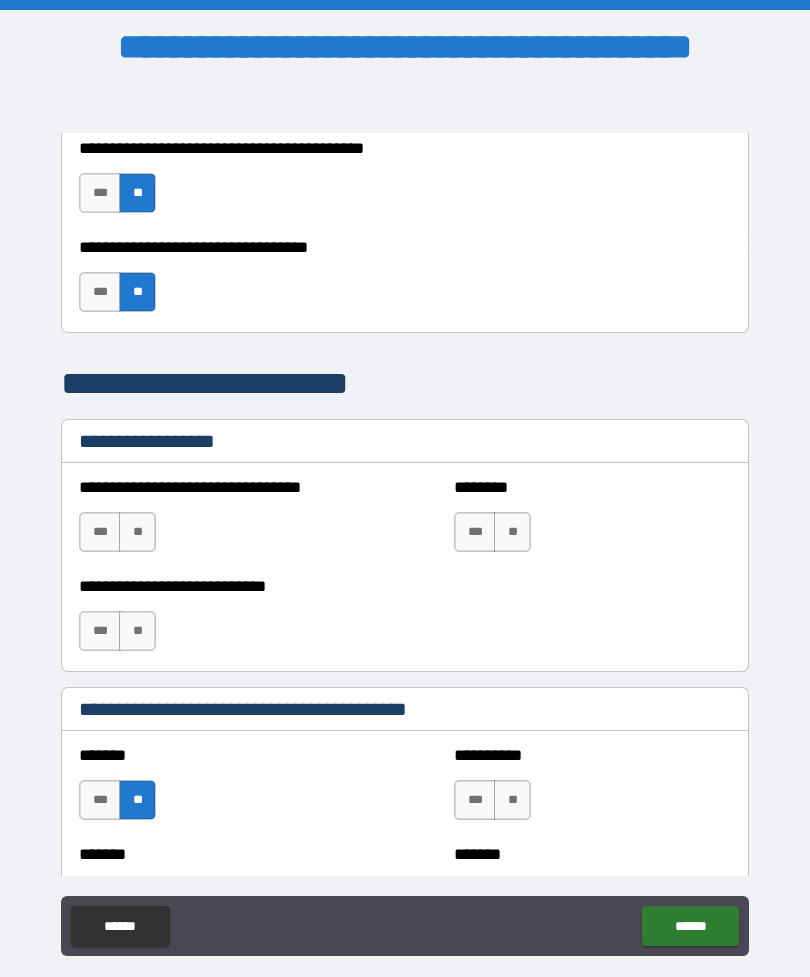 click on "**" at bounding box center (512, 800) 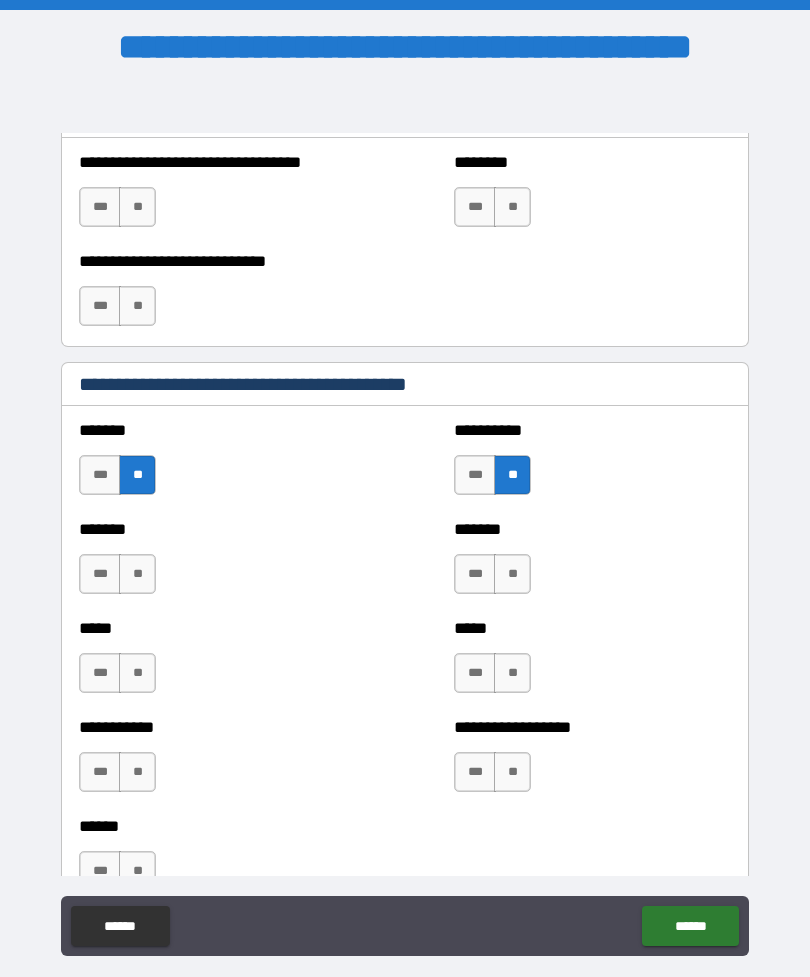 scroll, scrollTop: 1640, scrollLeft: 0, axis: vertical 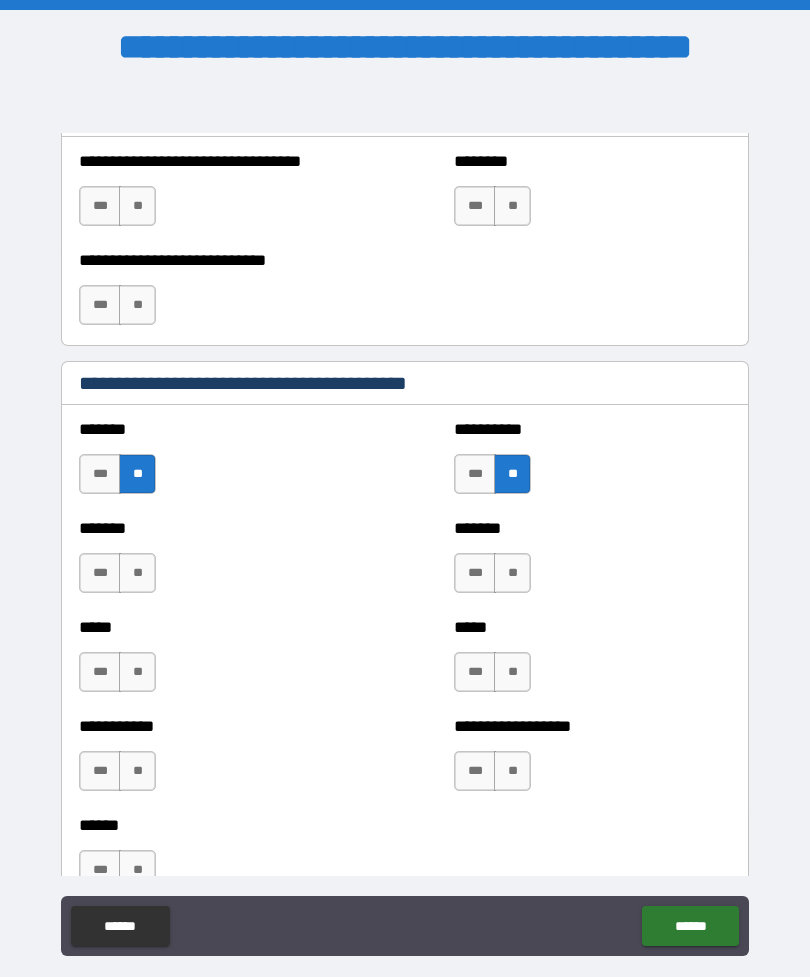 click on "**" at bounding box center (137, 573) 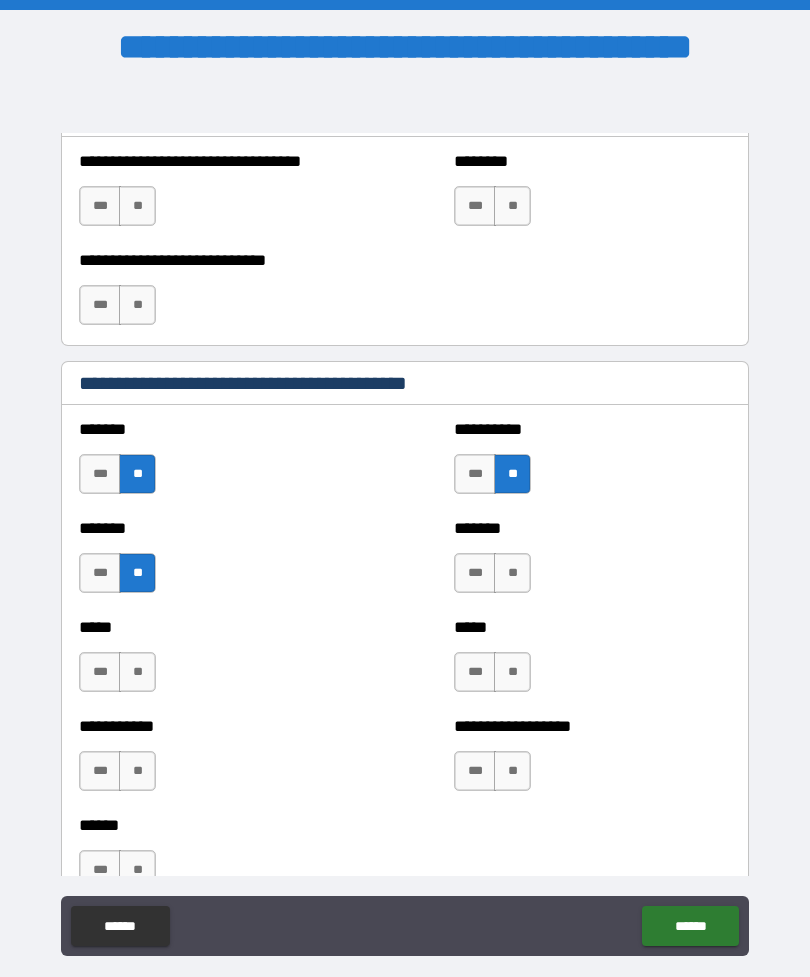 click on "**" at bounding box center (137, 672) 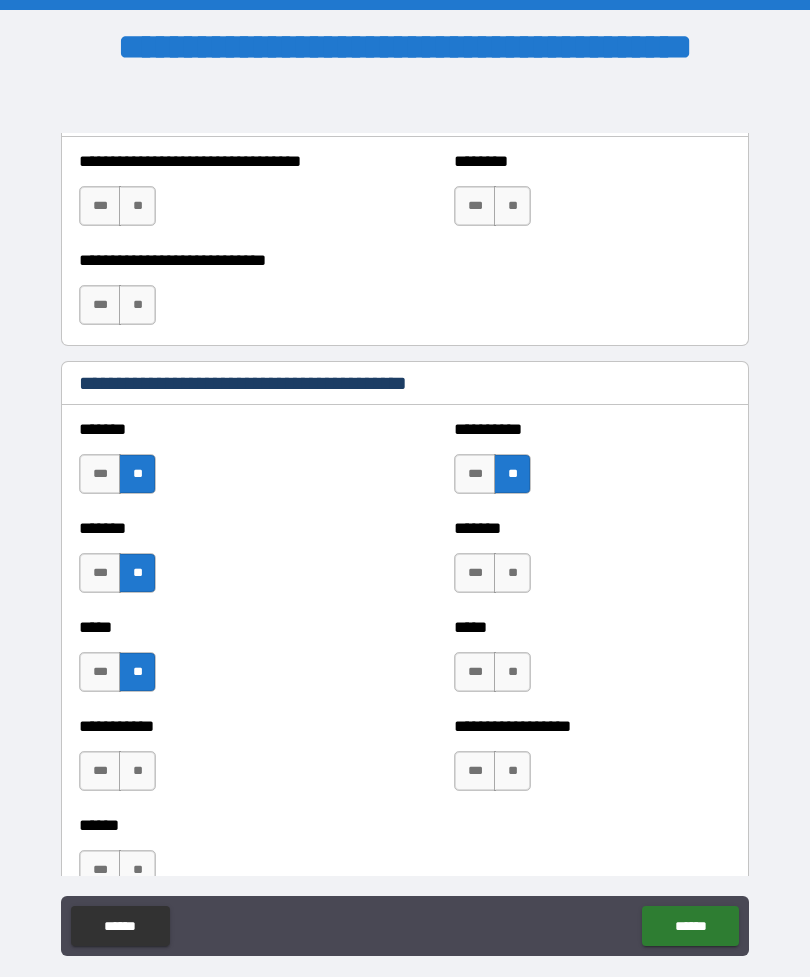 click on "**" at bounding box center [137, 771] 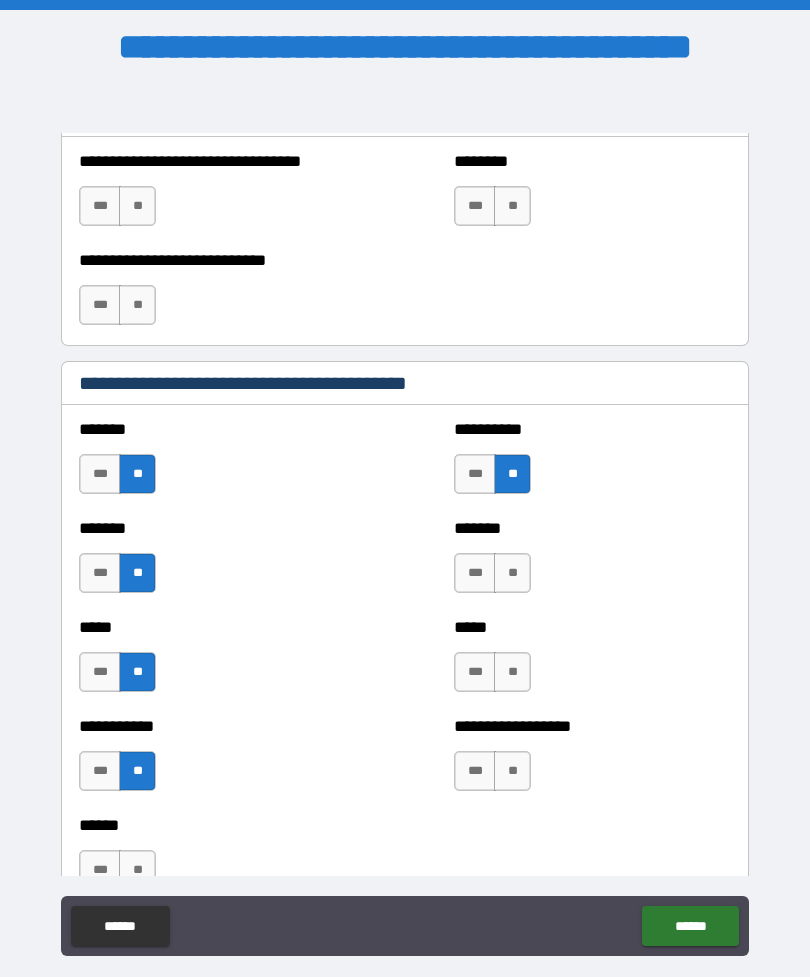 click on "**" at bounding box center [137, 870] 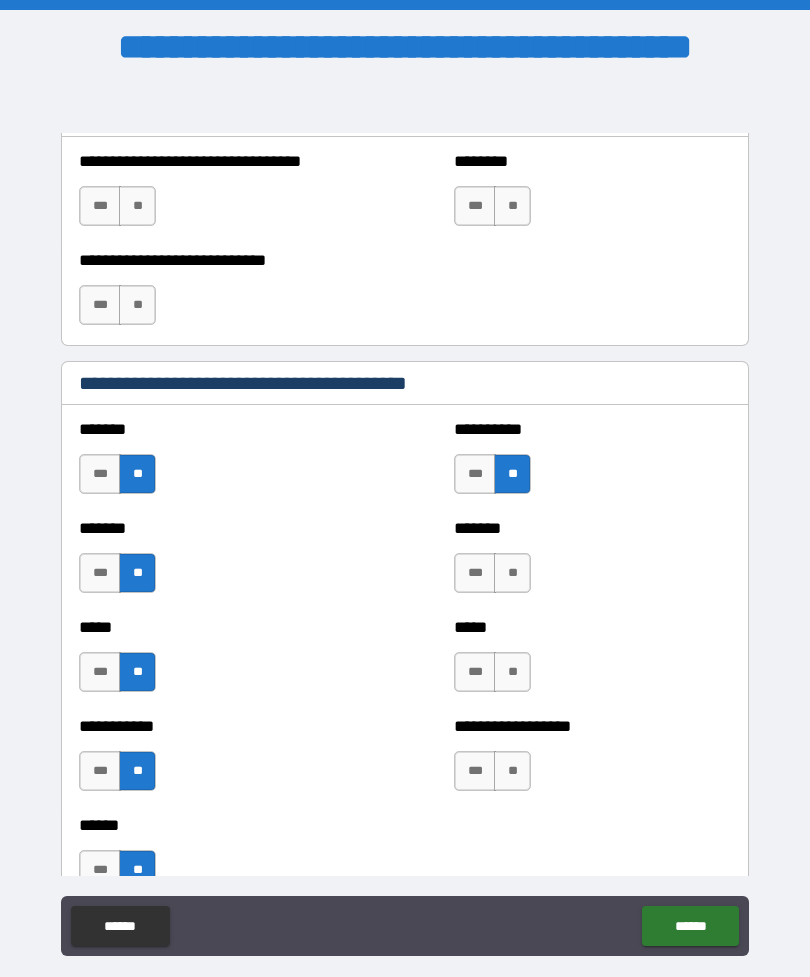 click on "**" at bounding box center [512, 771] 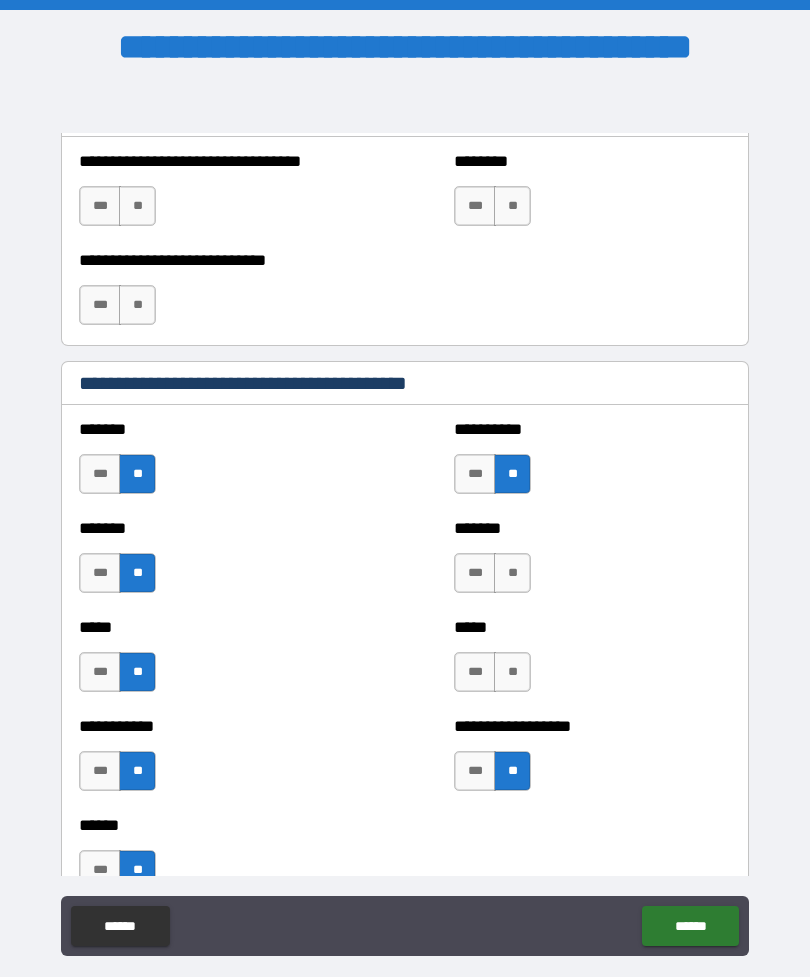 click on "**" at bounding box center (512, 672) 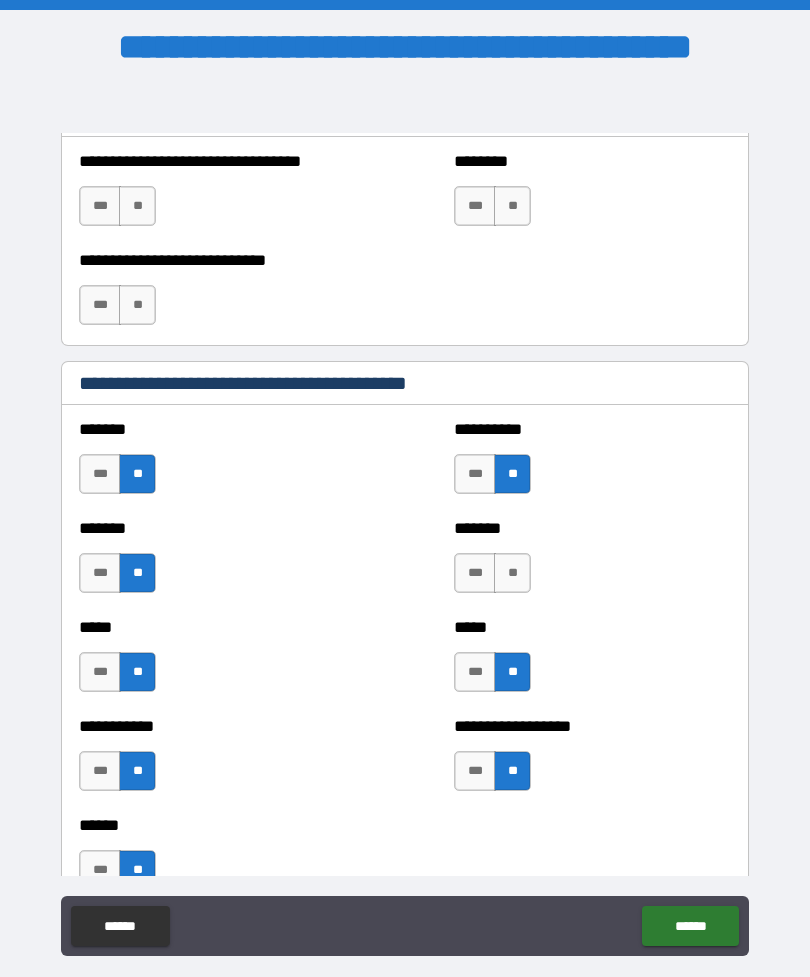 click on "**" at bounding box center (512, 573) 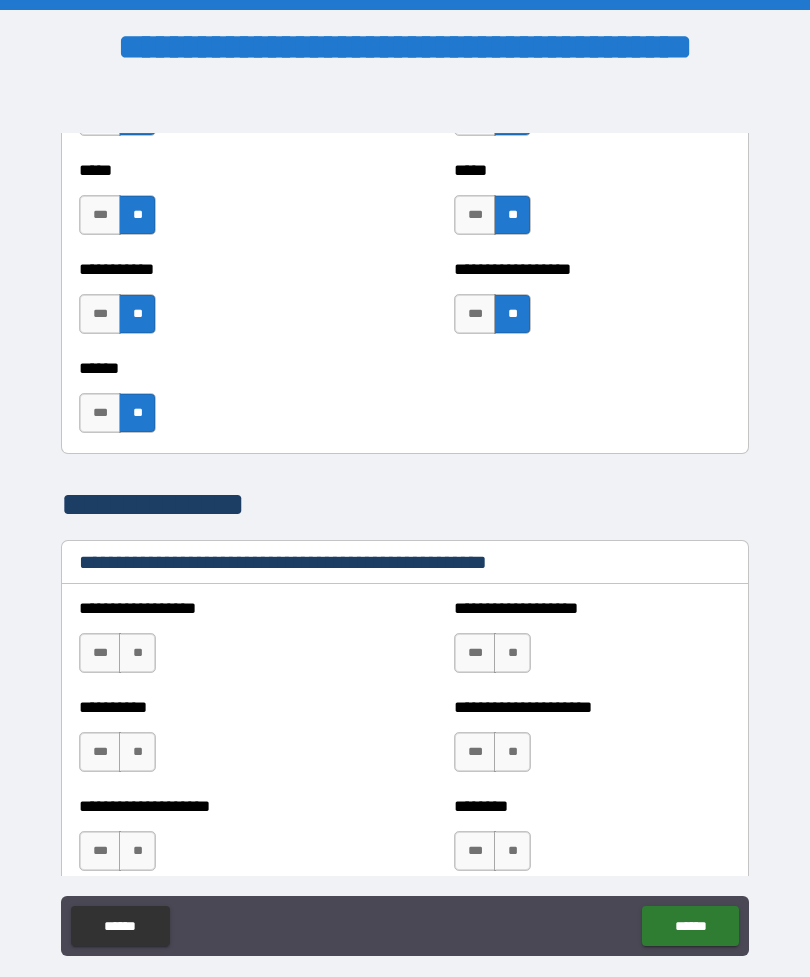 scroll, scrollTop: 2099, scrollLeft: 0, axis: vertical 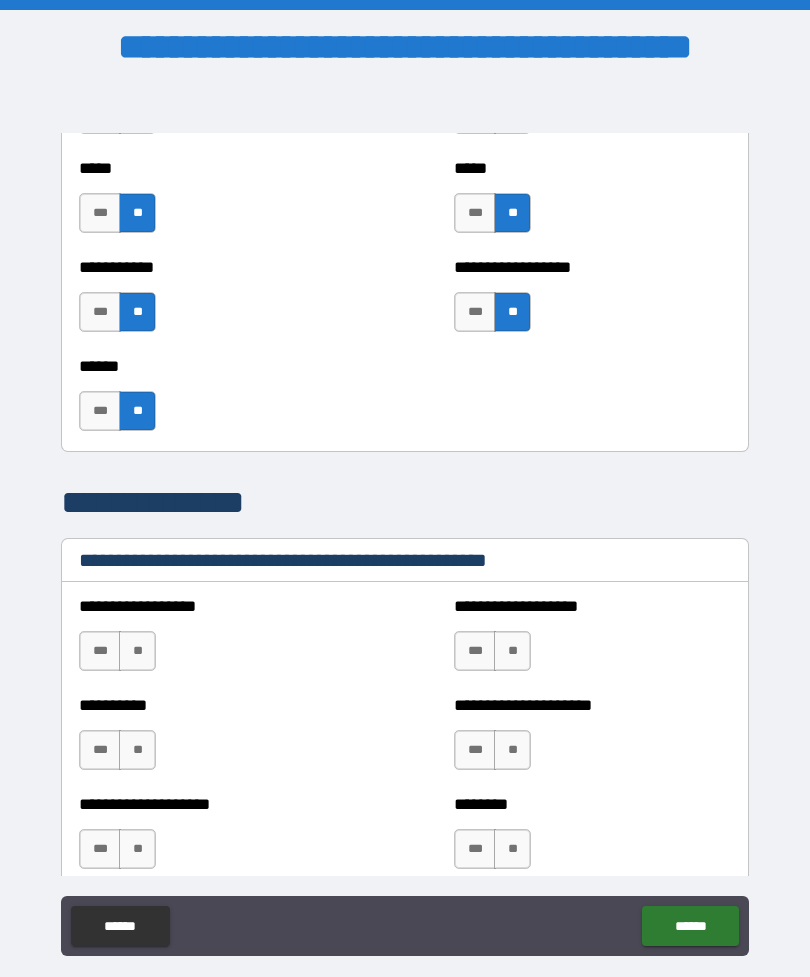 click on "**" at bounding box center [137, 651] 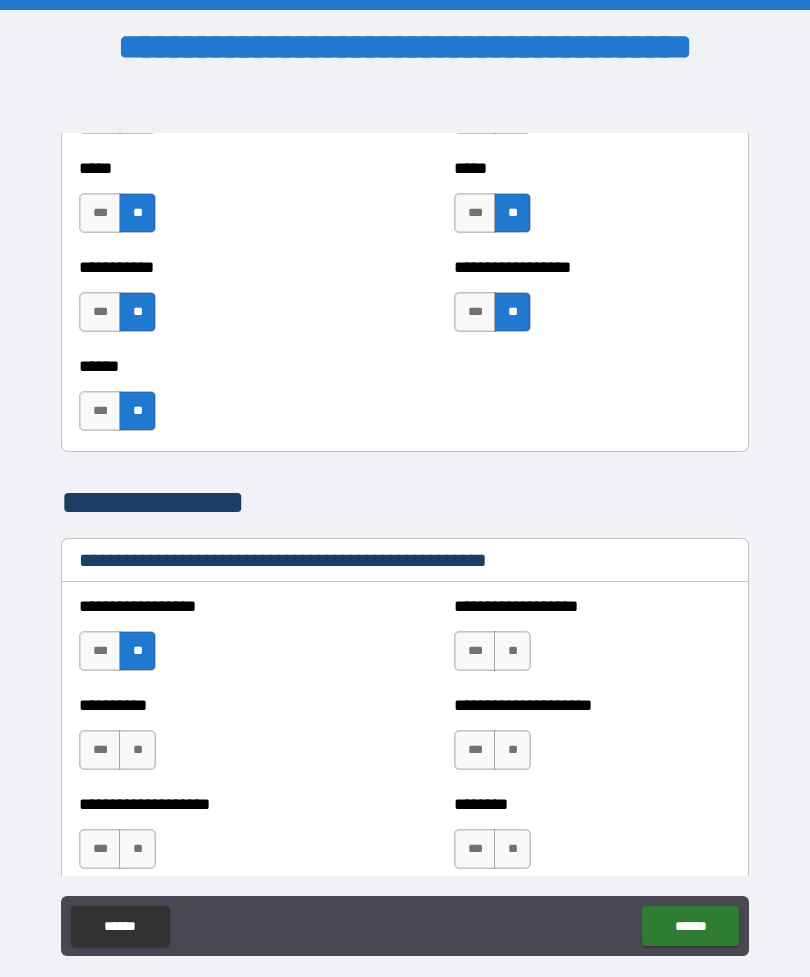click on "**" at bounding box center (137, 750) 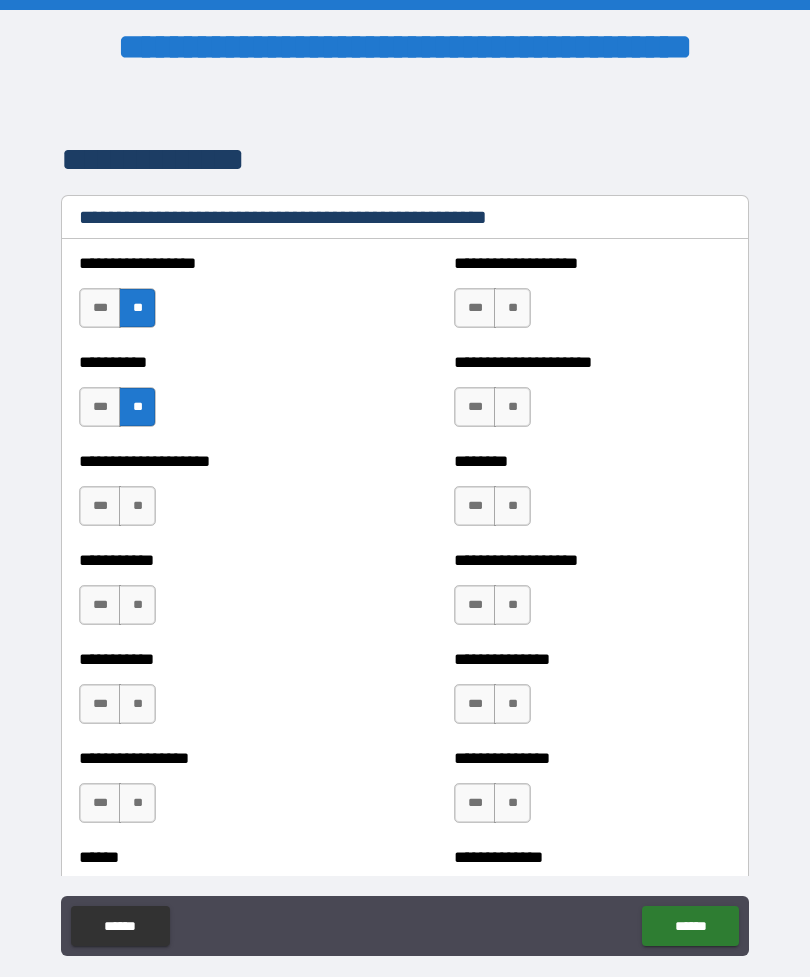 scroll, scrollTop: 2454, scrollLeft: 0, axis: vertical 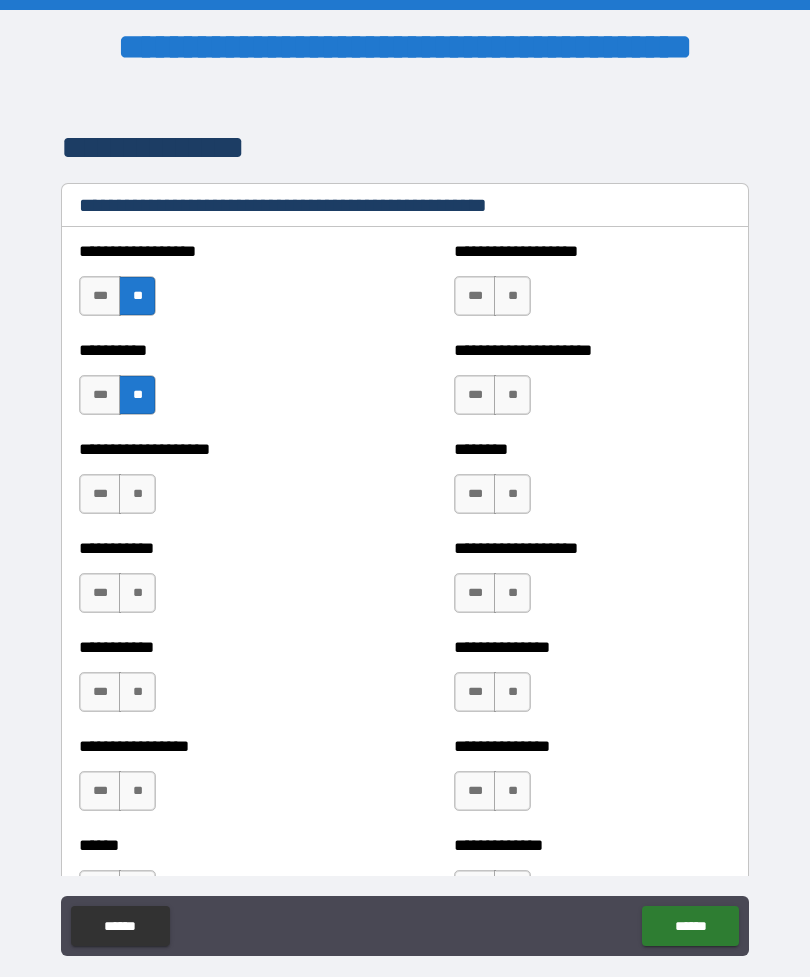 click on "**" at bounding box center [137, 494] 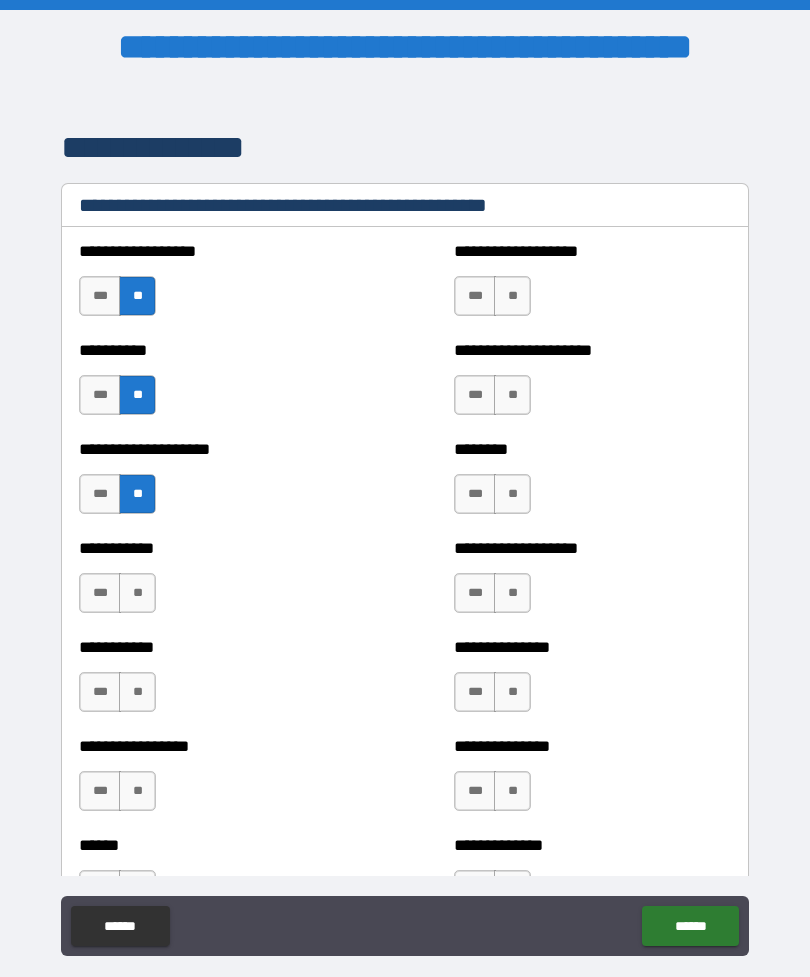 click on "**" at bounding box center [137, 593] 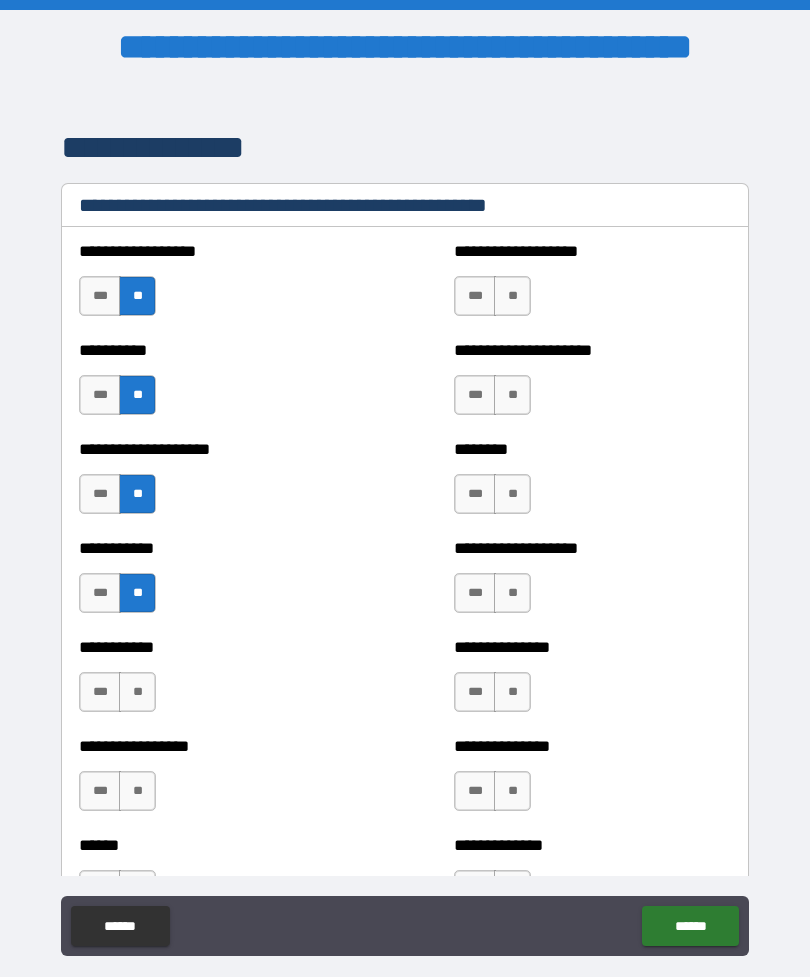 click on "**" at bounding box center [137, 692] 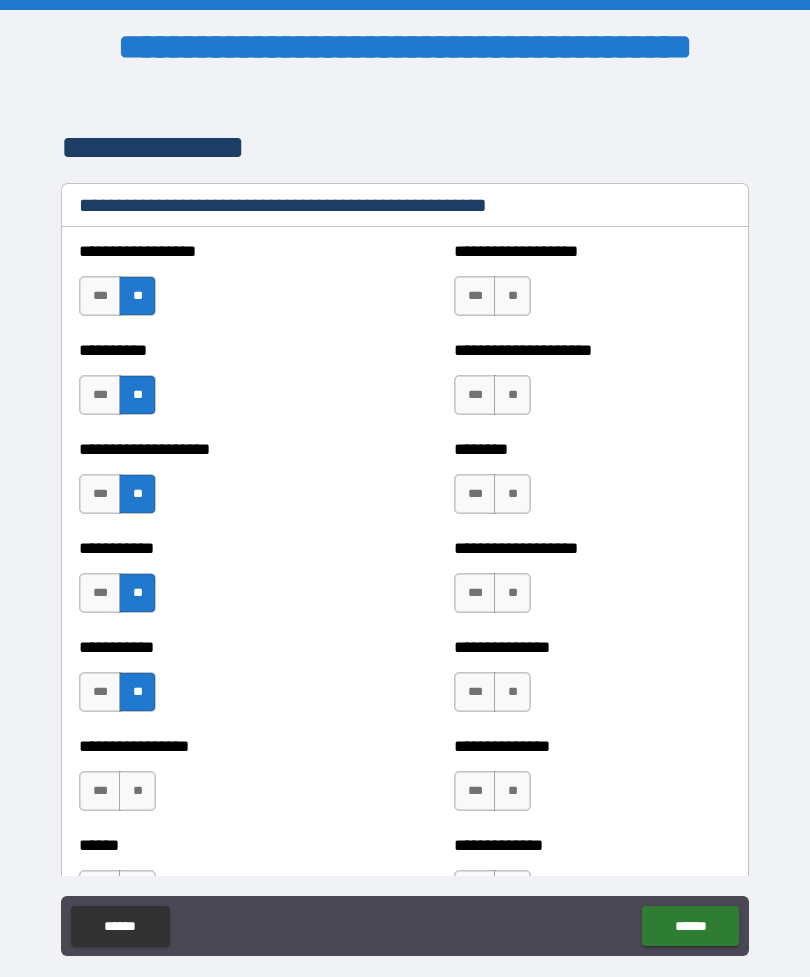 click on "**" at bounding box center [137, 791] 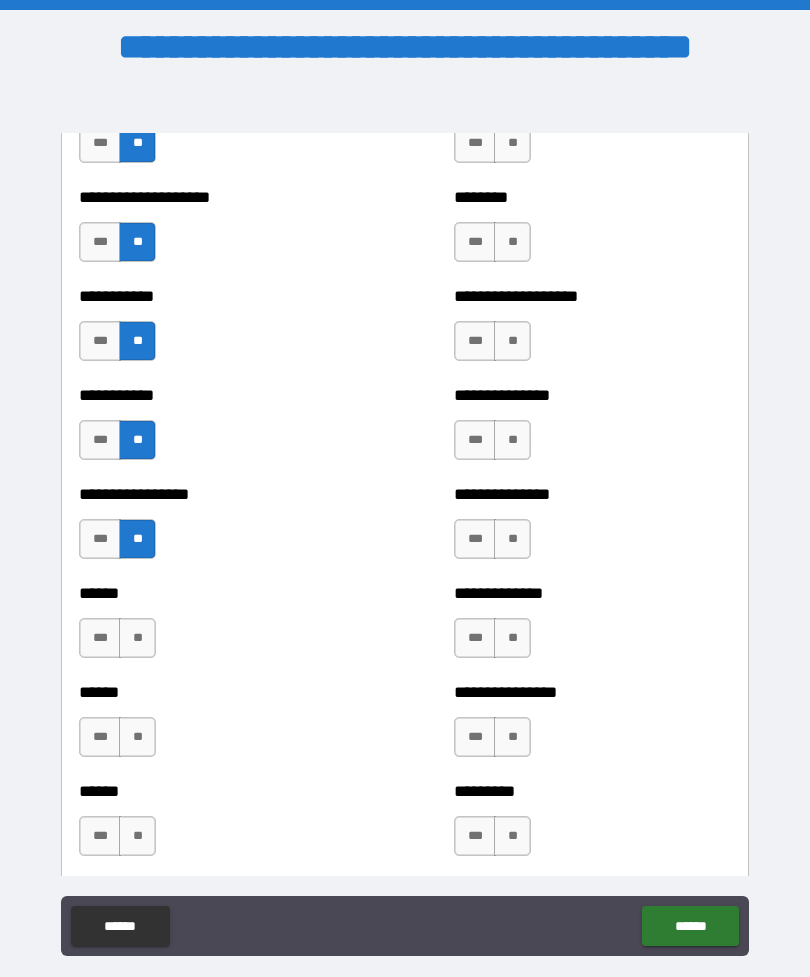 scroll, scrollTop: 2719, scrollLeft: 0, axis: vertical 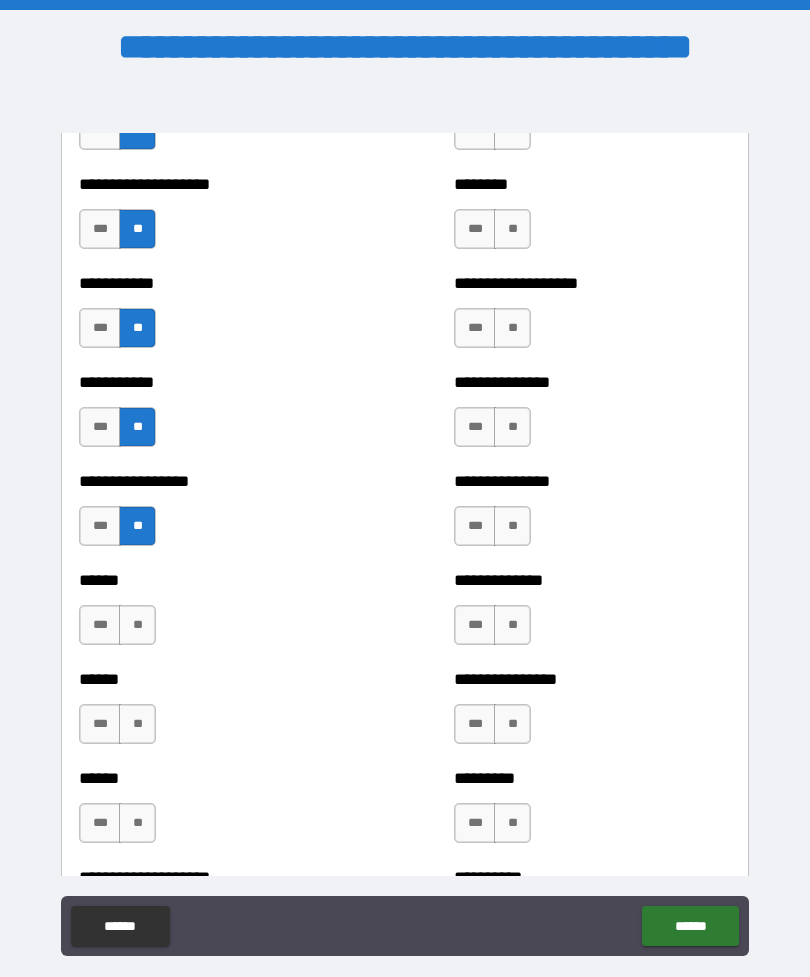 click on "**" at bounding box center (137, 625) 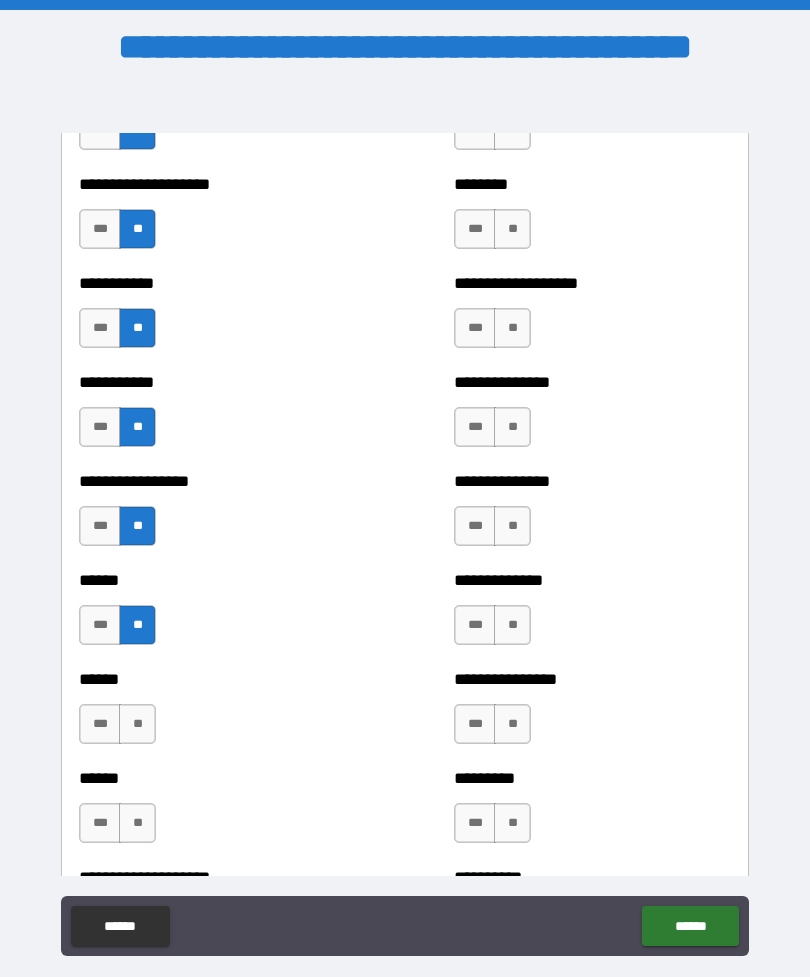 click on "**" at bounding box center (137, 724) 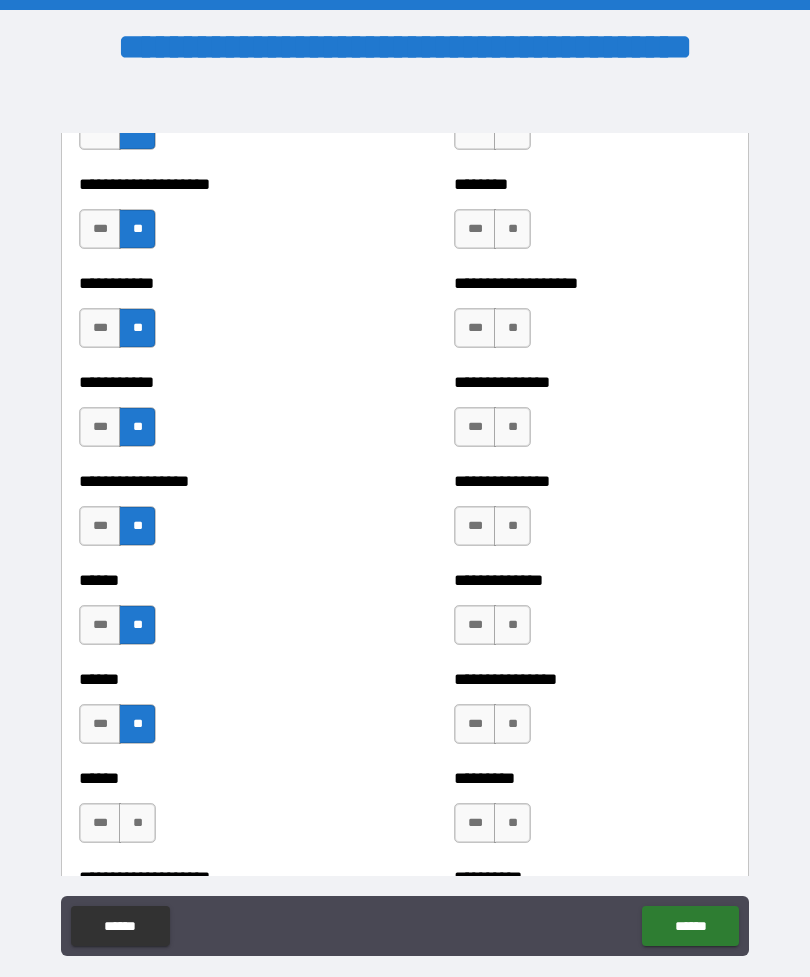 click on "**" at bounding box center (137, 823) 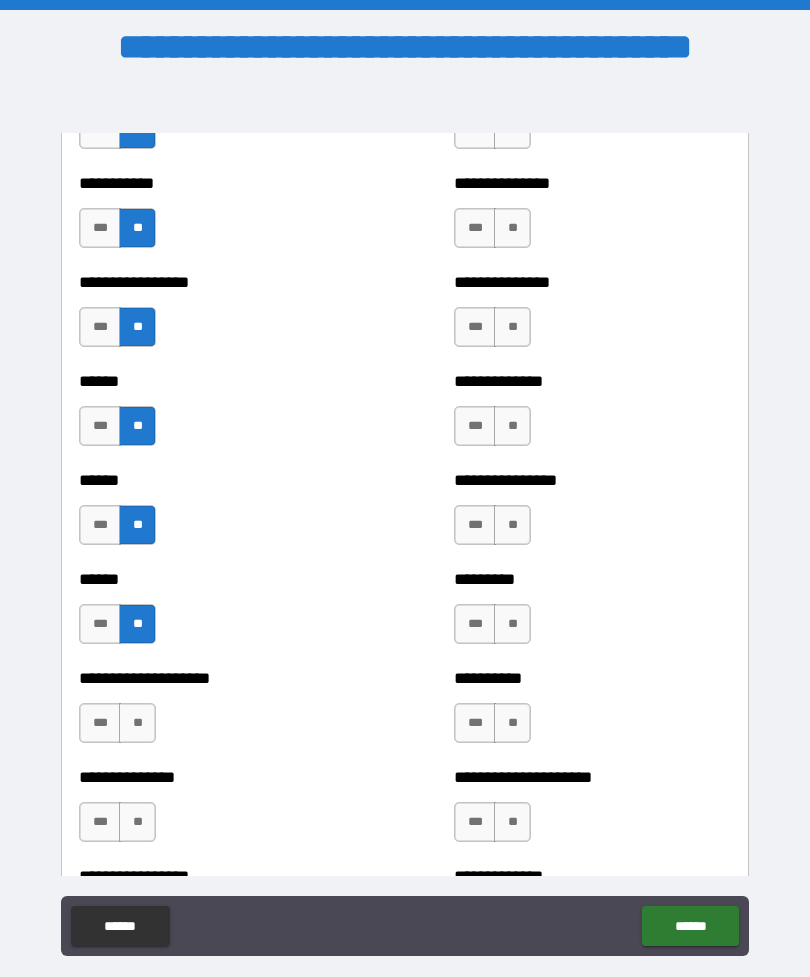 scroll, scrollTop: 2922, scrollLeft: 0, axis: vertical 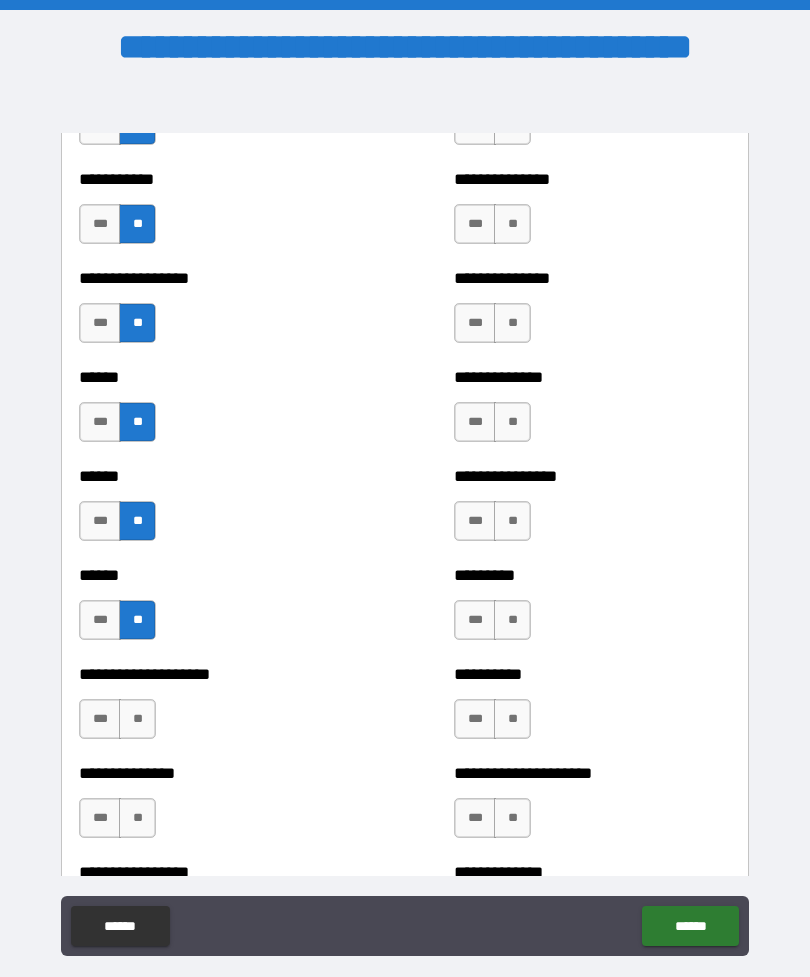 click on "**" at bounding box center [137, 719] 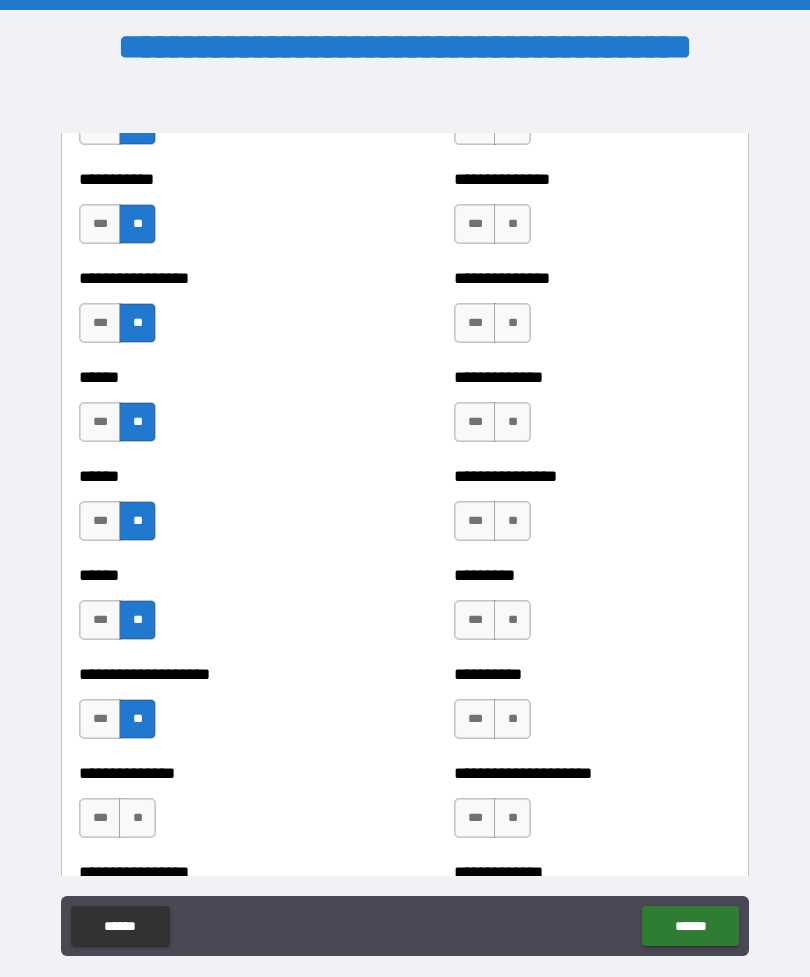 click on "**" at bounding box center [137, 818] 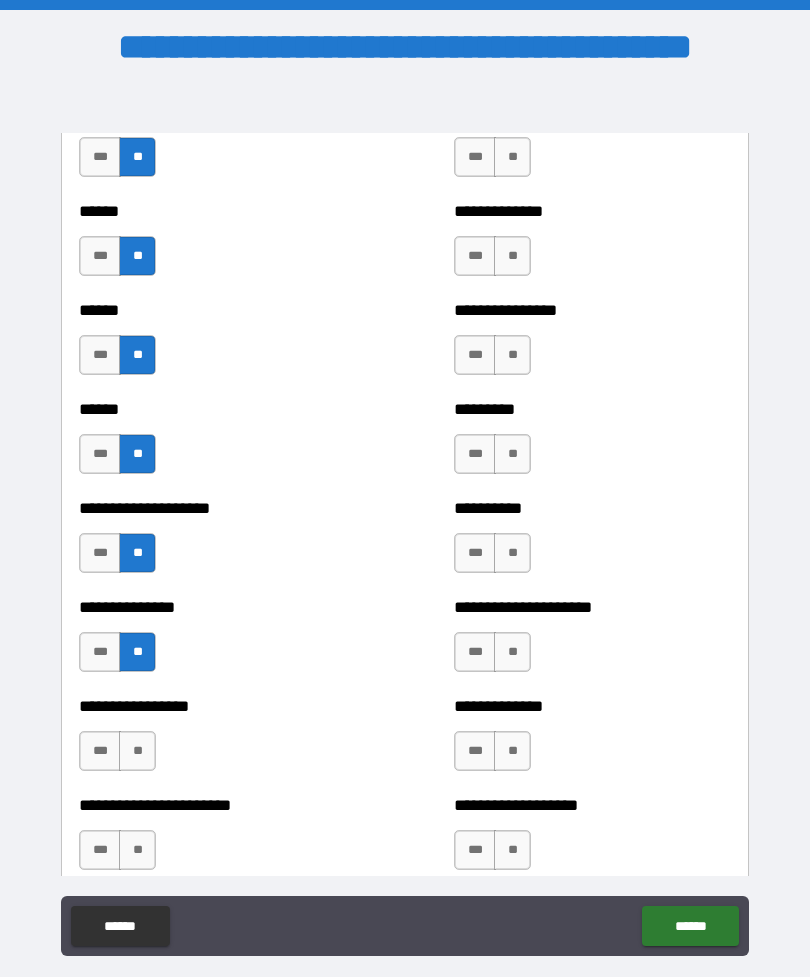 scroll, scrollTop: 3100, scrollLeft: 0, axis: vertical 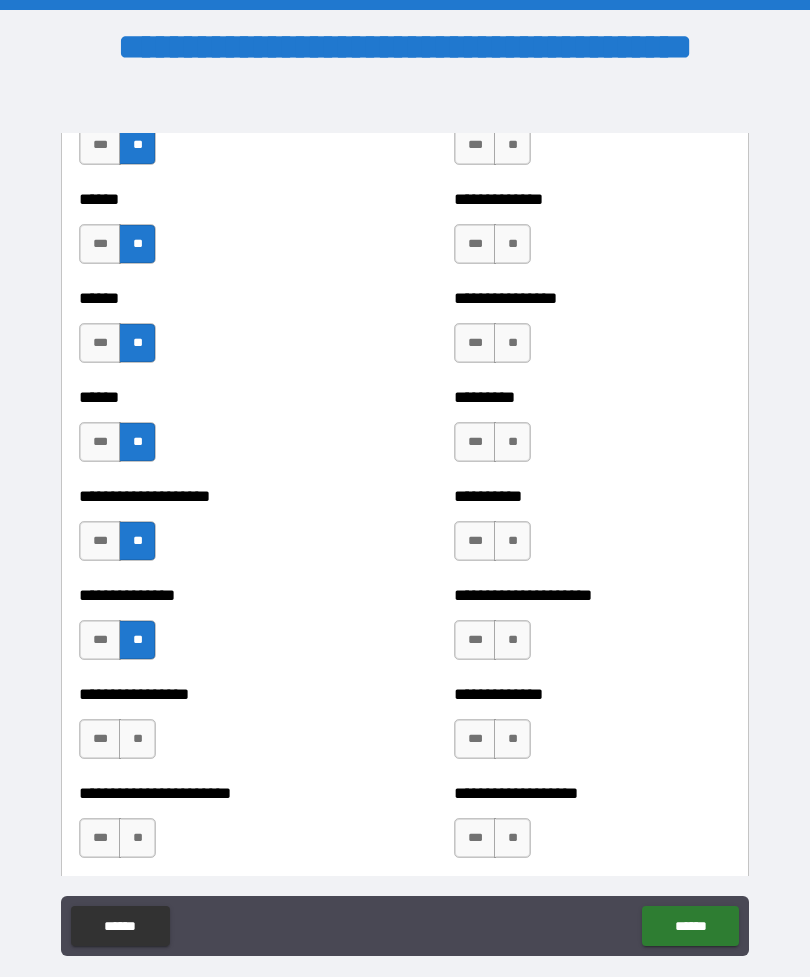 click on "**" at bounding box center (137, 739) 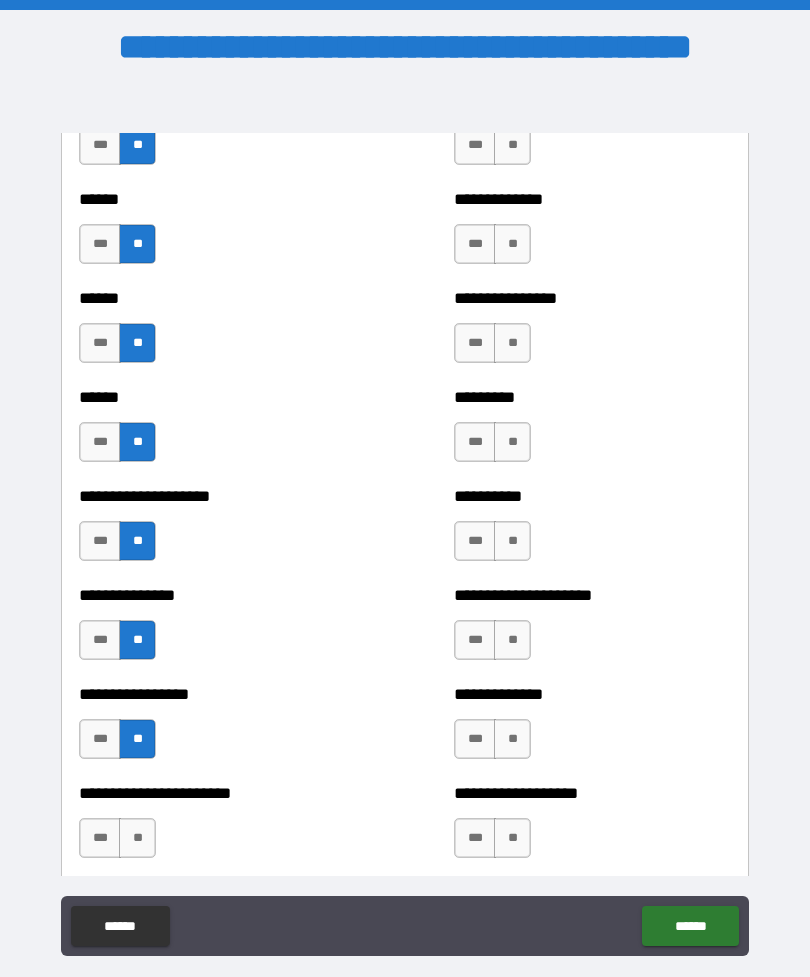 click on "**" at bounding box center (137, 838) 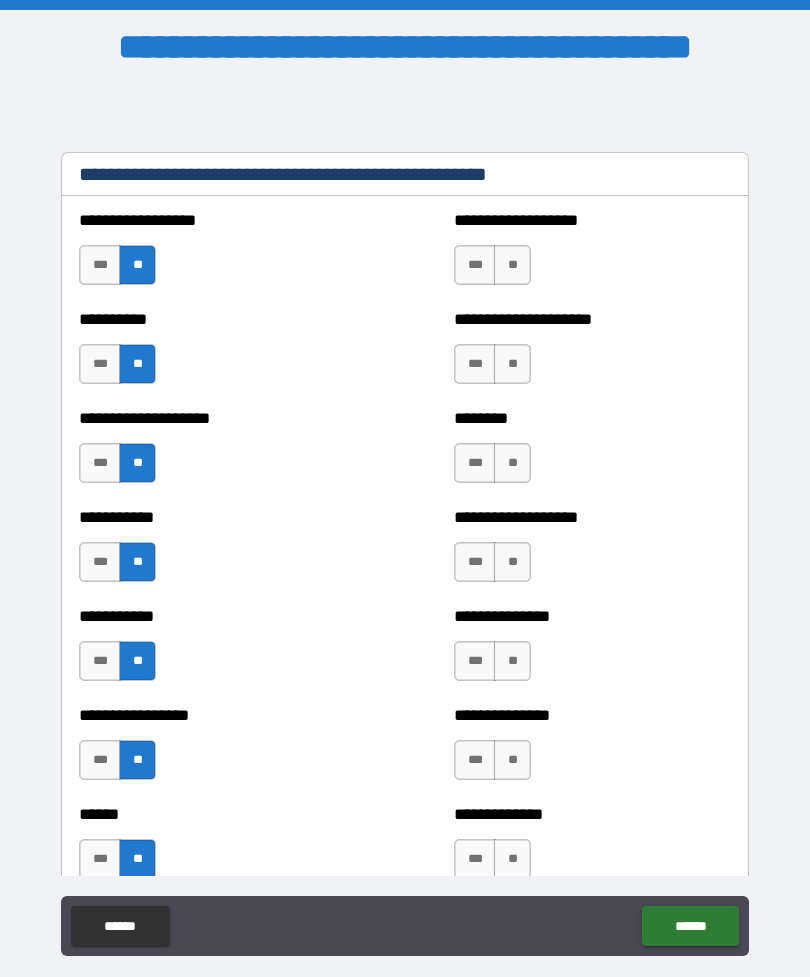 scroll, scrollTop: 2450, scrollLeft: 0, axis: vertical 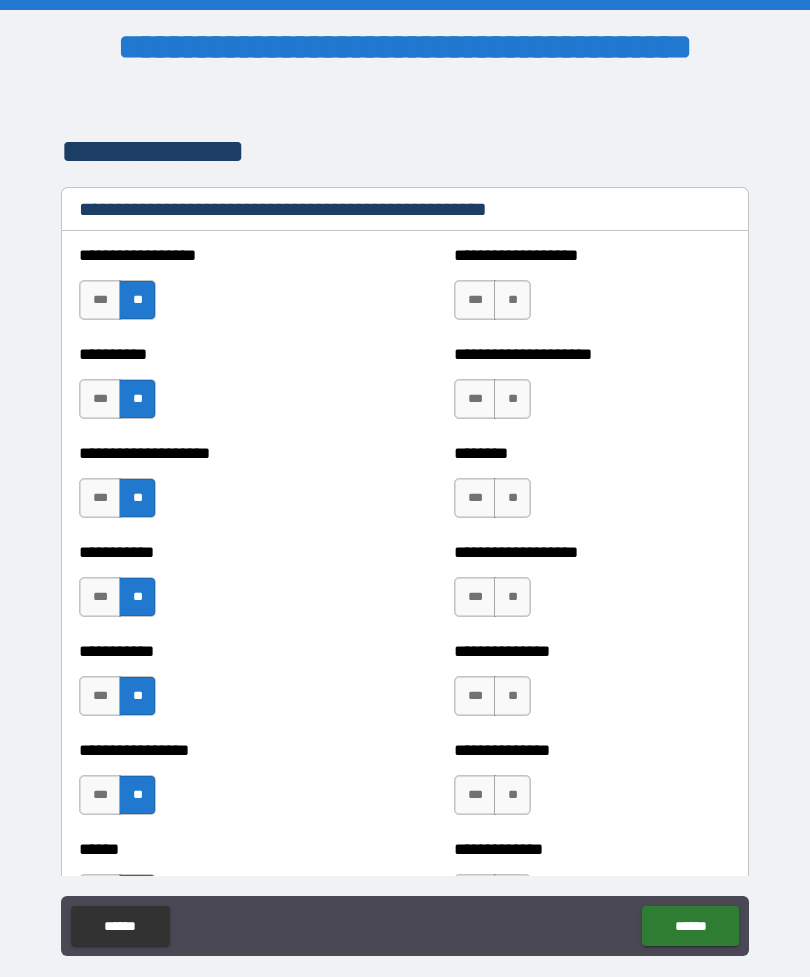 click on "**" at bounding box center (512, 300) 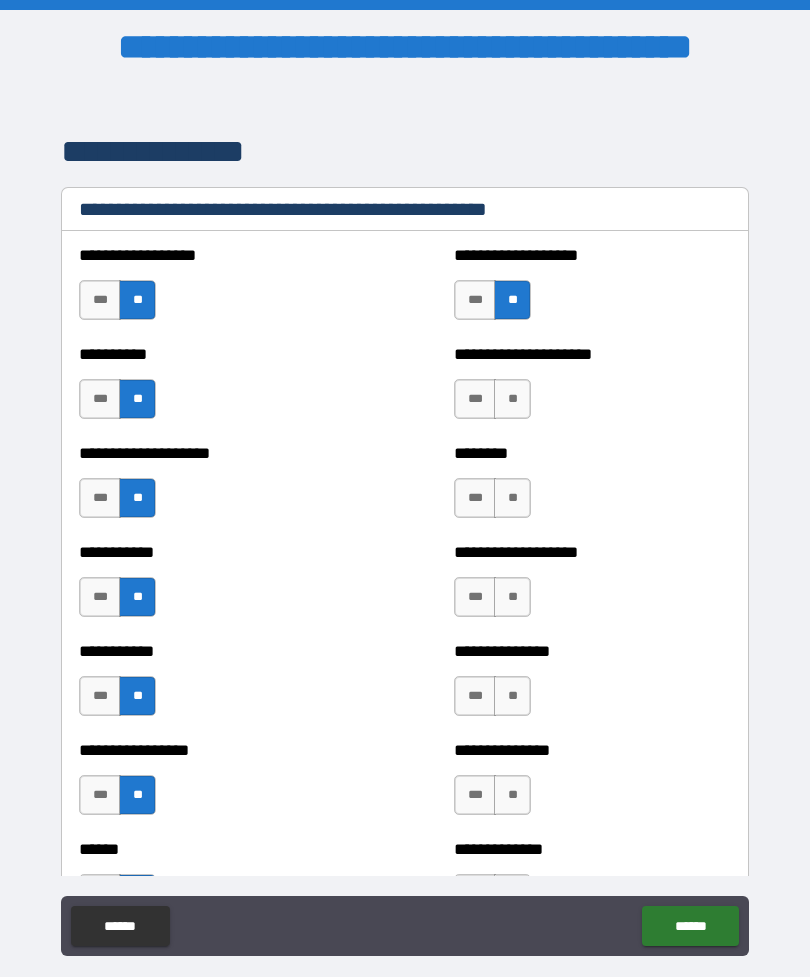 click on "**" at bounding box center [512, 399] 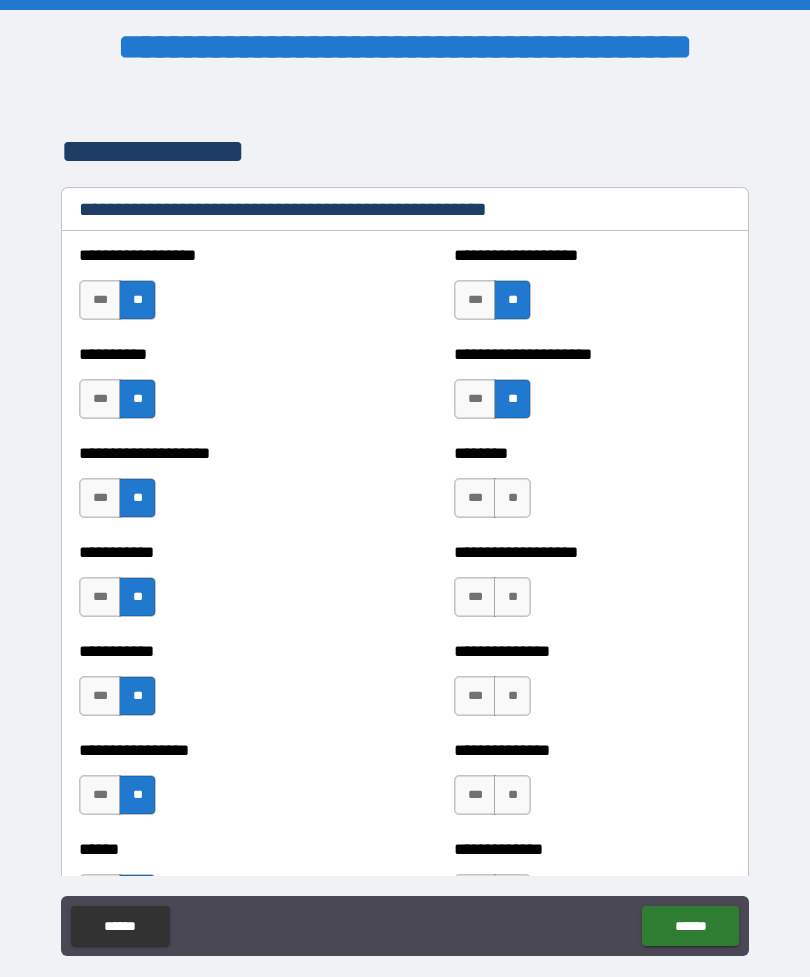 click on "**" at bounding box center (512, 498) 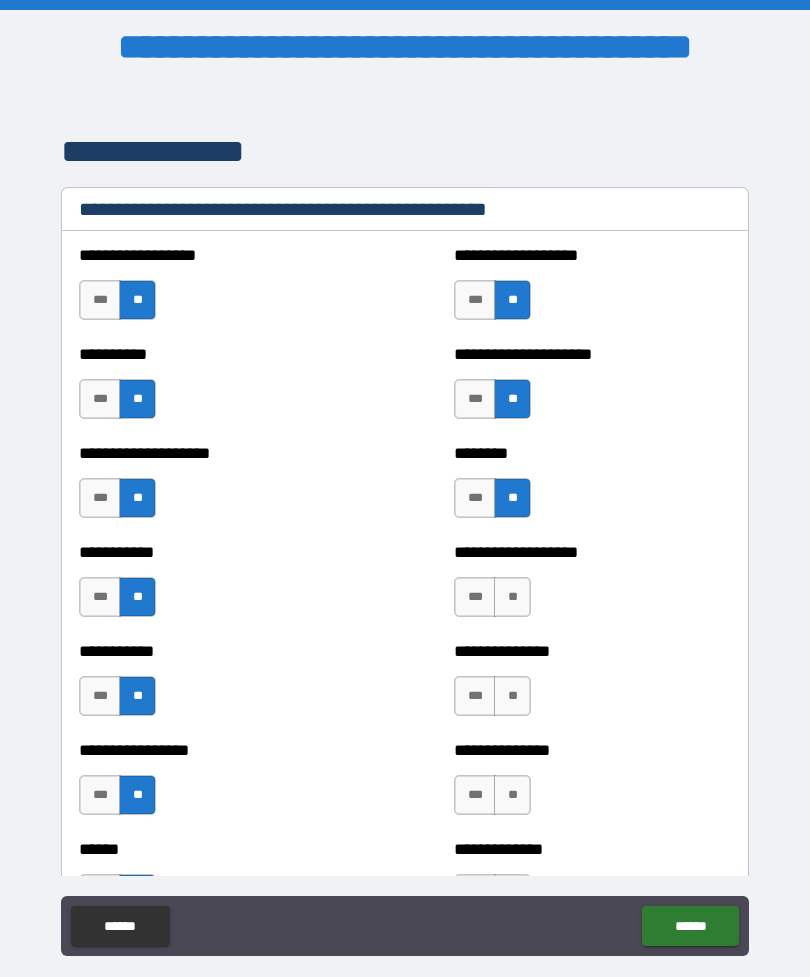 click on "**" at bounding box center (512, 597) 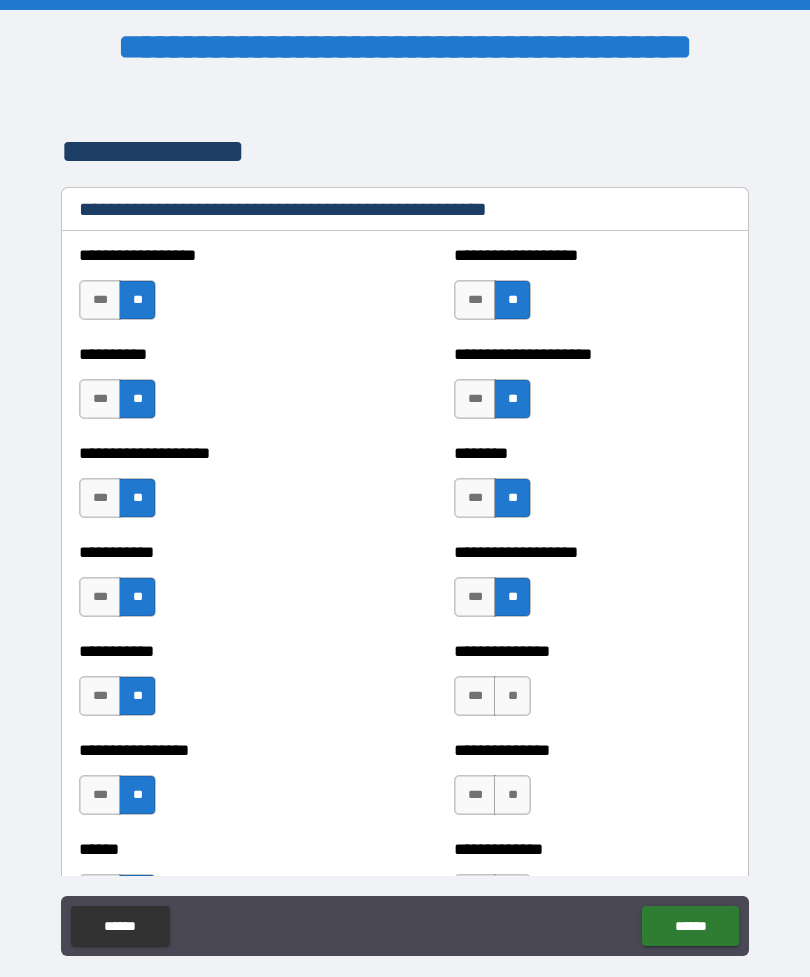 click on "**" at bounding box center [512, 696] 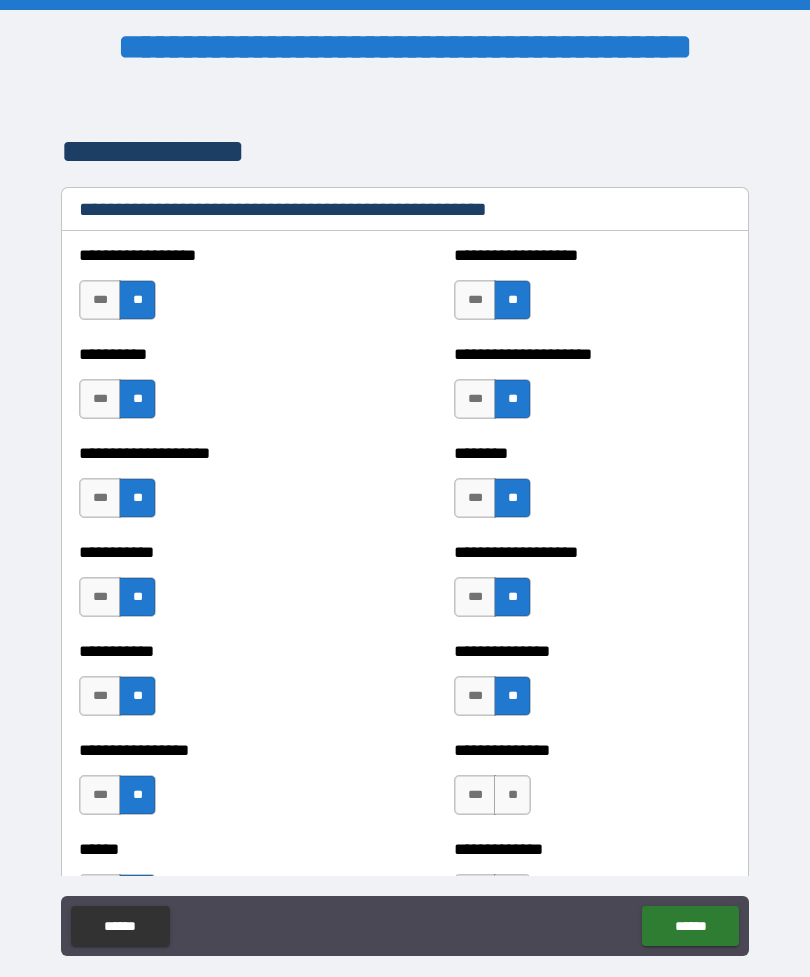 click on "**" at bounding box center [512, 795] 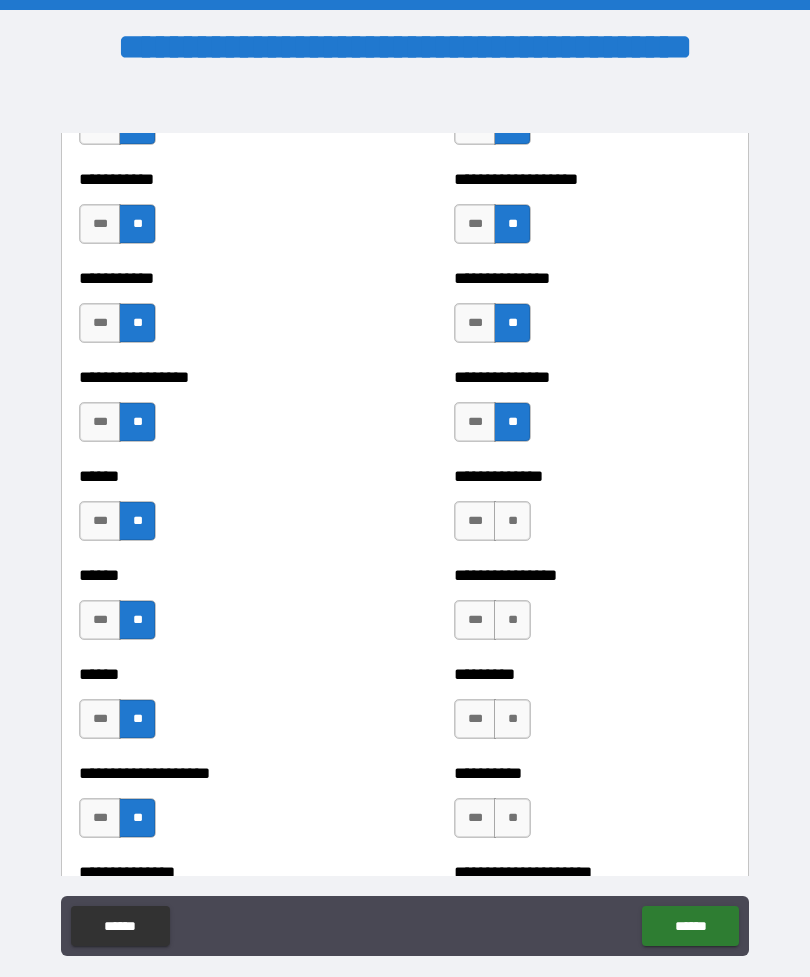 scroll, scrollTop: 2828, scrollLeft: 0, axis: vertical 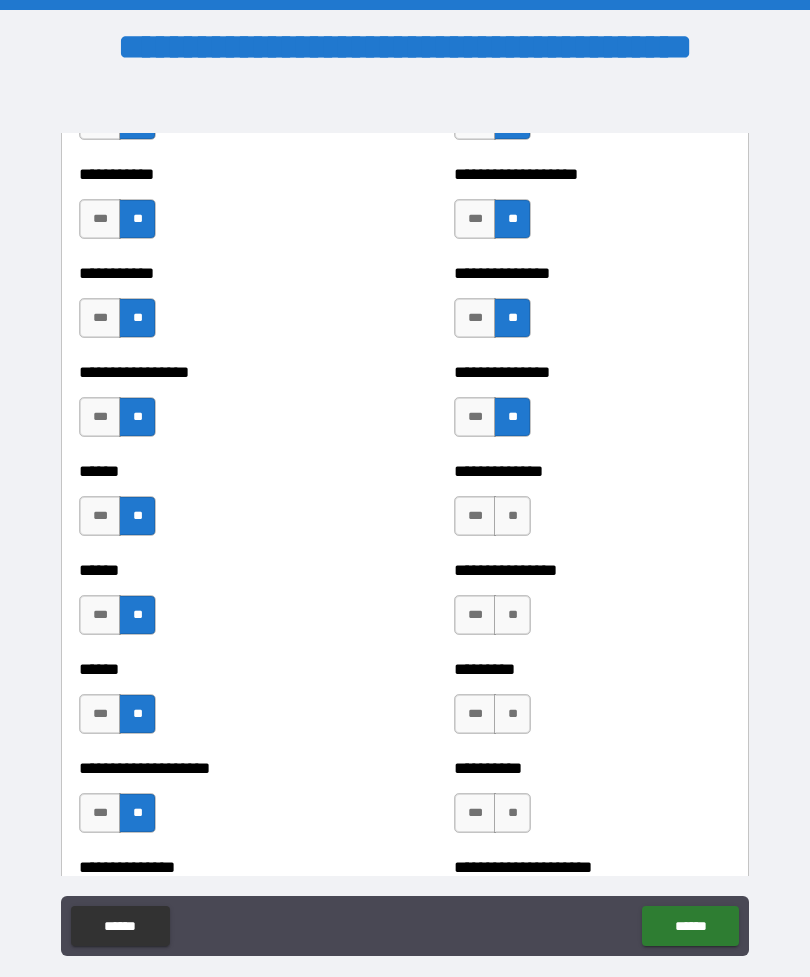 click on "**" at bounding box center [512, 516] 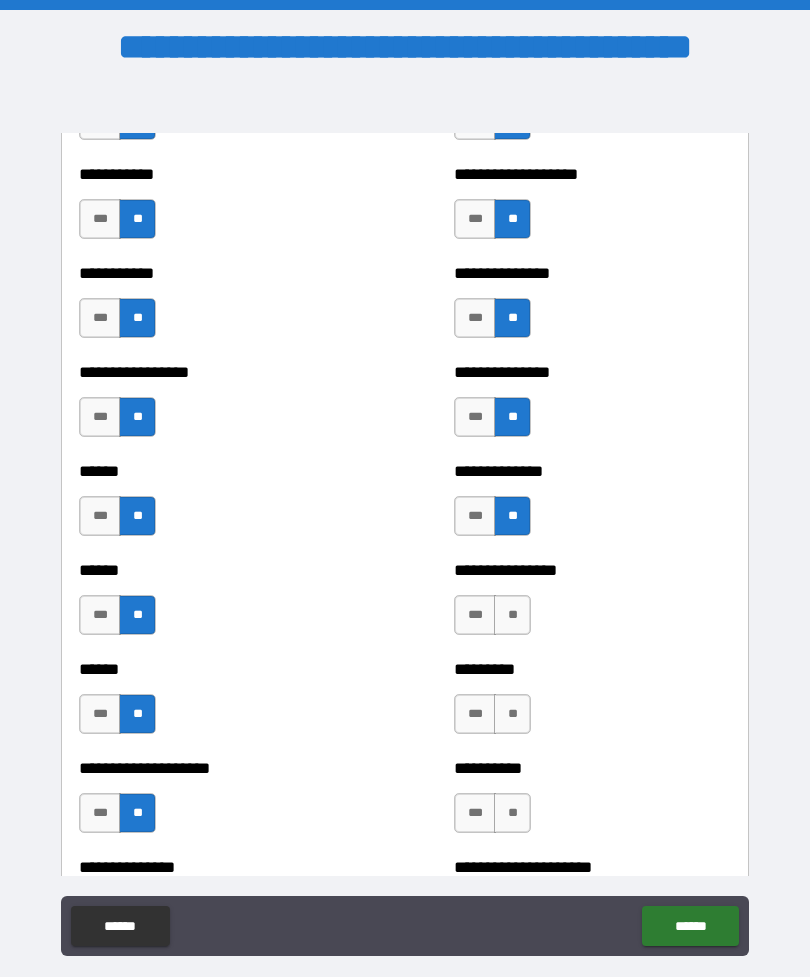 click on "**" at bounding box center [512, 615] 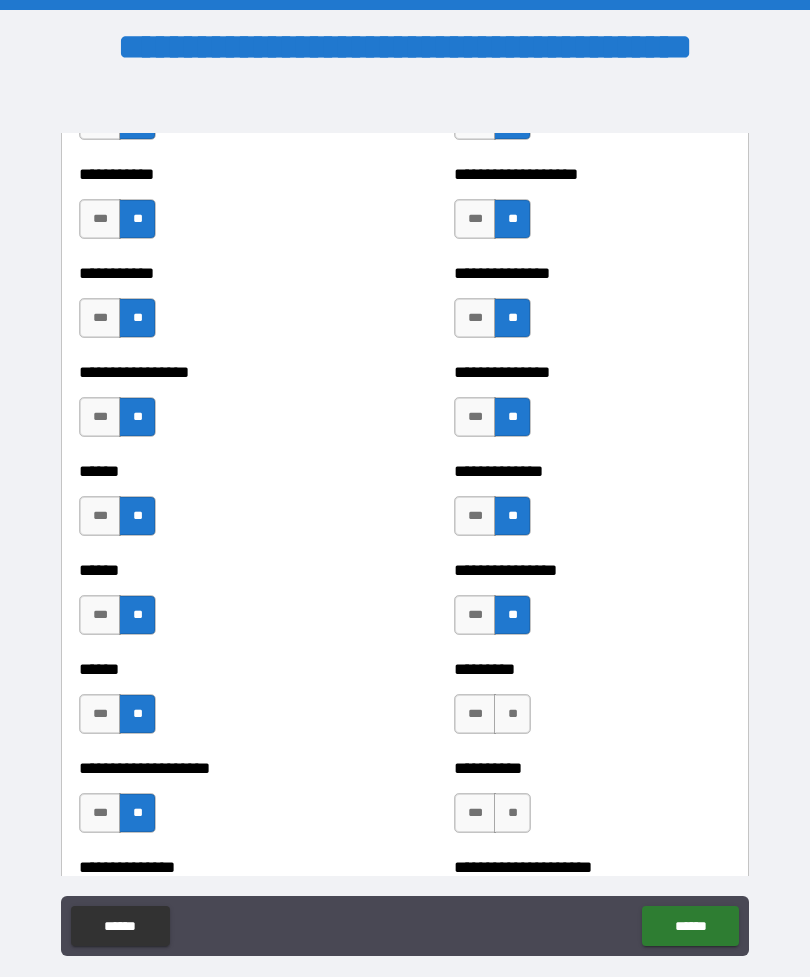 click on "**" at bounding box center [512, 714] 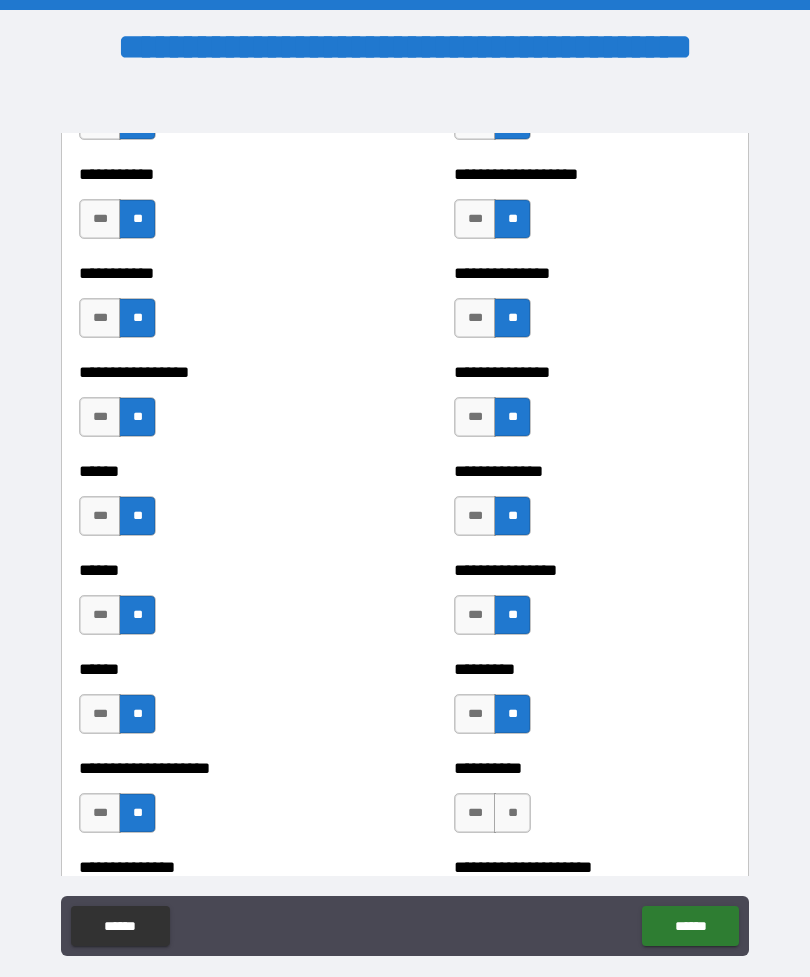 click on "**" at bounding box center [512, 813] 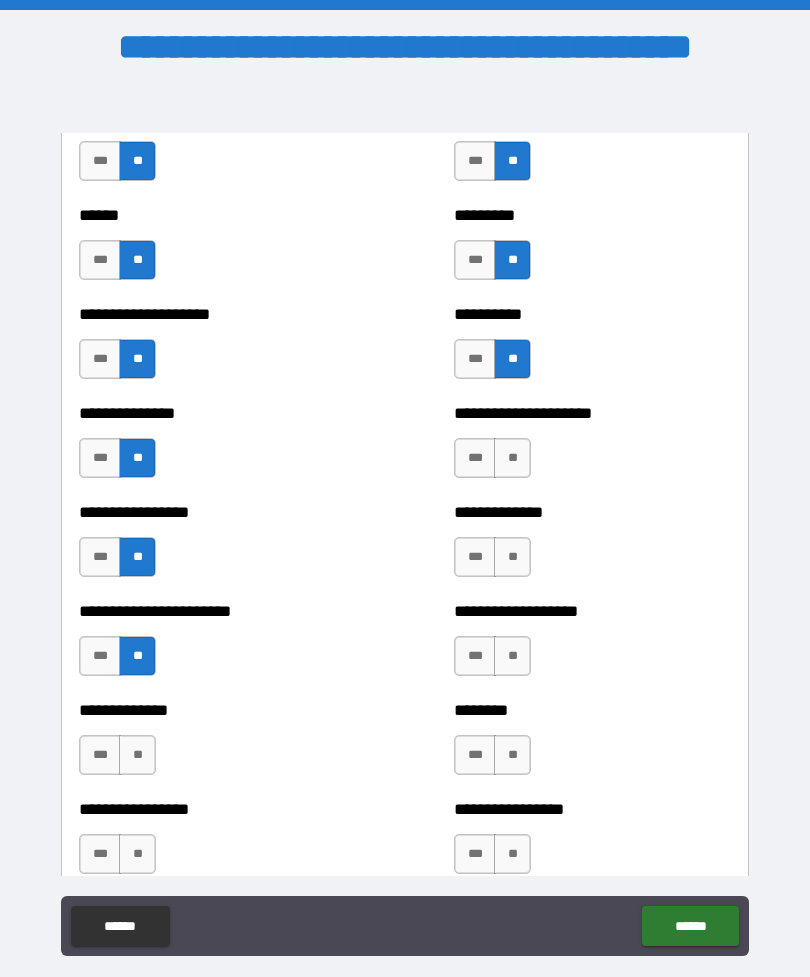 scroll, scrollTop: 3283, scrollLeft: 0, axis: vertical 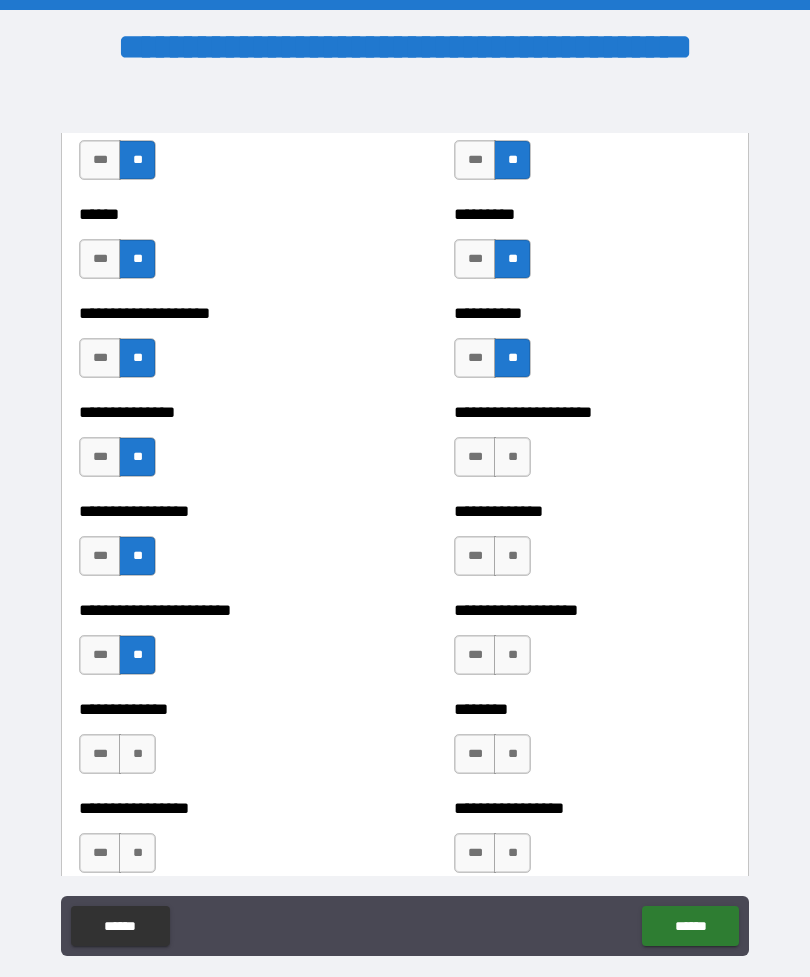 click on "**" at bounding box center (512, 457) 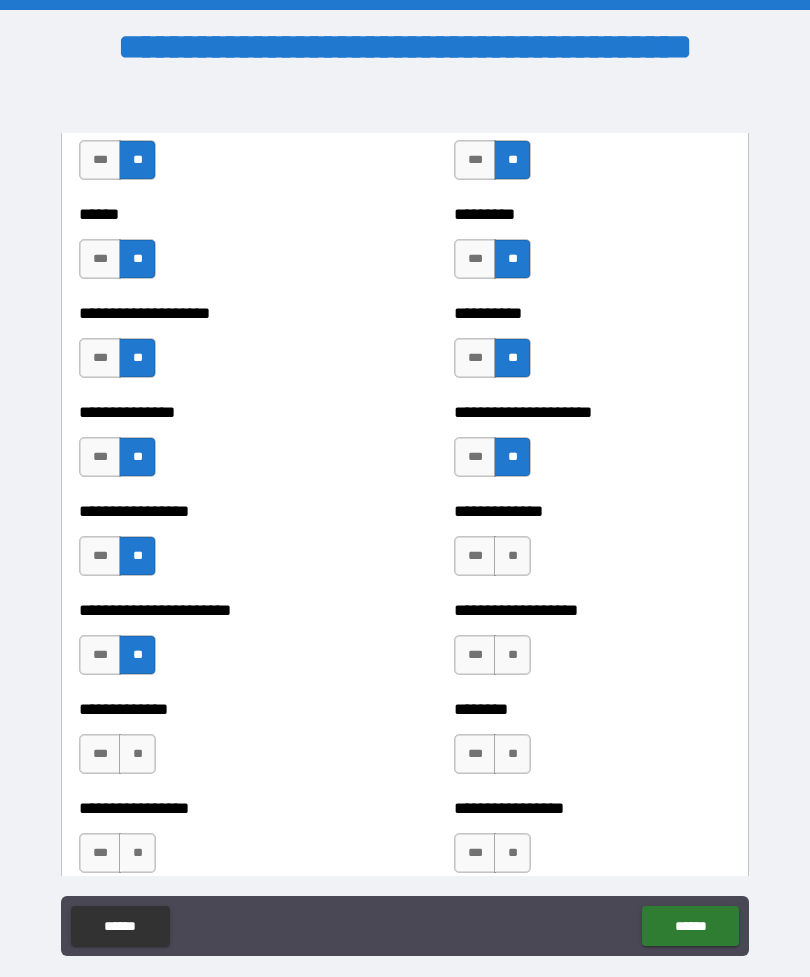 click on "**" at bounding box center (512, 655) 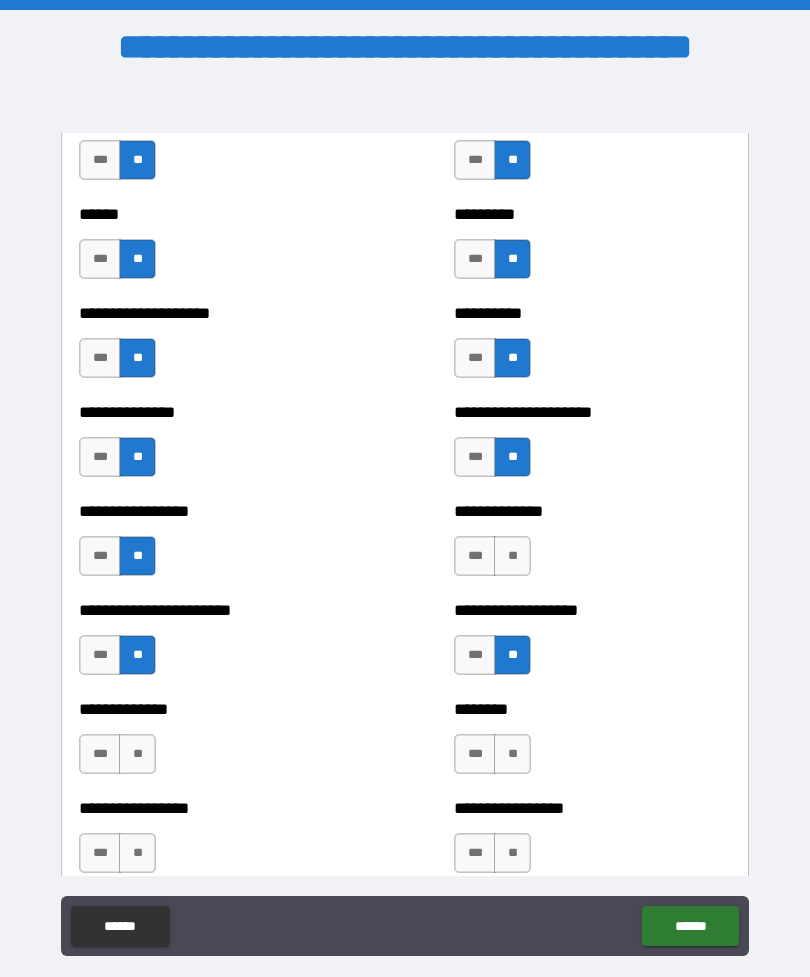 click on "**" at bounding box center (512, 754) 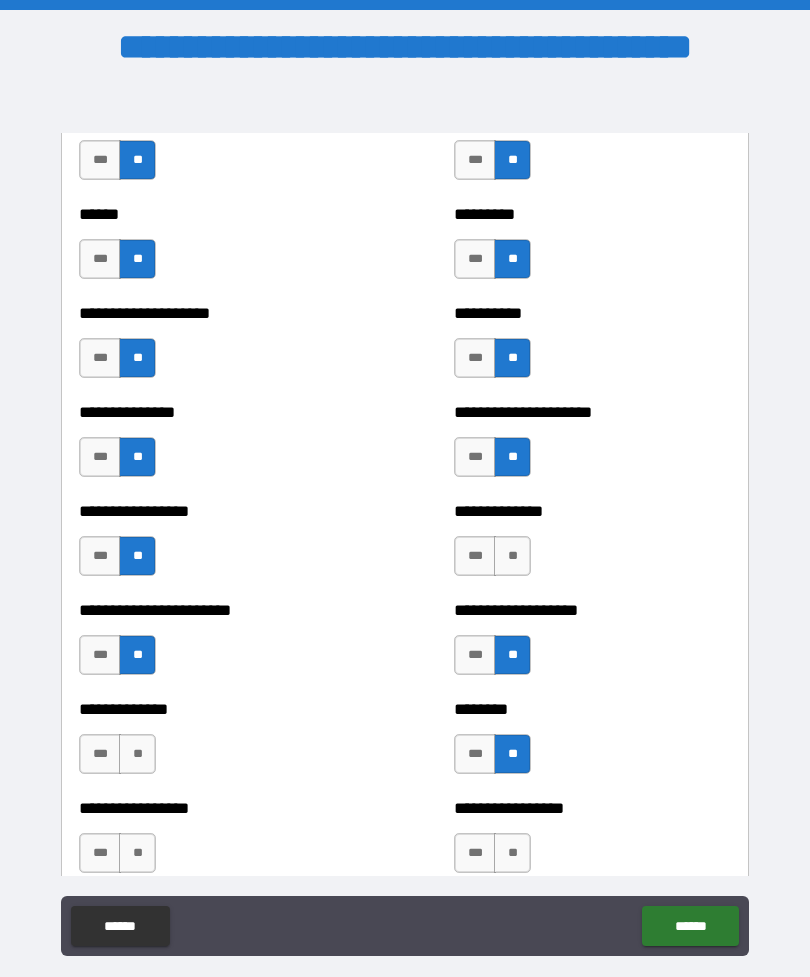 click on "**" at bounding box center [512, 853] 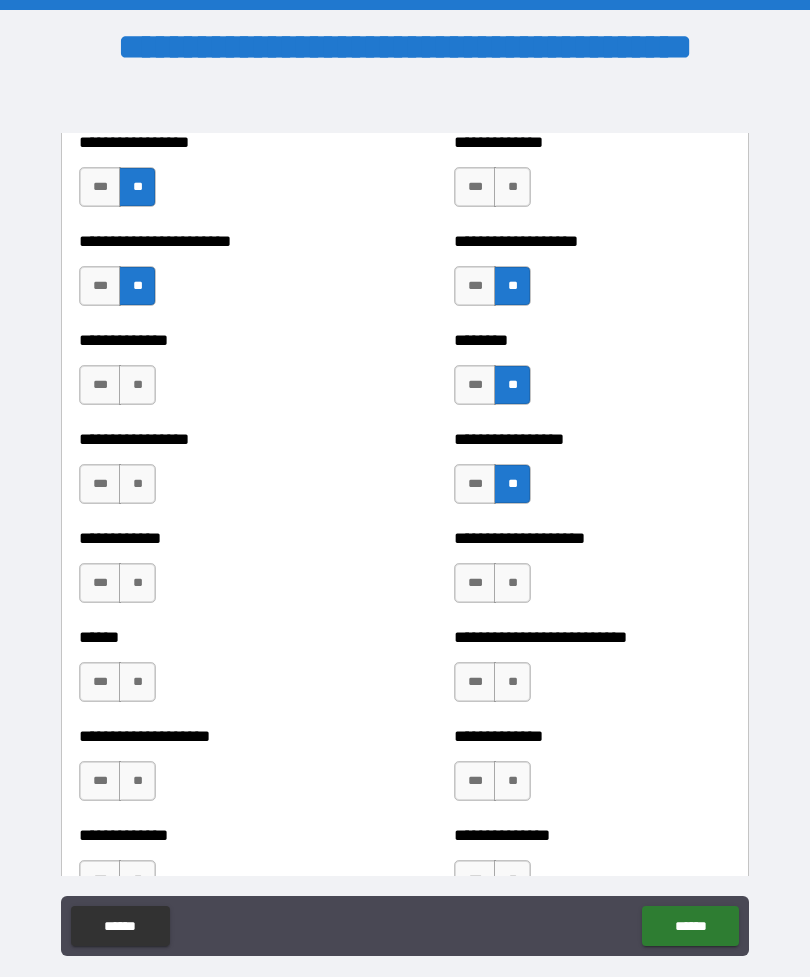 scroll, scrollTop: 3675, scrollLeft: 0, axis: vertical 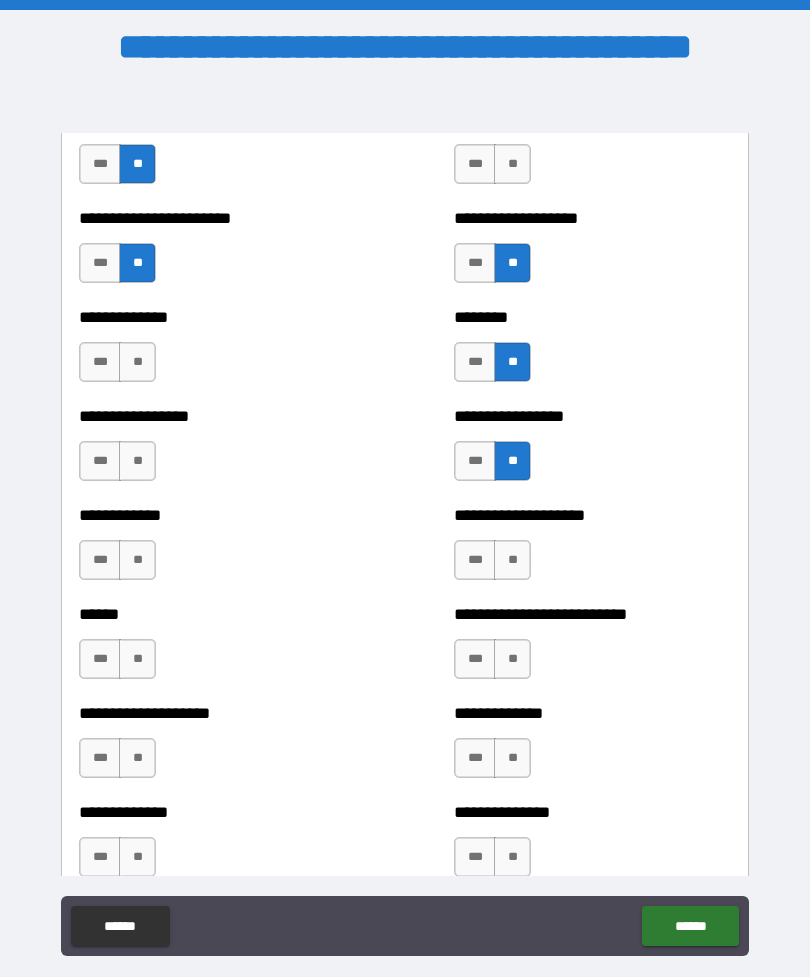 click on "**" at bounding box center [137, 362] 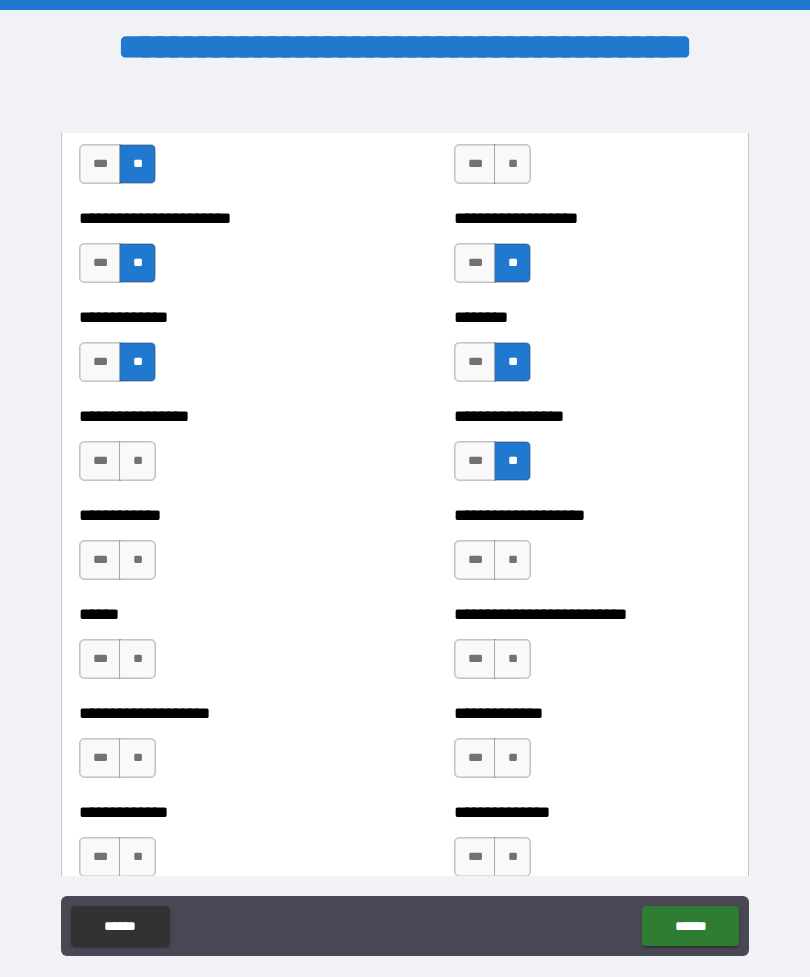 click on "**" at bounding box center [137, 461] 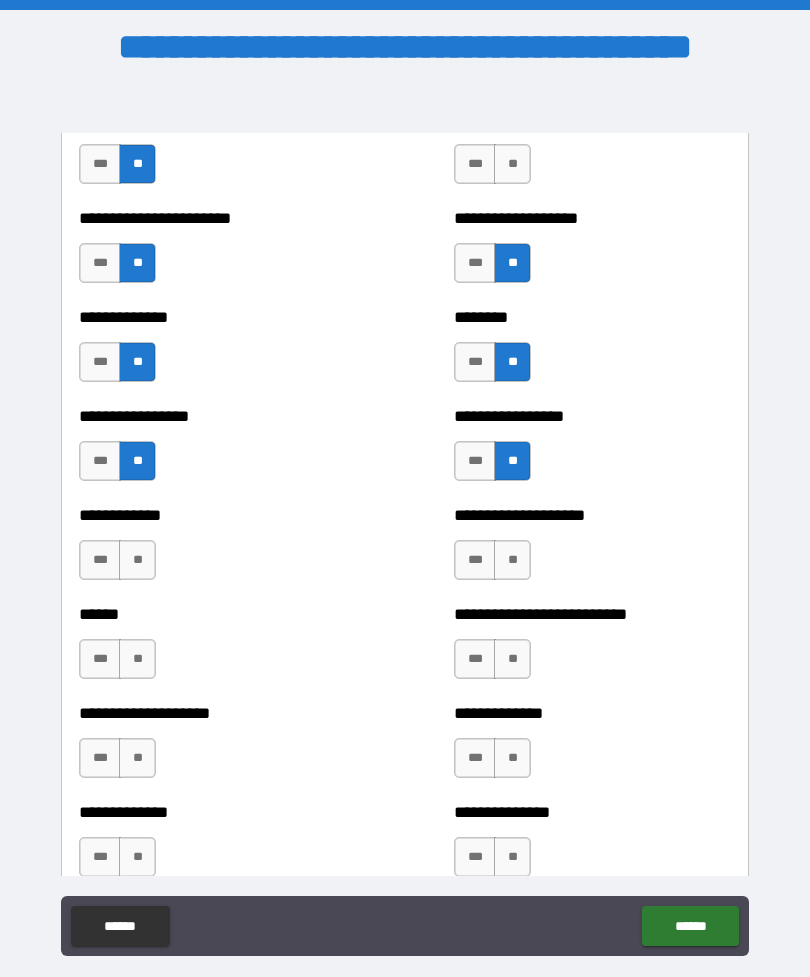 click on "**" at bounding box center [137, 560] 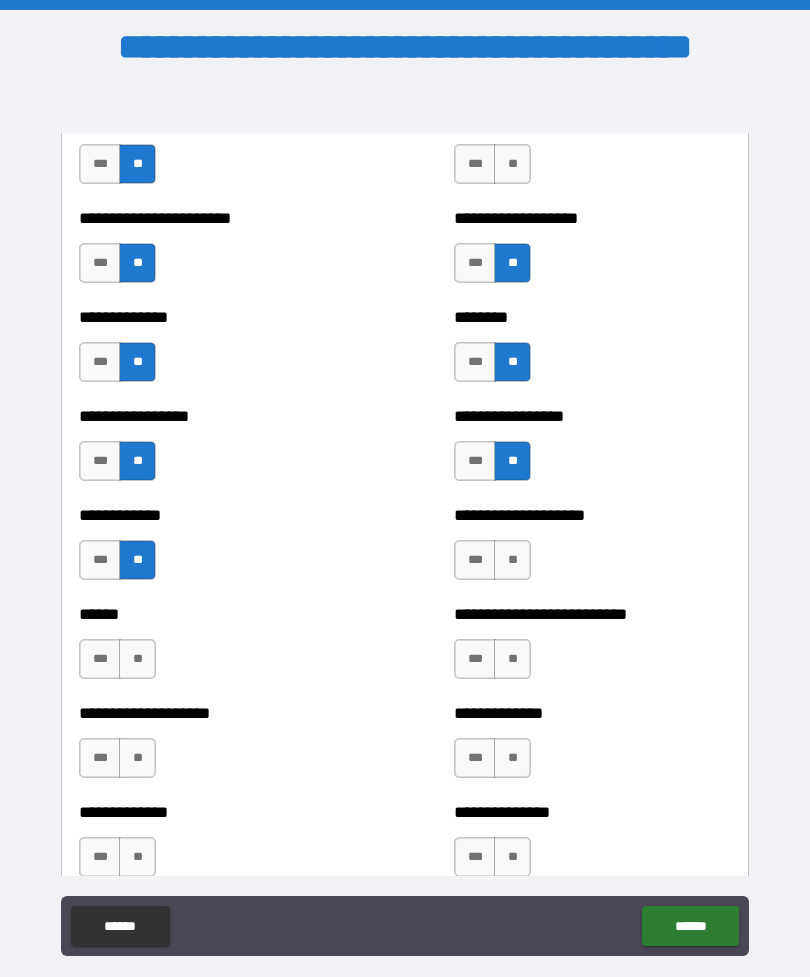 click on "**" at bounding box center [137, 659] 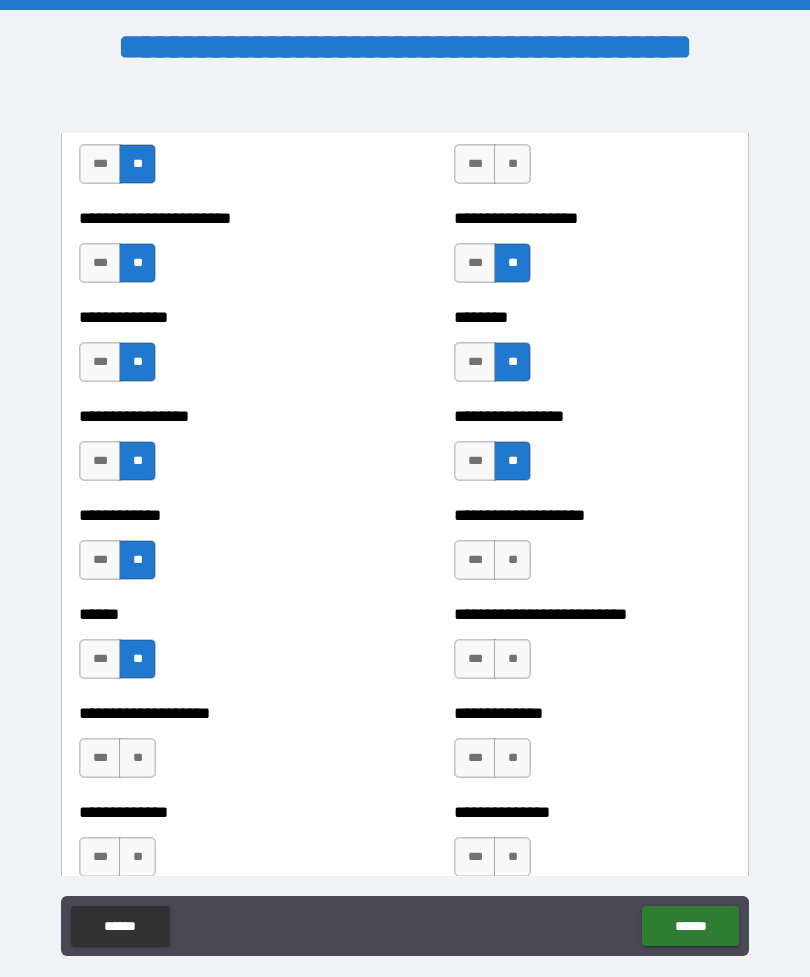 click on "**" at bounding box center [137, 758] 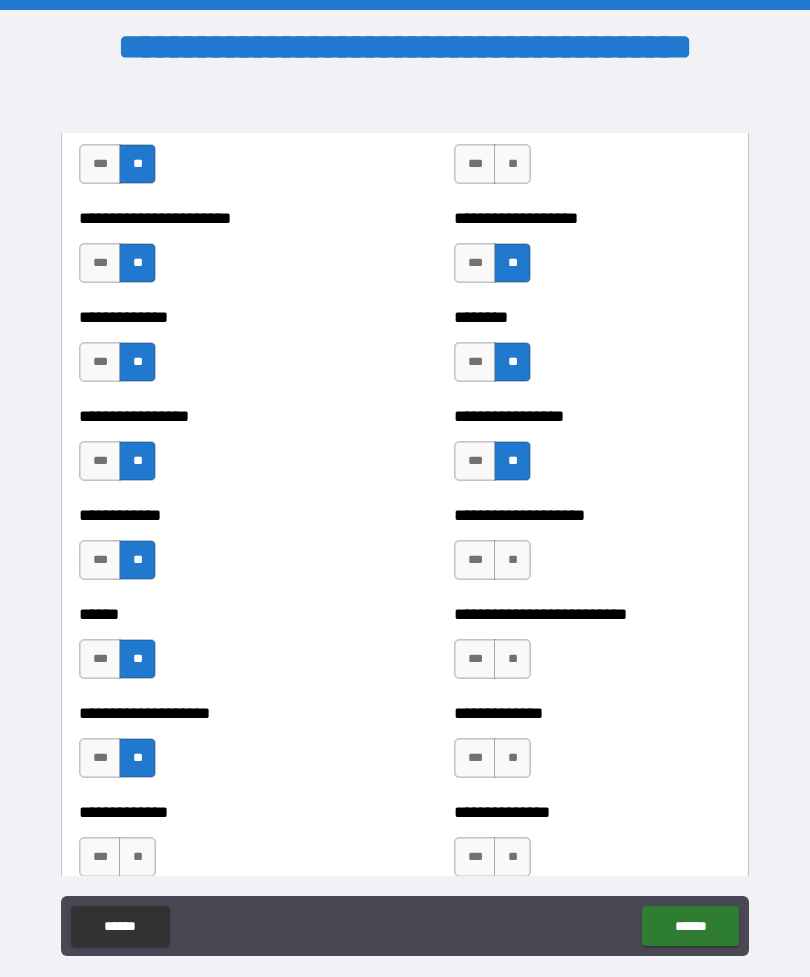 click on "**" at bounding box center [512, 560] 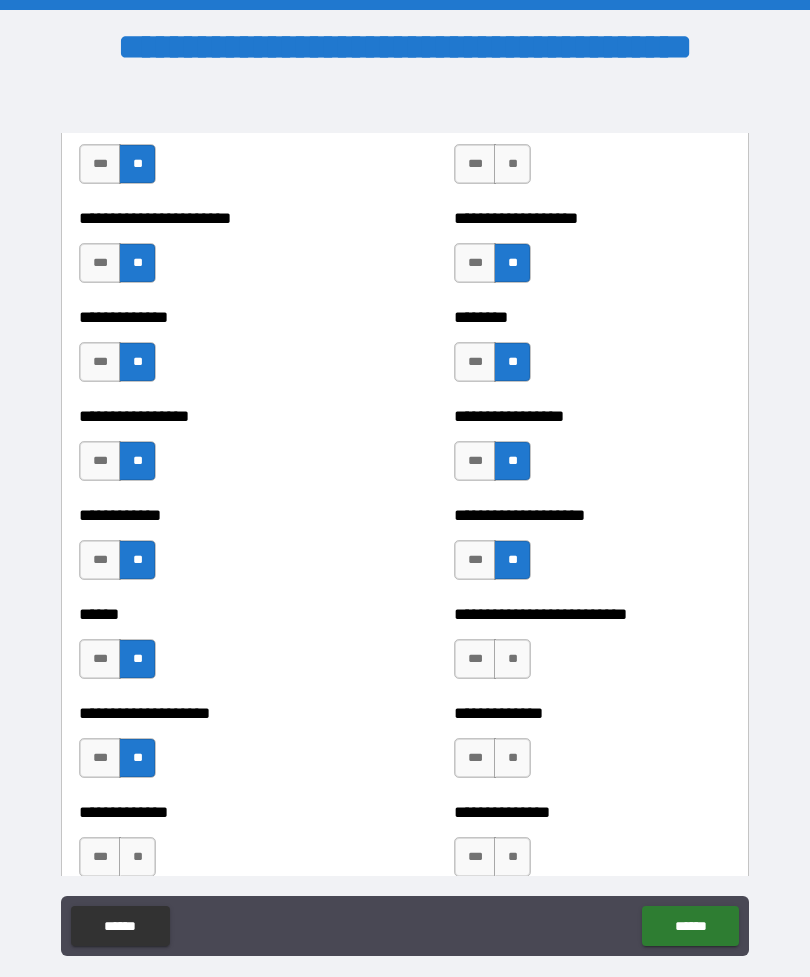 click on "**" at bounding box center [512, 659] 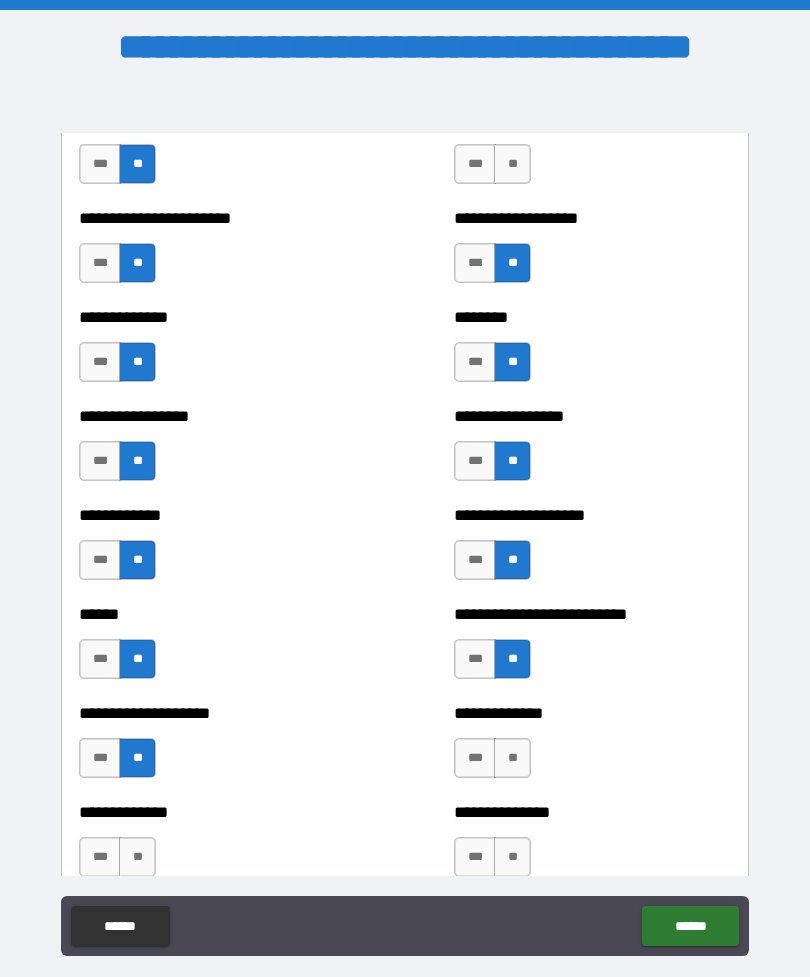 click on "**" at bounding box center [512, 758] 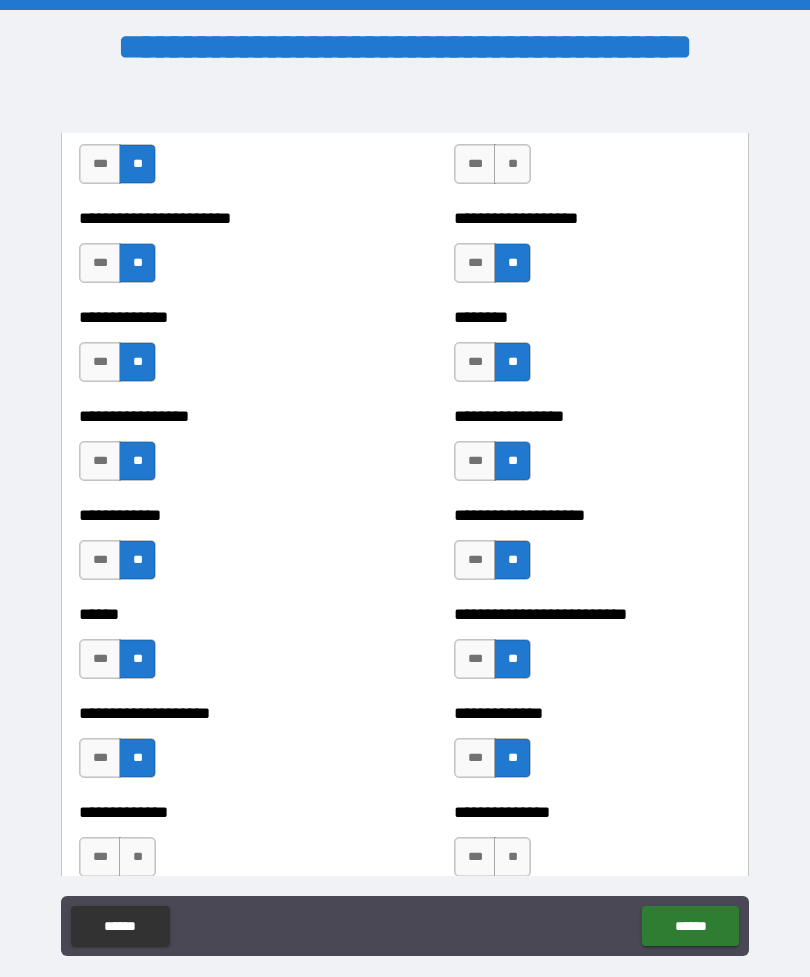 click on "**" at bounding box center (512, 857) 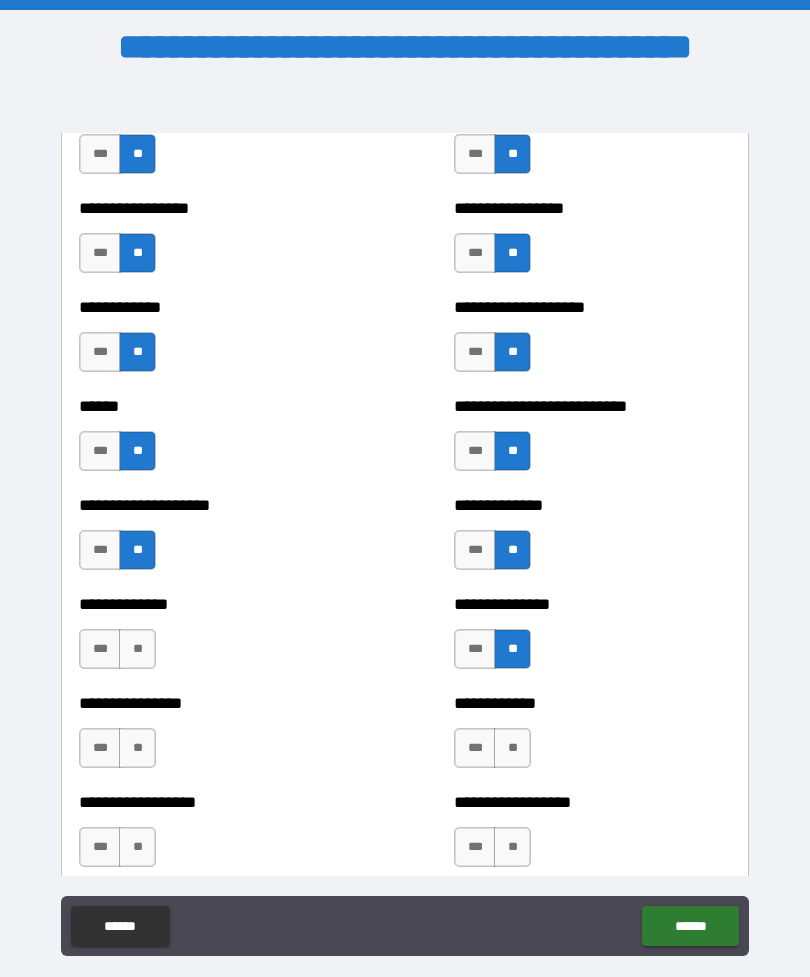 scroll, scrollTop: 4084, scrollLeft: 0, axis: vertical 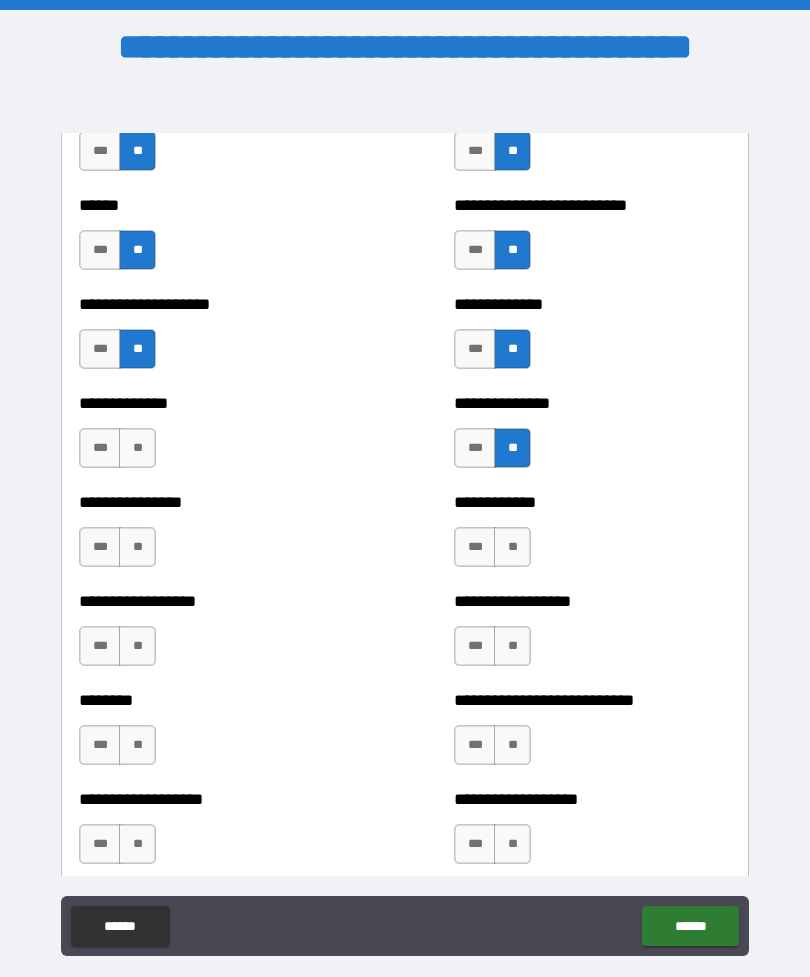 click on "**" at bounding box center [512, 547] 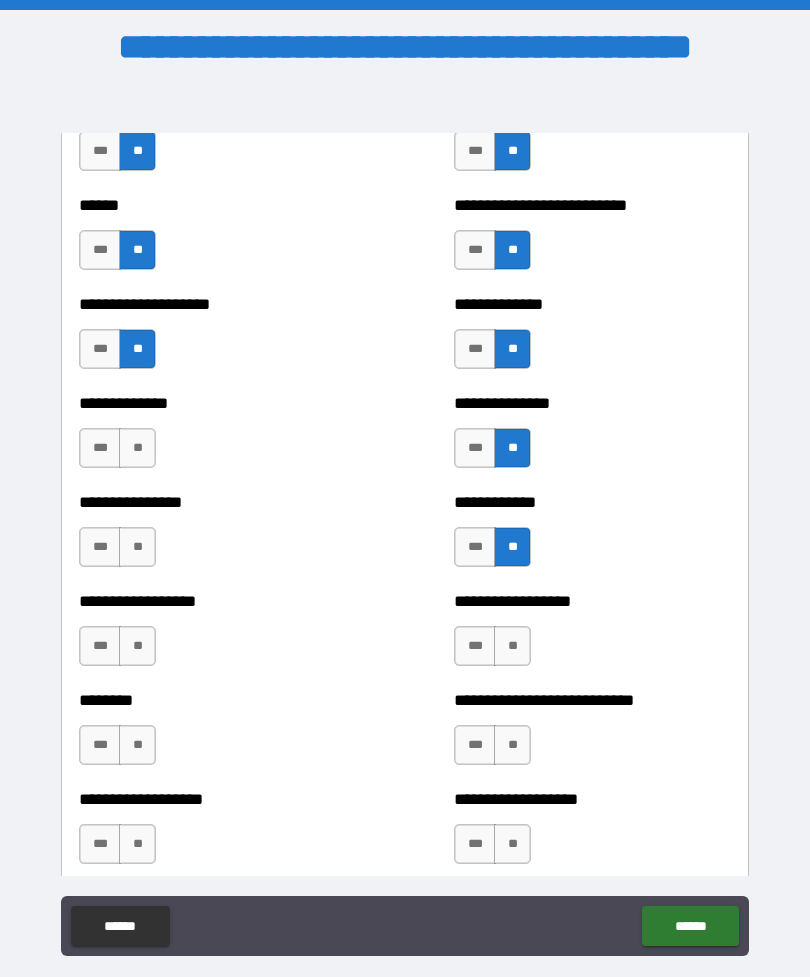 click on "**" at bounding box center [512, 646] 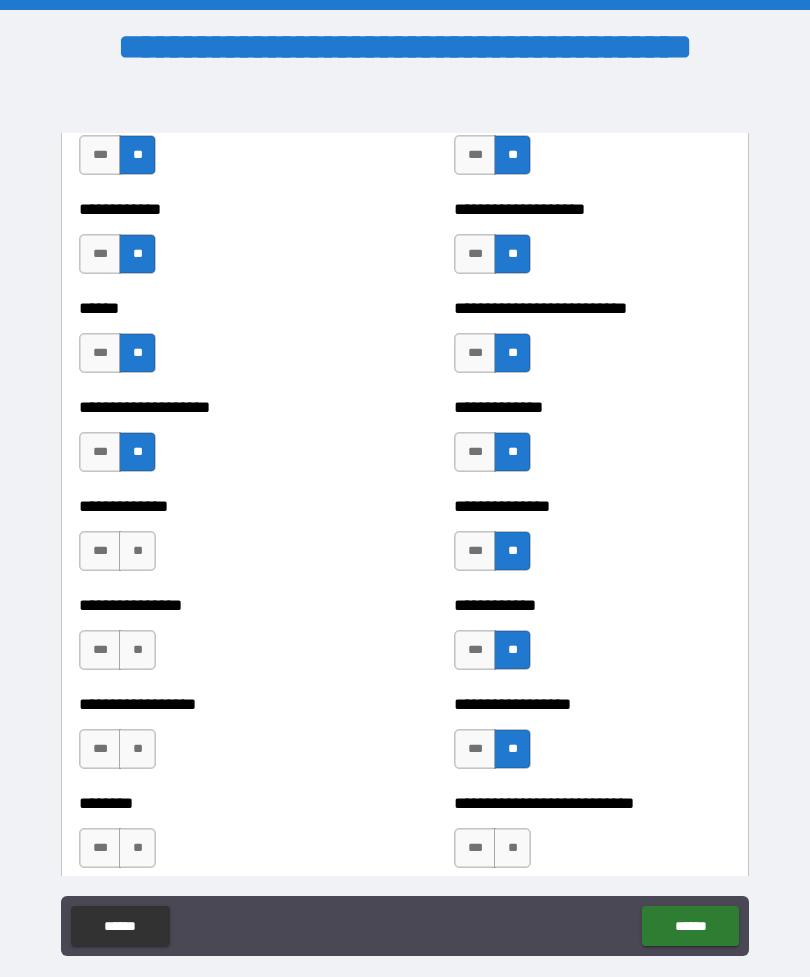 scroll, scrollTop: 3973, scrollLeft: 0, axis: vertical 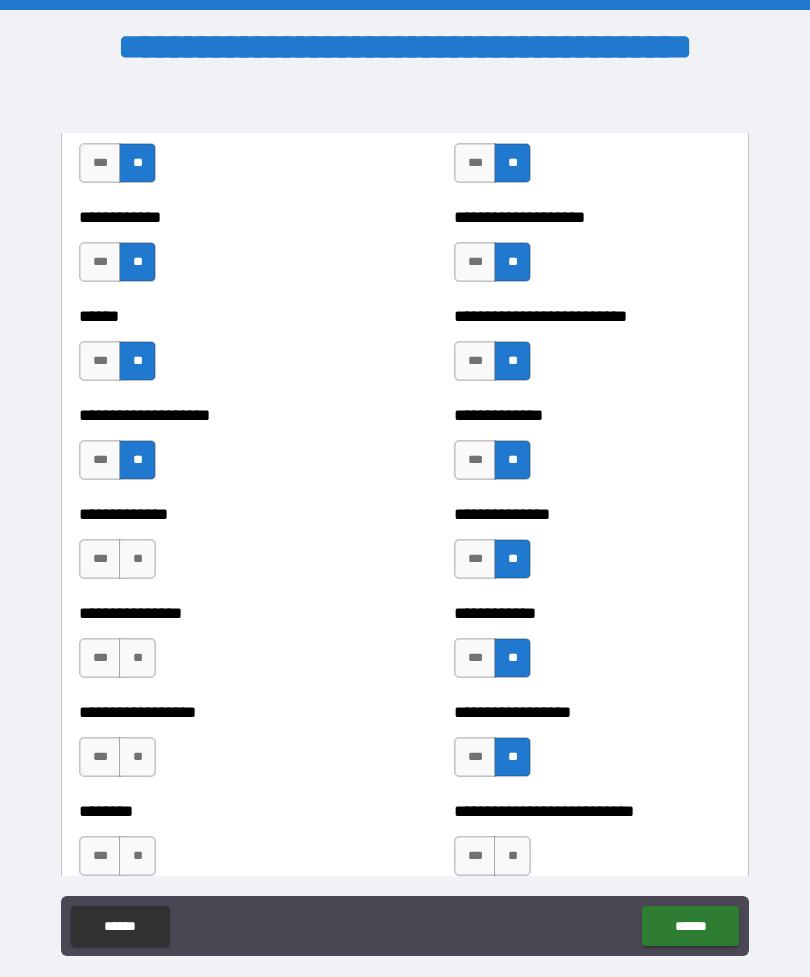 click on "**" at bounding box center [137, 559] 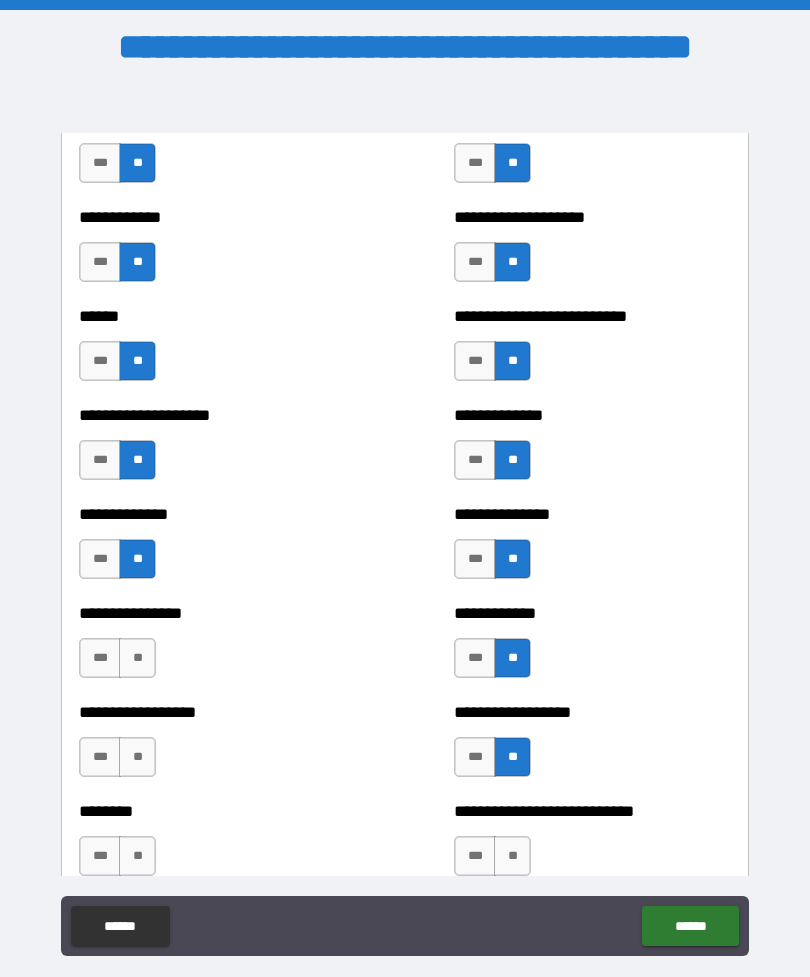 click on "**" at bounding box center (137, 658) 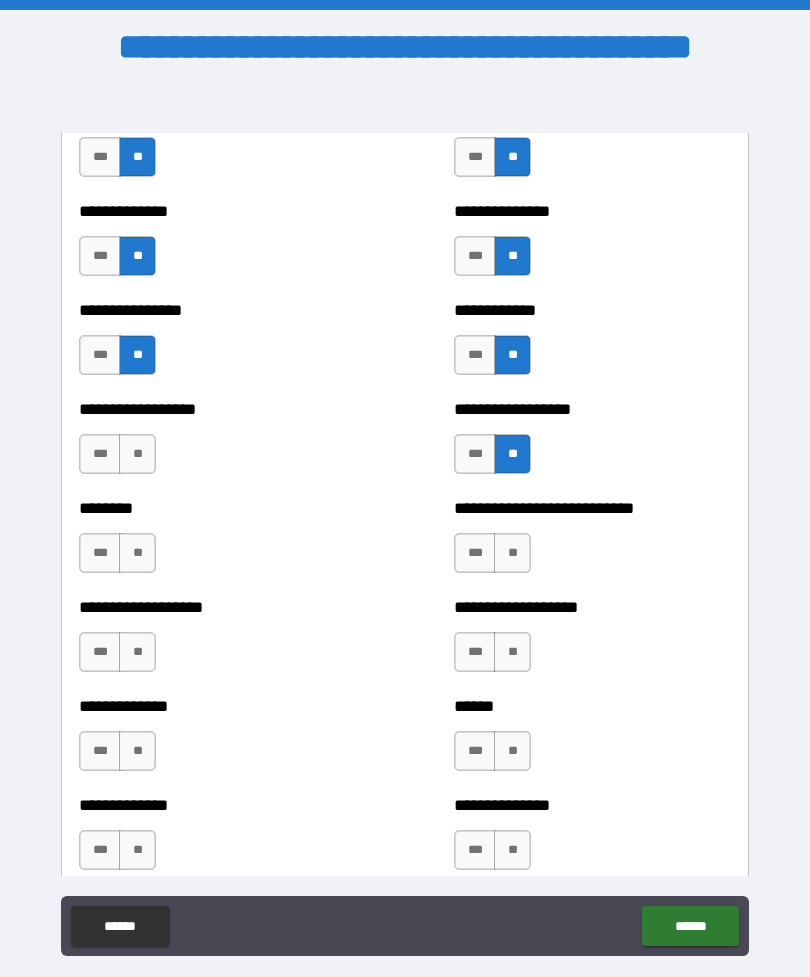 scroll, scrollTop: 4275, scrollLeft: 0, axis: vertical 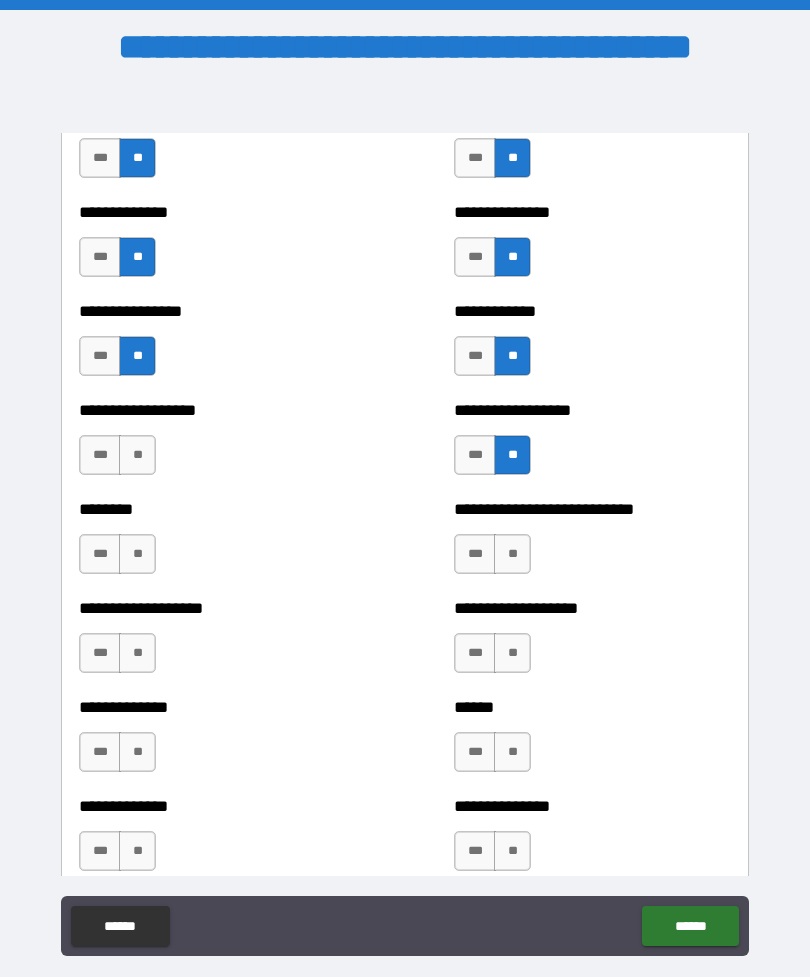 click on "**" at bounding box center [137, 455] 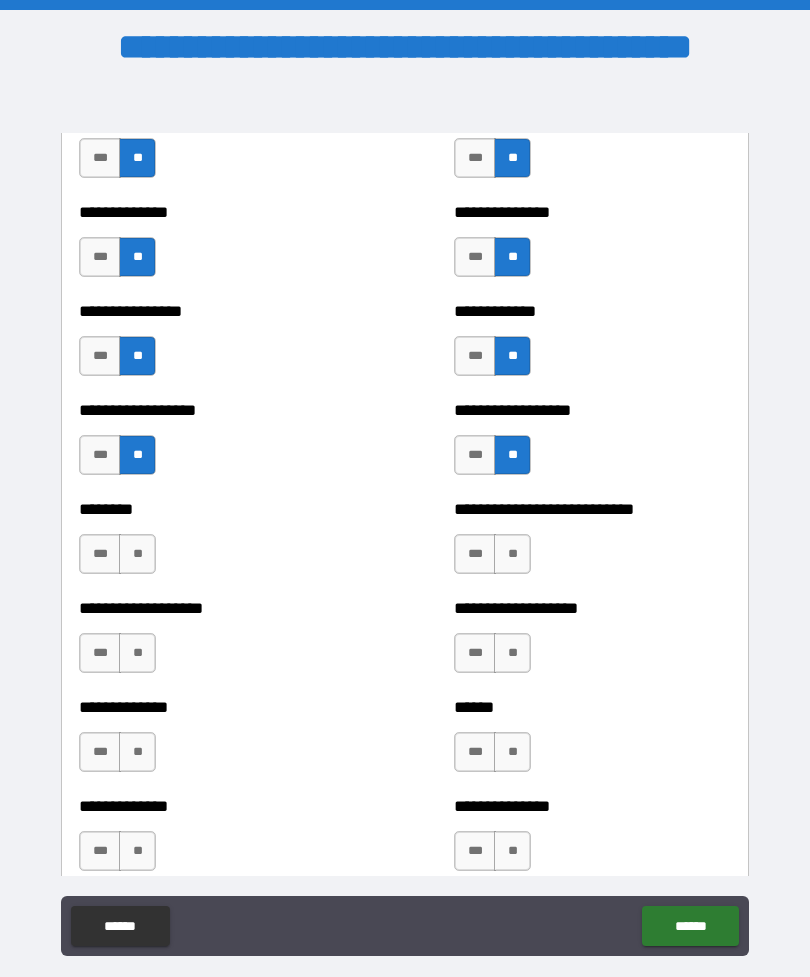 click on "**" at bounding box center [137, 554] 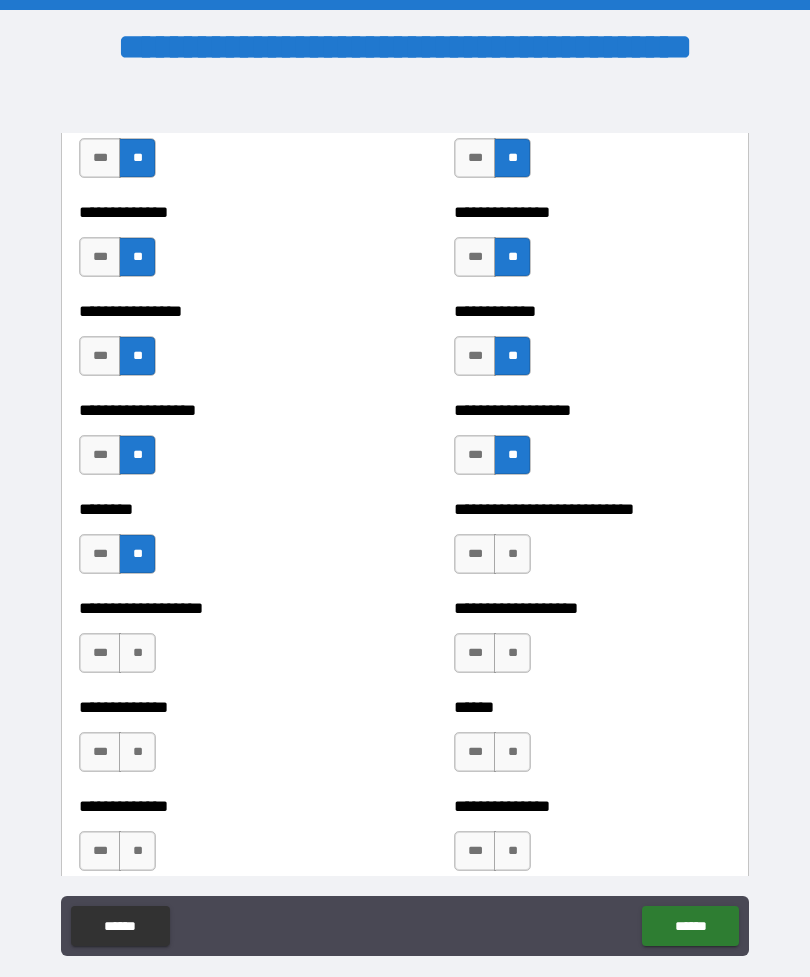 click on "**" at bounding box center [137, 653] 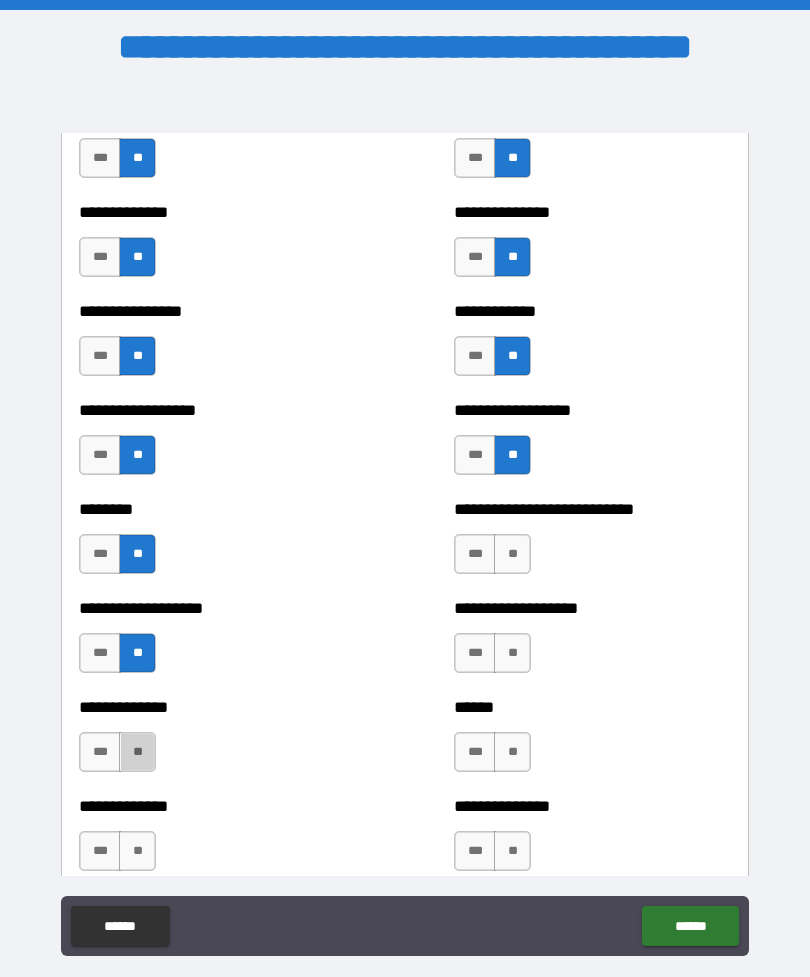 click on "**" at bounding box center (137, 752) 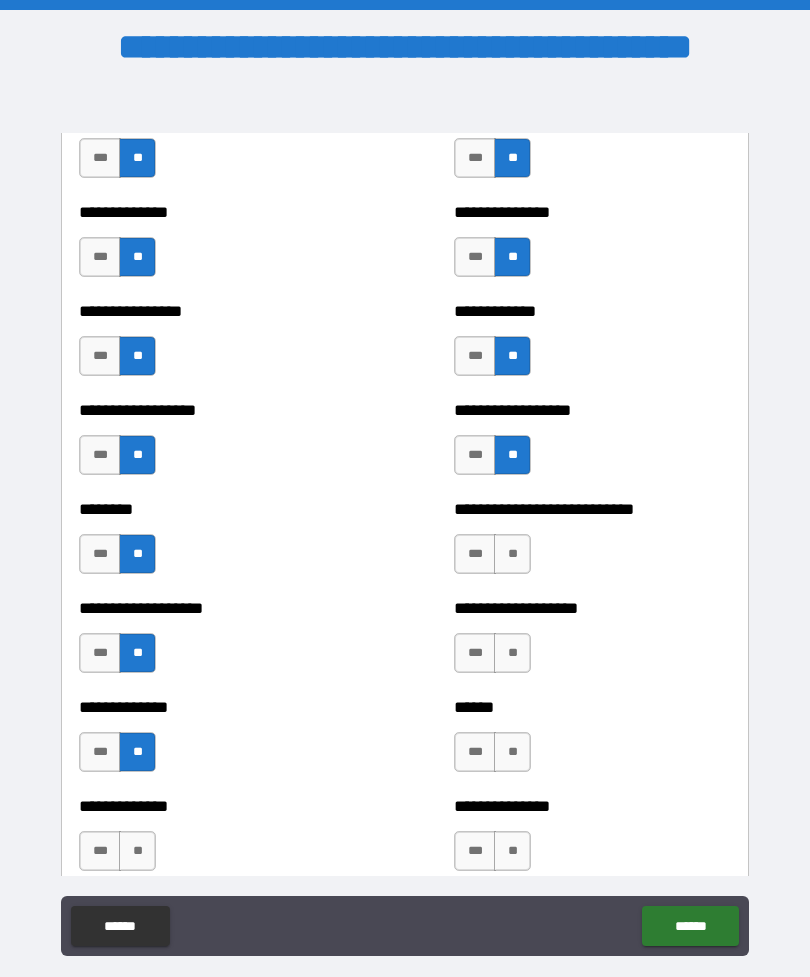 click on "**" at bounding box center (137, 851) 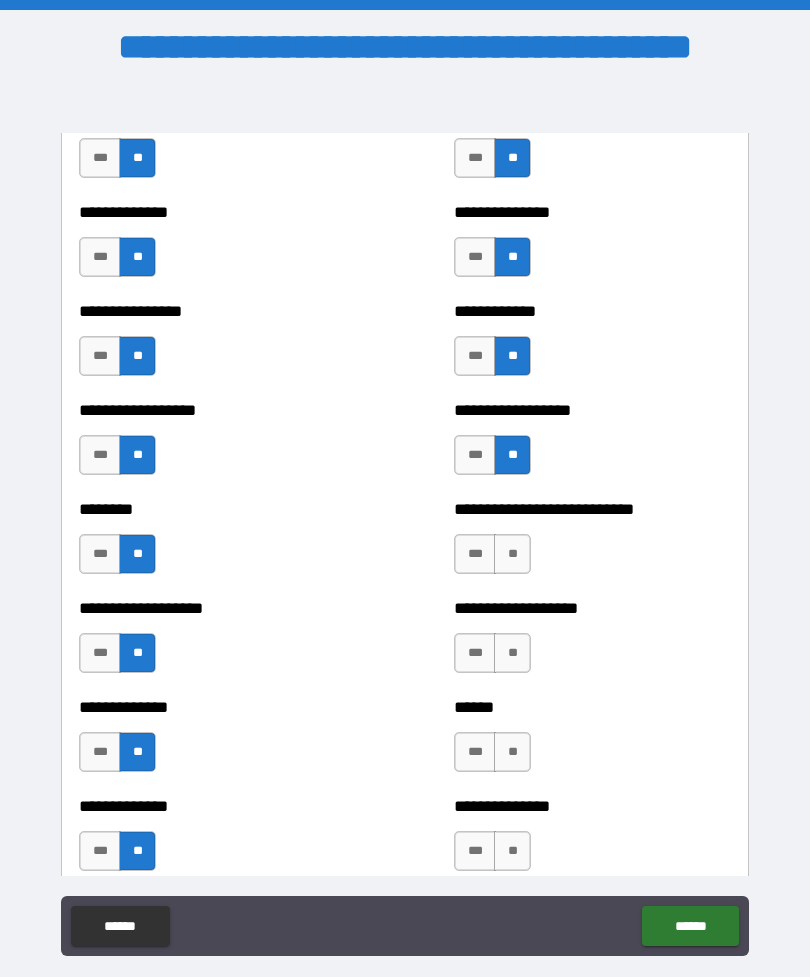 click on "**" at bounding box center (512, 752) 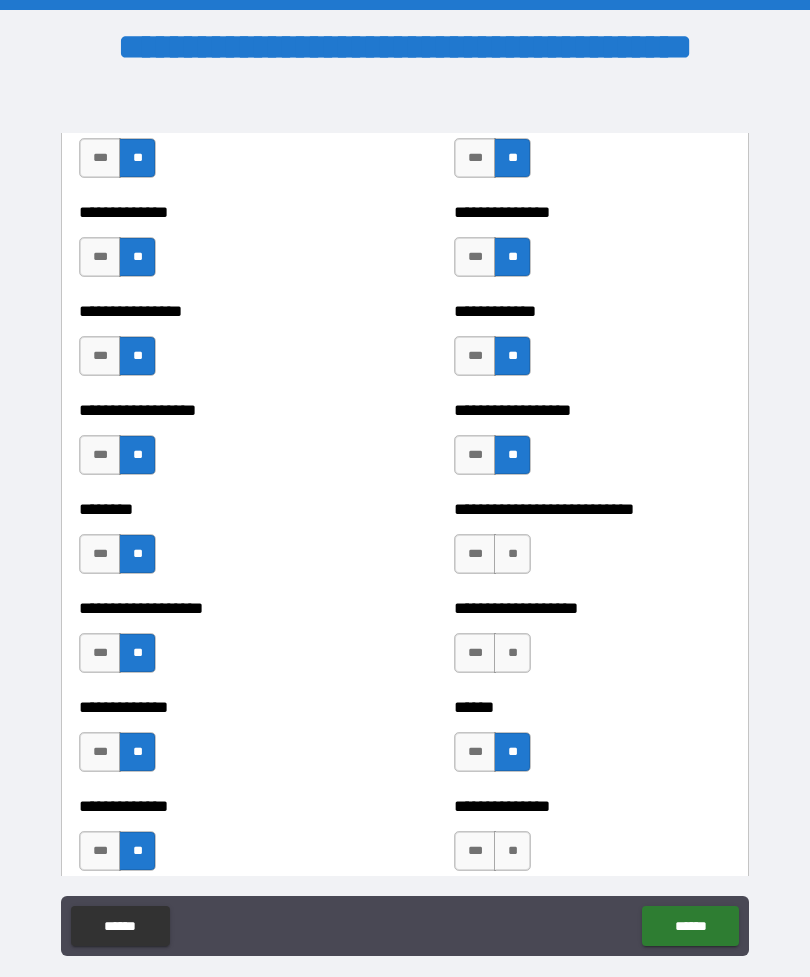 click on "**" at bounding box center [512, 653] 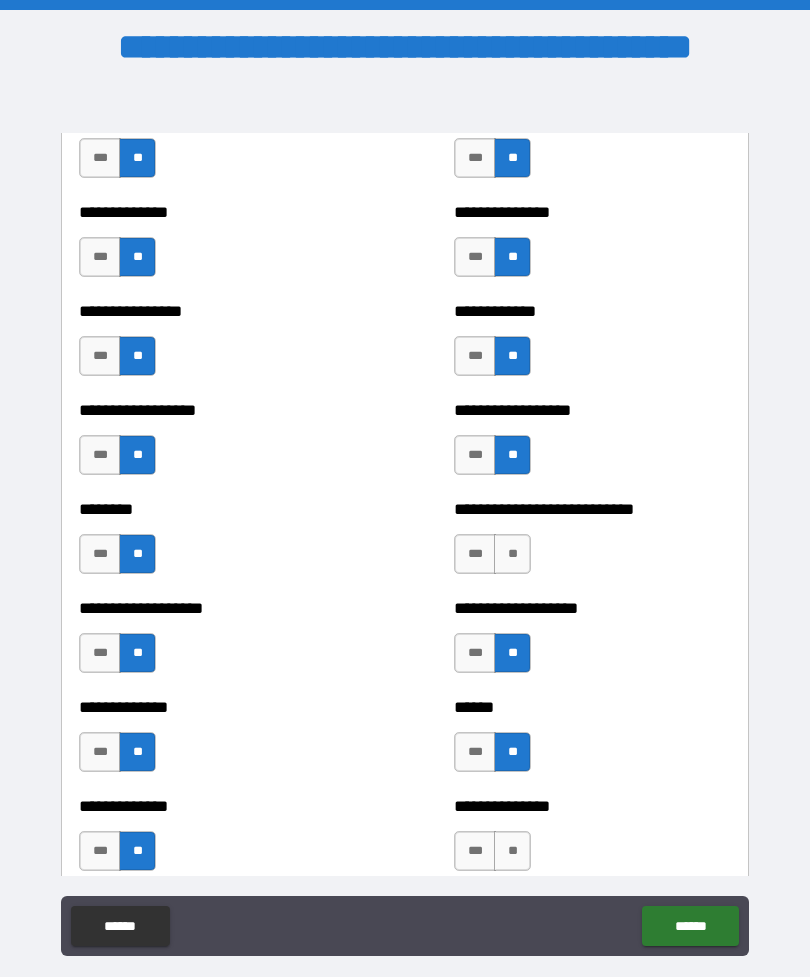 click on "**" at bounding box center (512, 554) 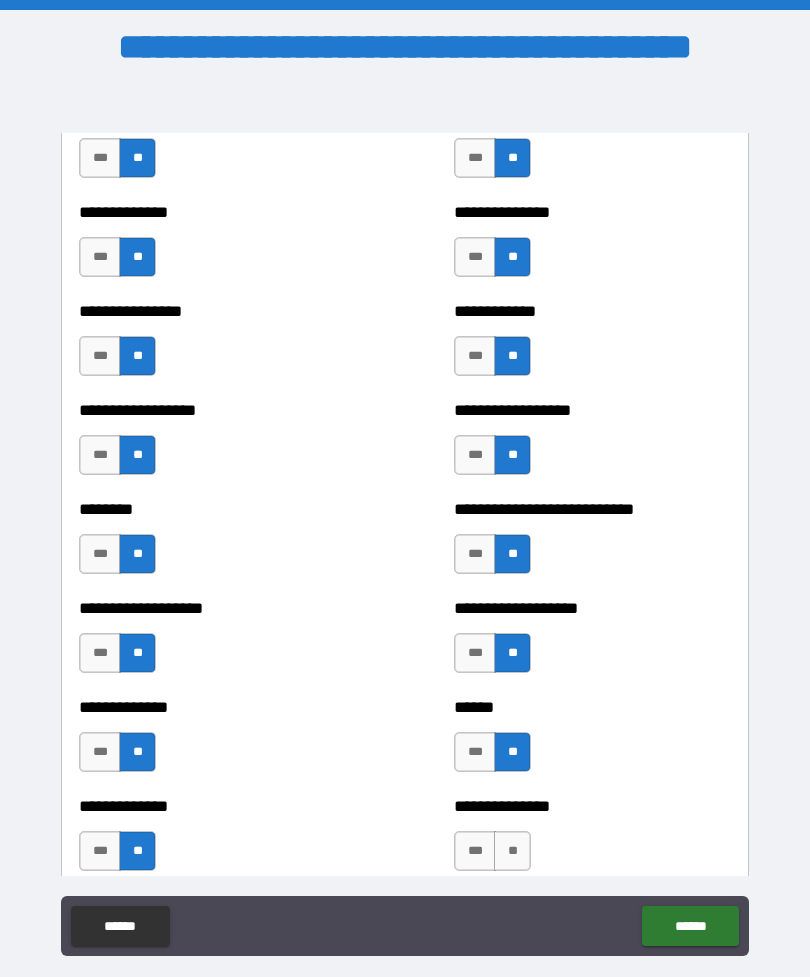 click on "**" at bounding box center [512, 851] 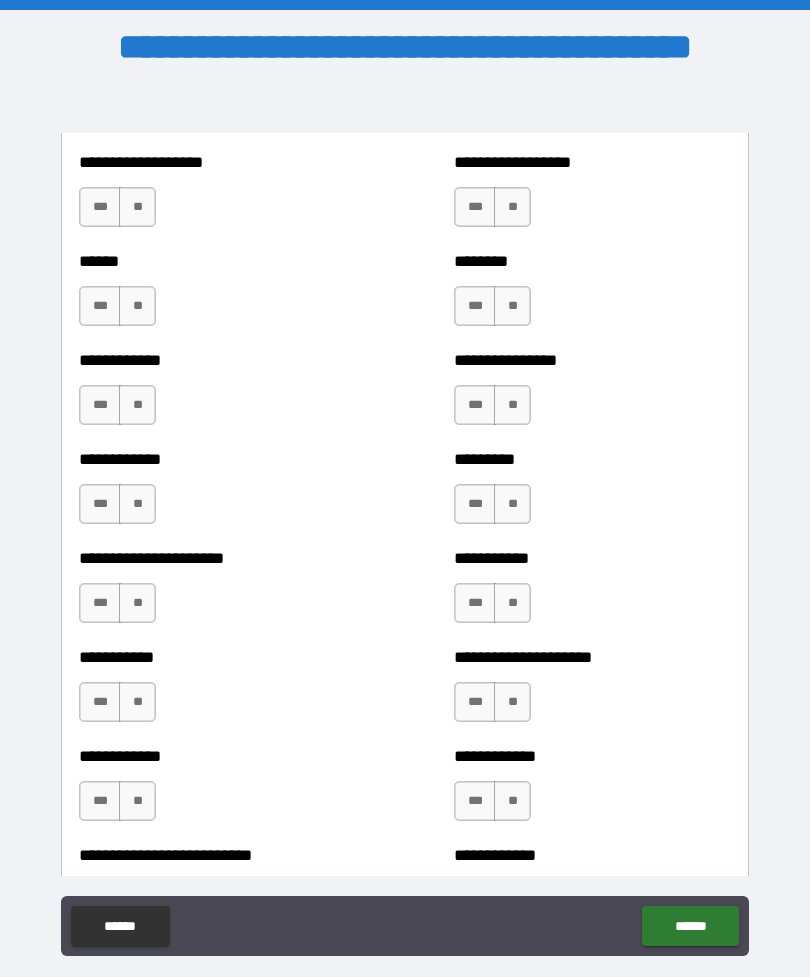scroll, scrollTop: 5027, scrollLeft: 0, axis: vertical 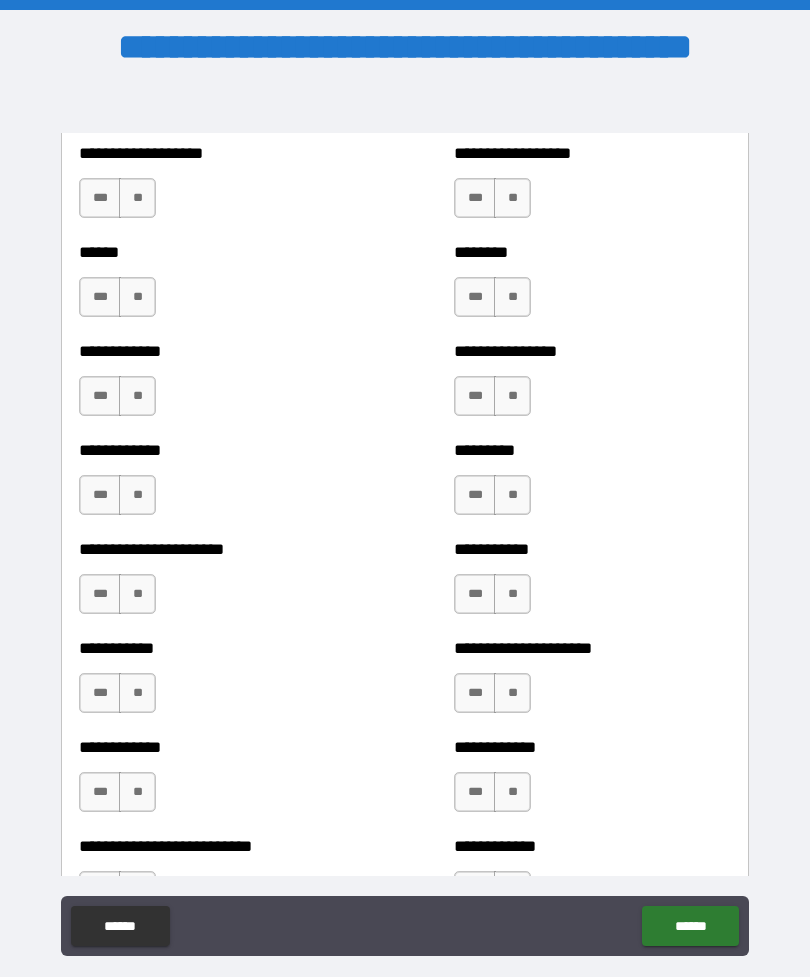 click on "**" at bounding box center [137, 198] 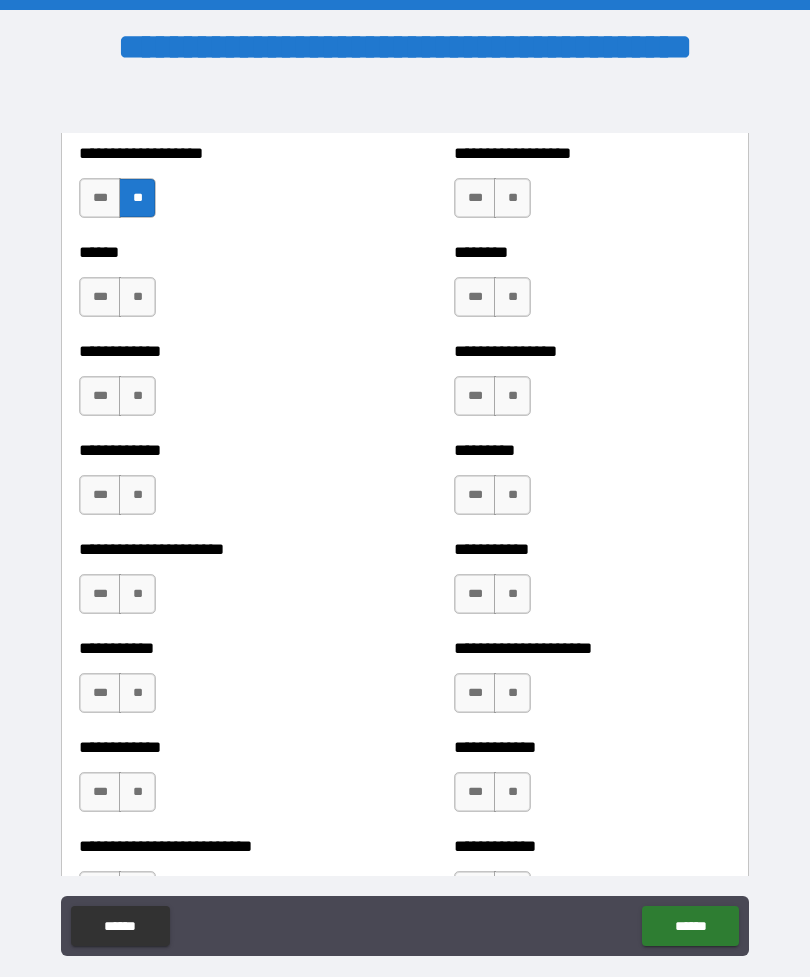click on "**" at bounding box center (137, 297) 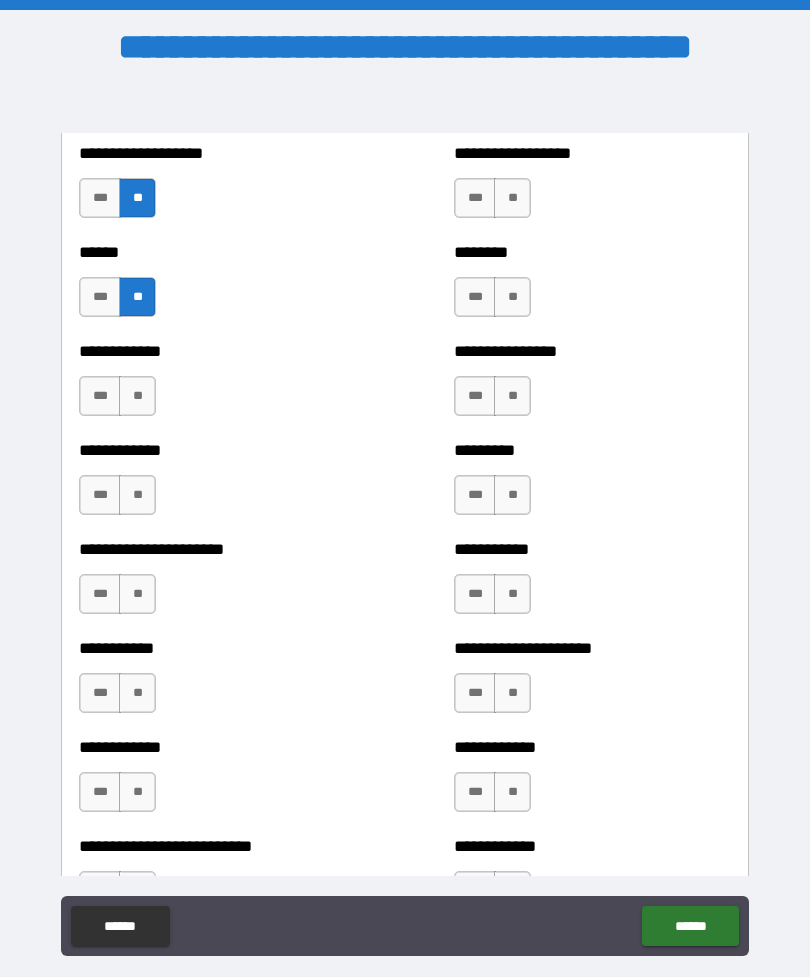 click on "**" at bounding box center [137, 396] 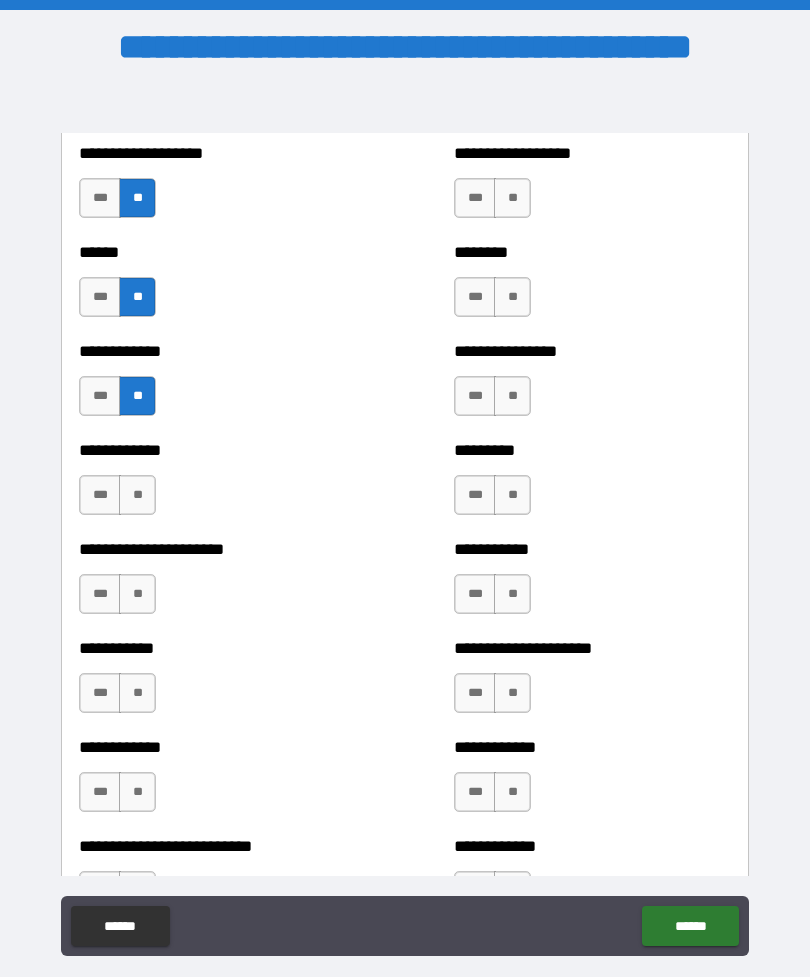 click on "**" at bounding box center [137, 495] 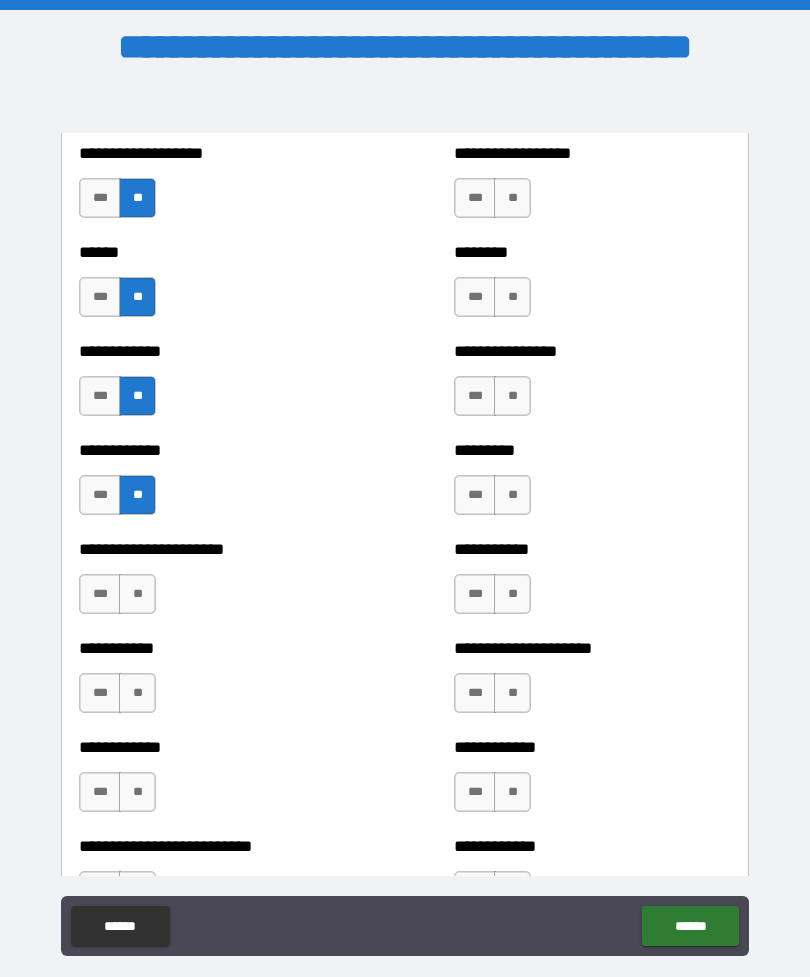 click on "**" at bounding box center (137, 594) 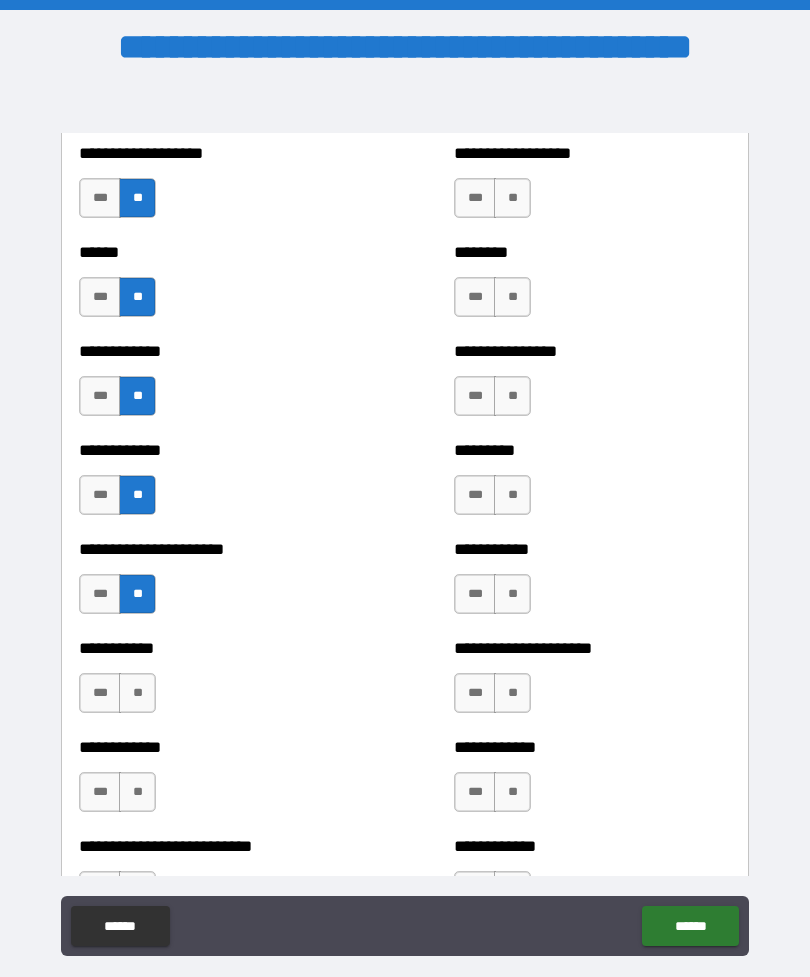 click on "**" at bounding box center (137, 693) 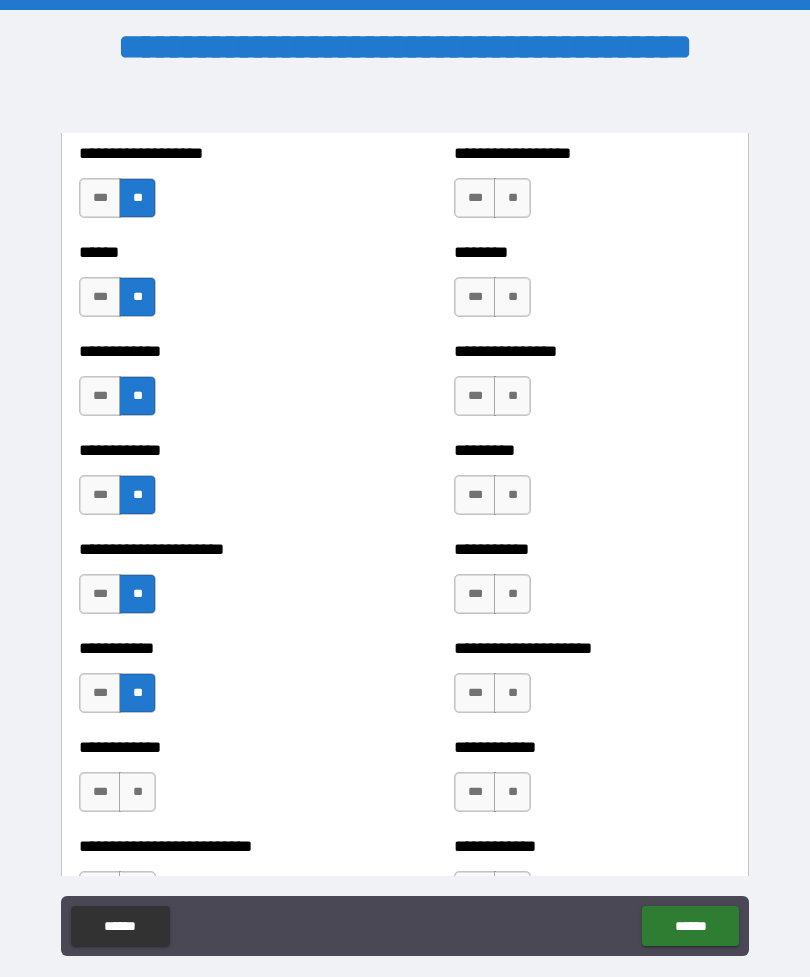 click on "**" at bounding box center [137, 792] 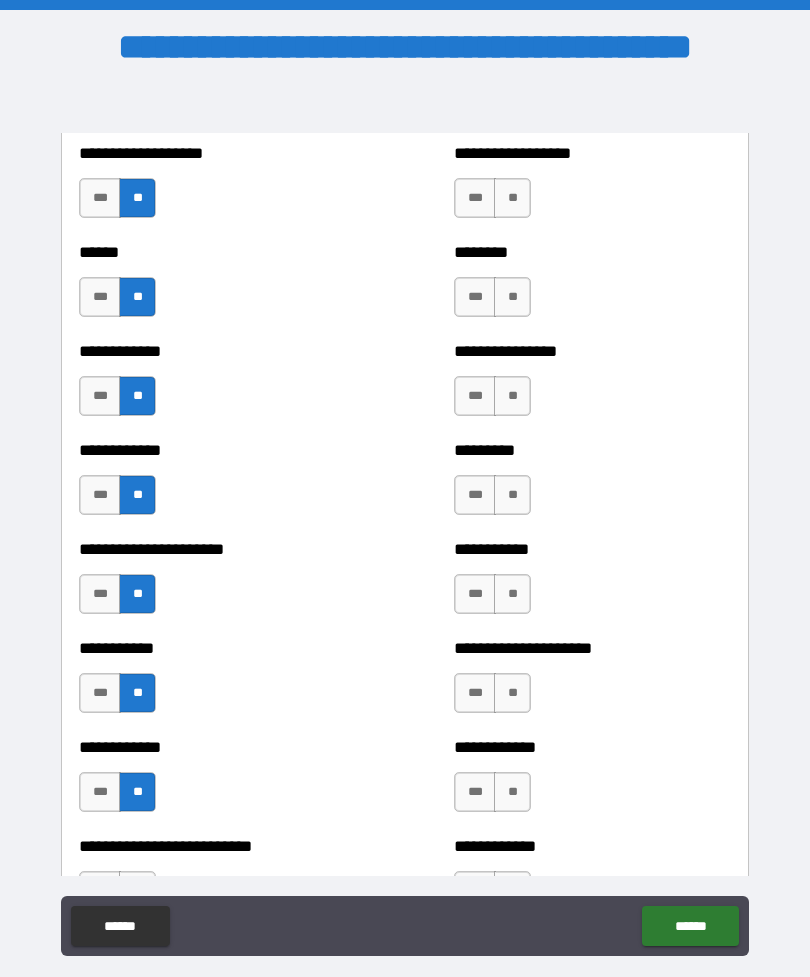 click on "**" at bounding box center (512, 792) 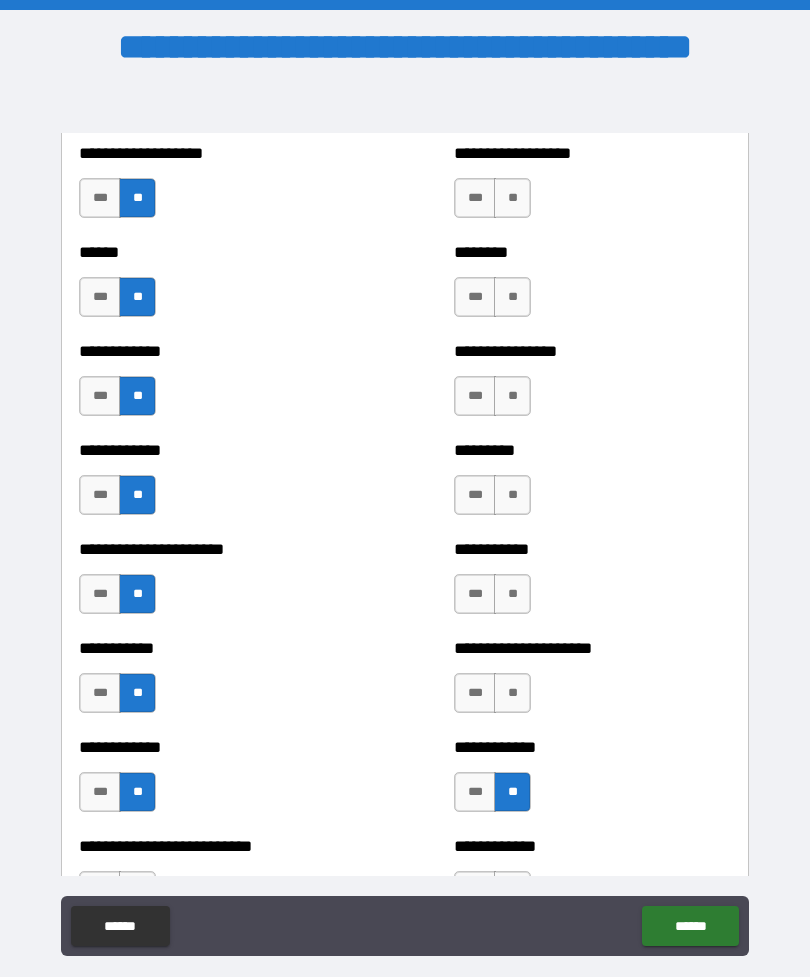 click on "**" at bounding box center (512, 693) 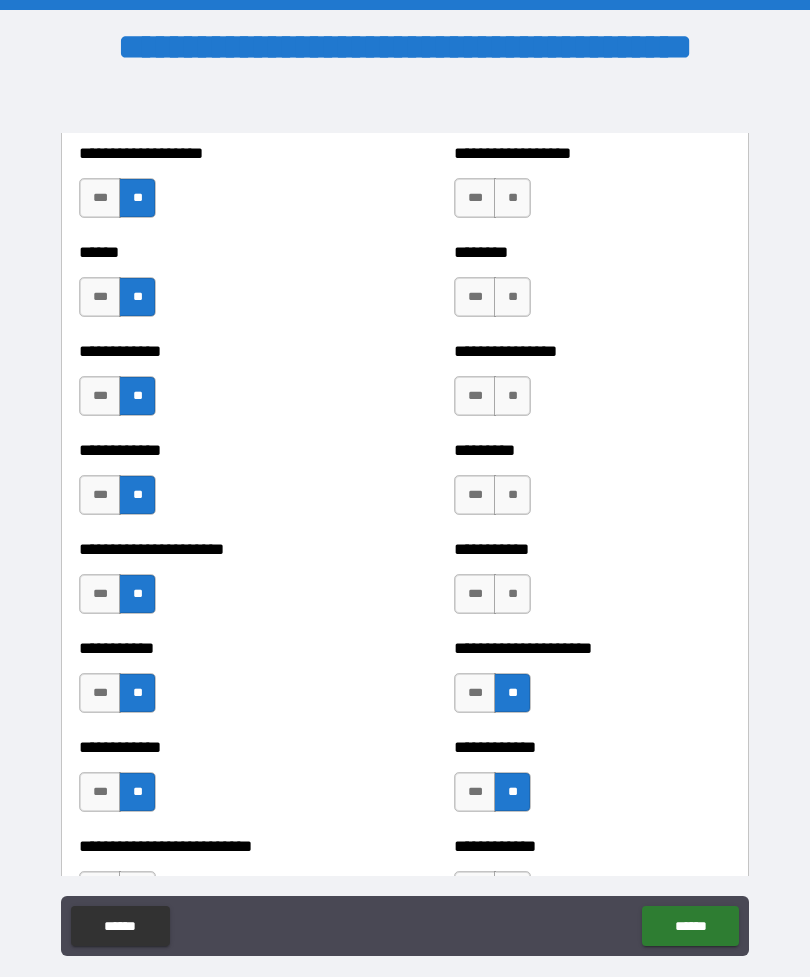 click on "**********" at bounding box center [592, 549] 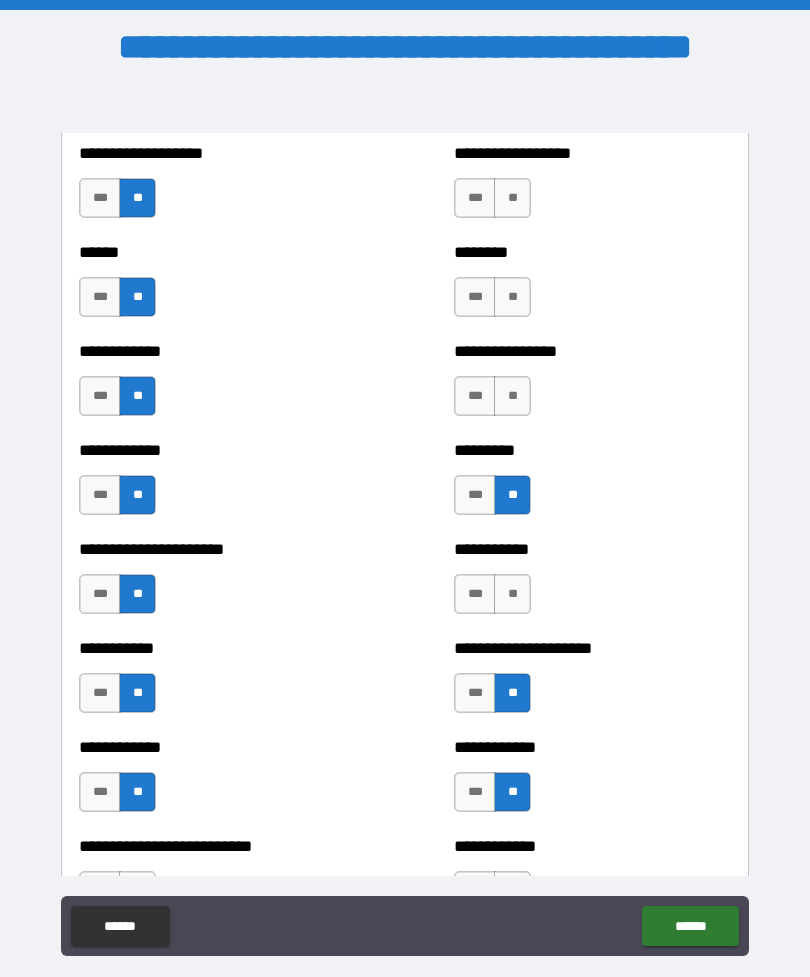 click on "**" at bounding box center (512, 594) 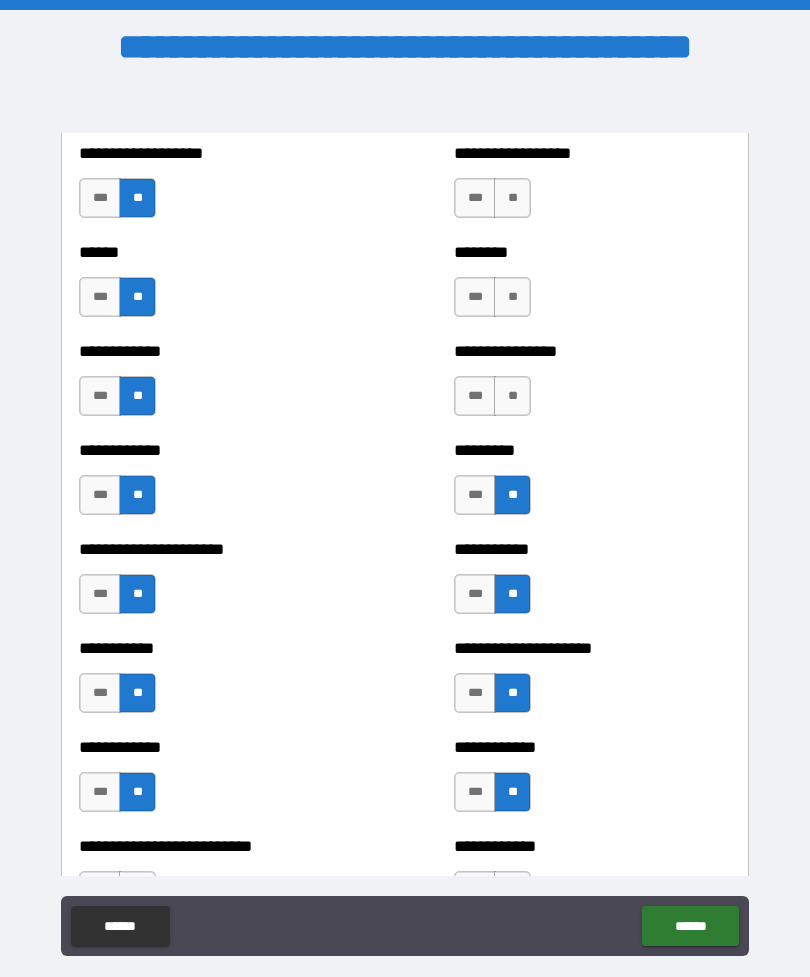 click on "**" at bounding box center (512, 396) 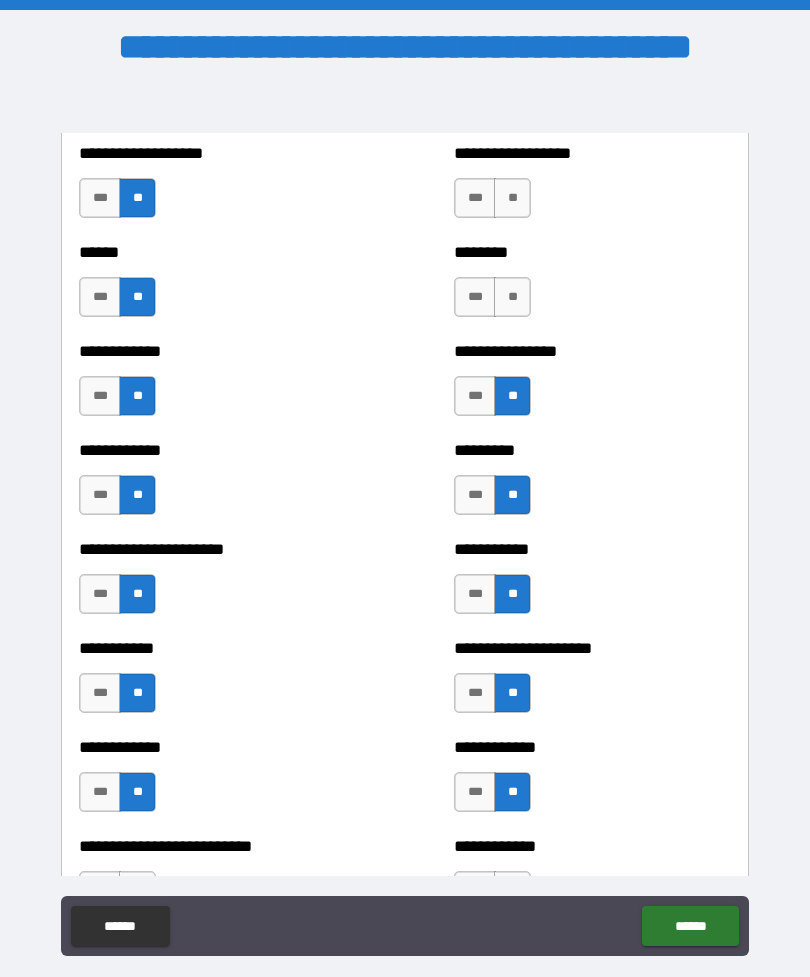 click on "**" at bounding box center [512, 297] 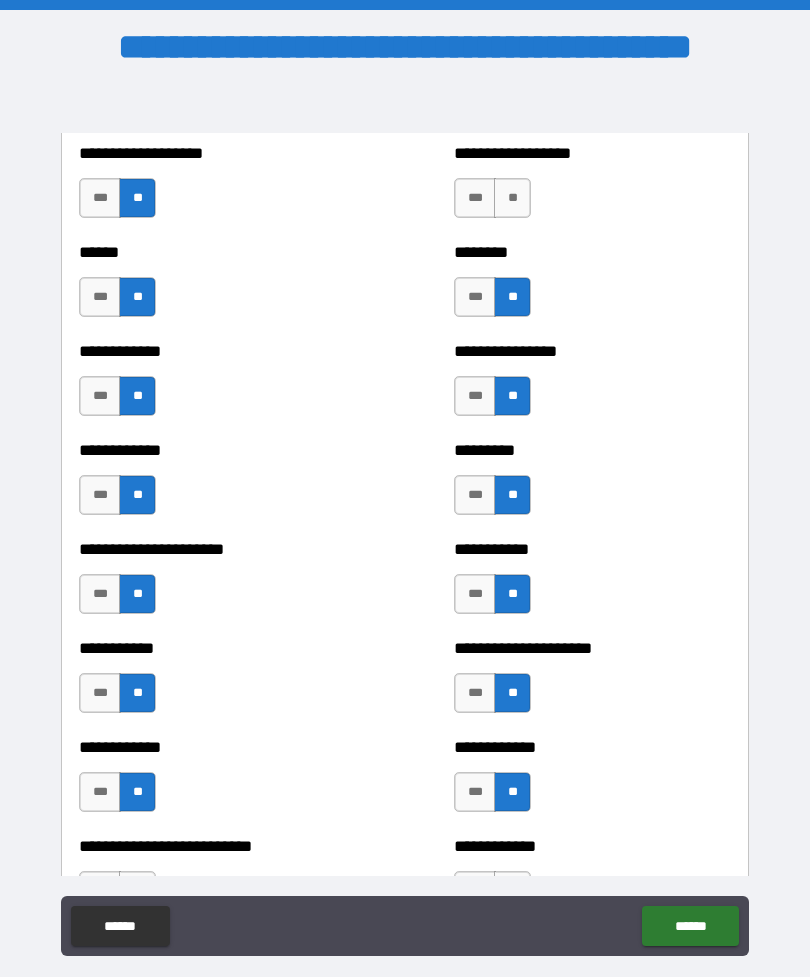 click on "**" at bounding box center [512, 198] 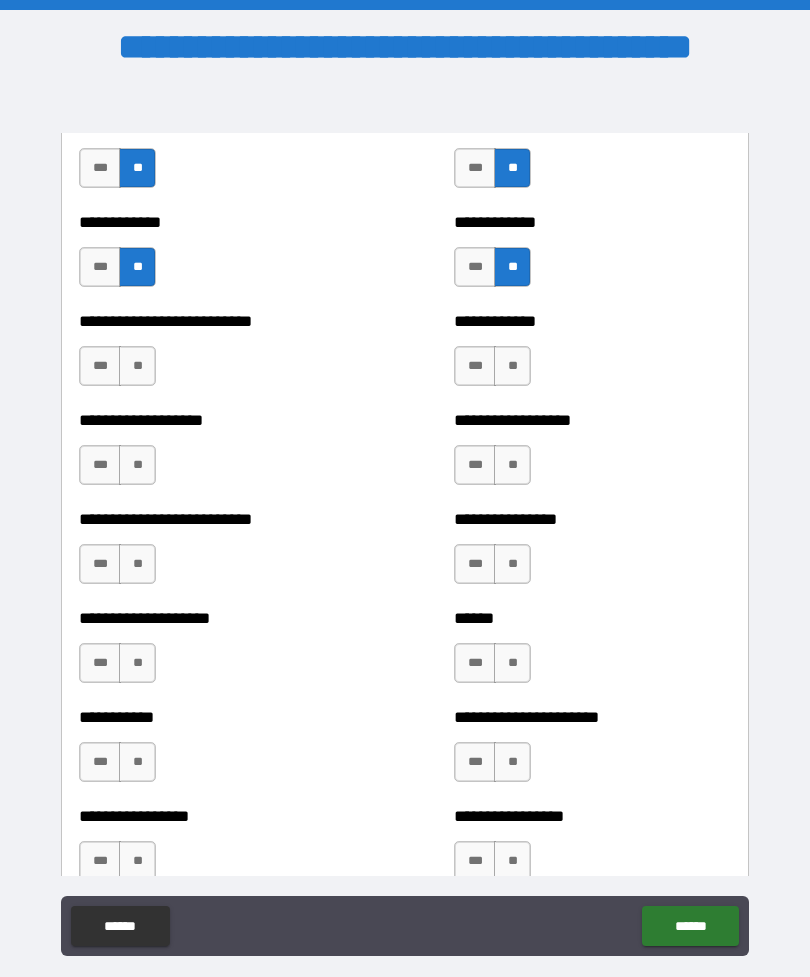 scroll, scrollTop: 5604, scrollLeft: 0, axis: vertical 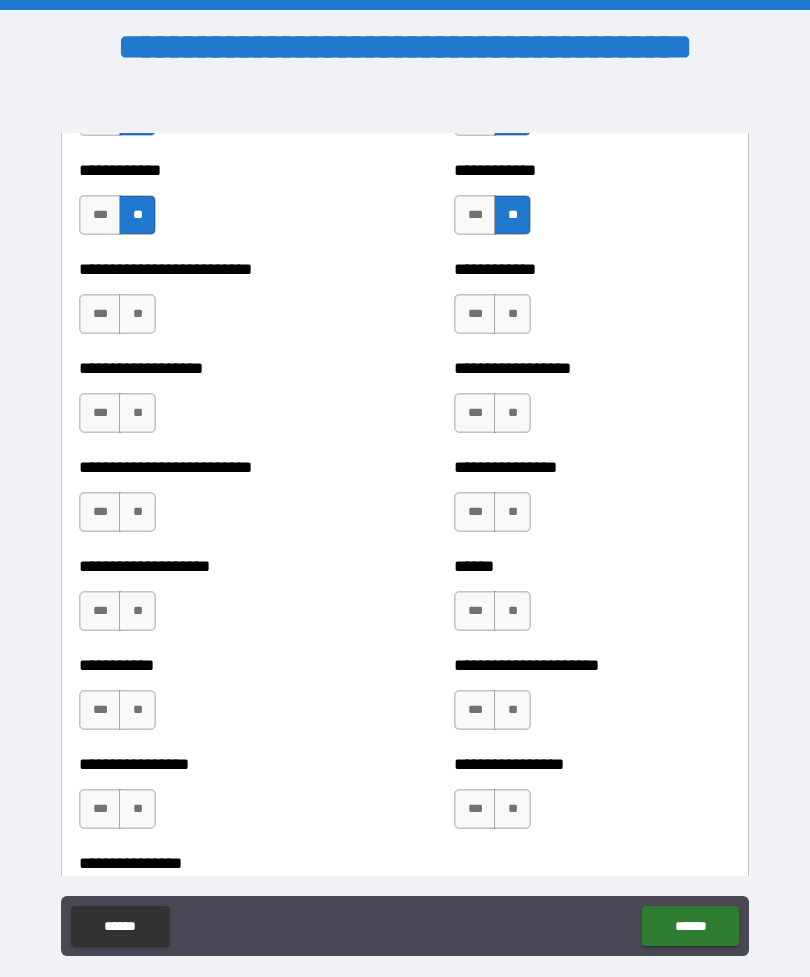 click on "**" at bounding box center (137, 314) 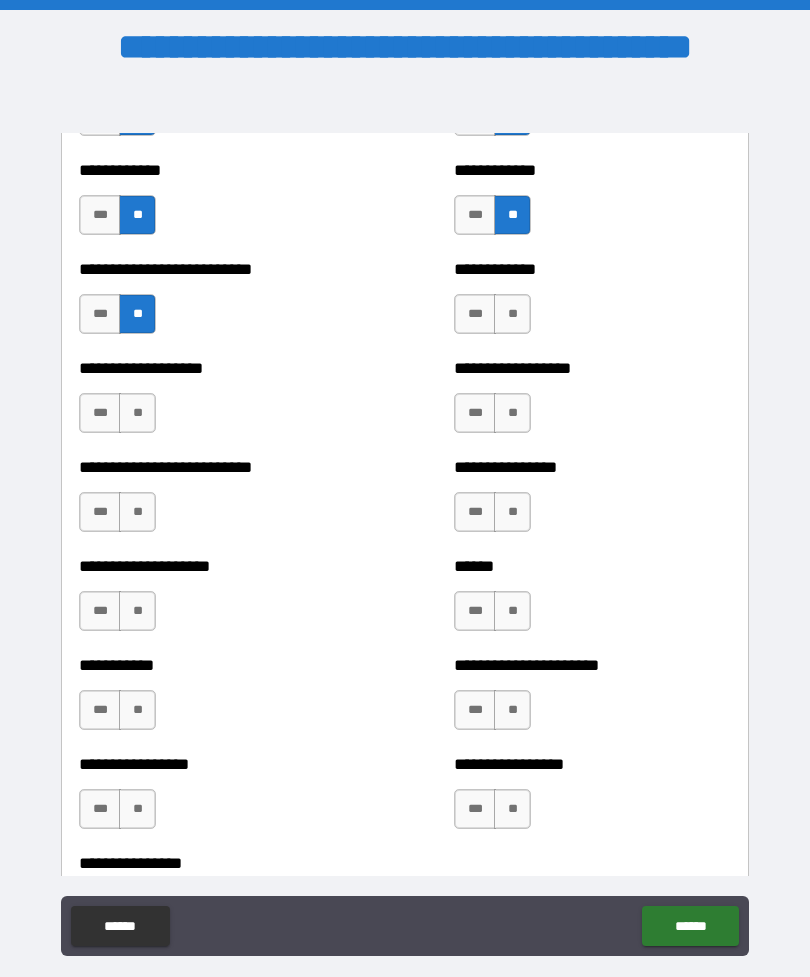 click on "**" at bounding box center (137, 413) 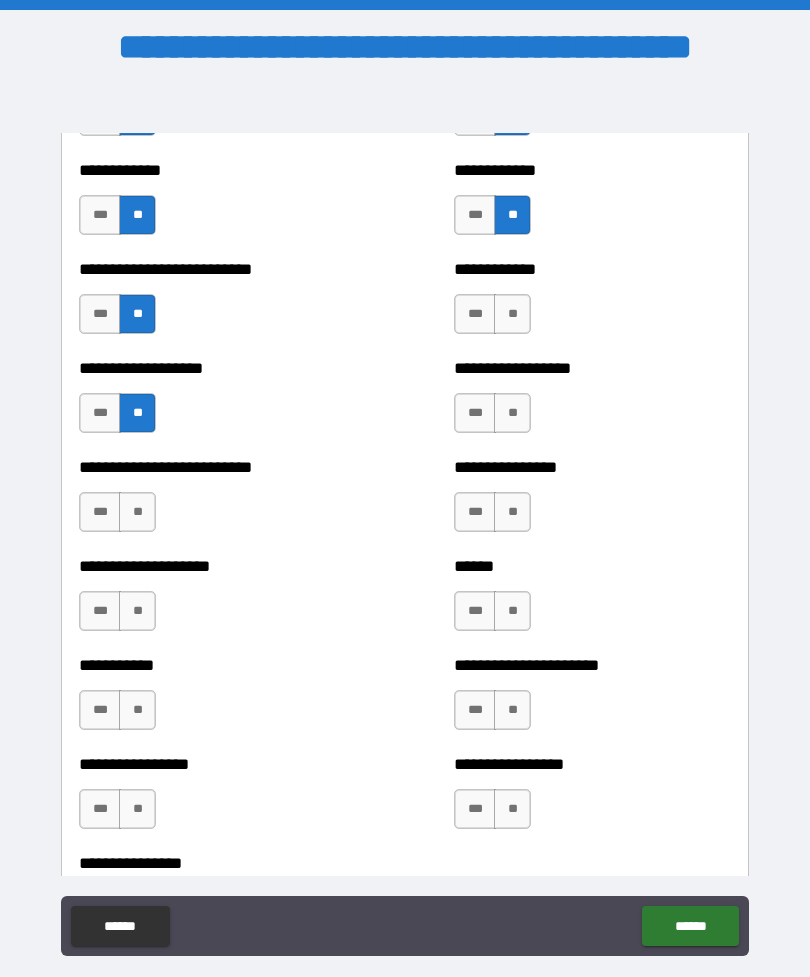 click on "**" at bounding box center [137, 512] 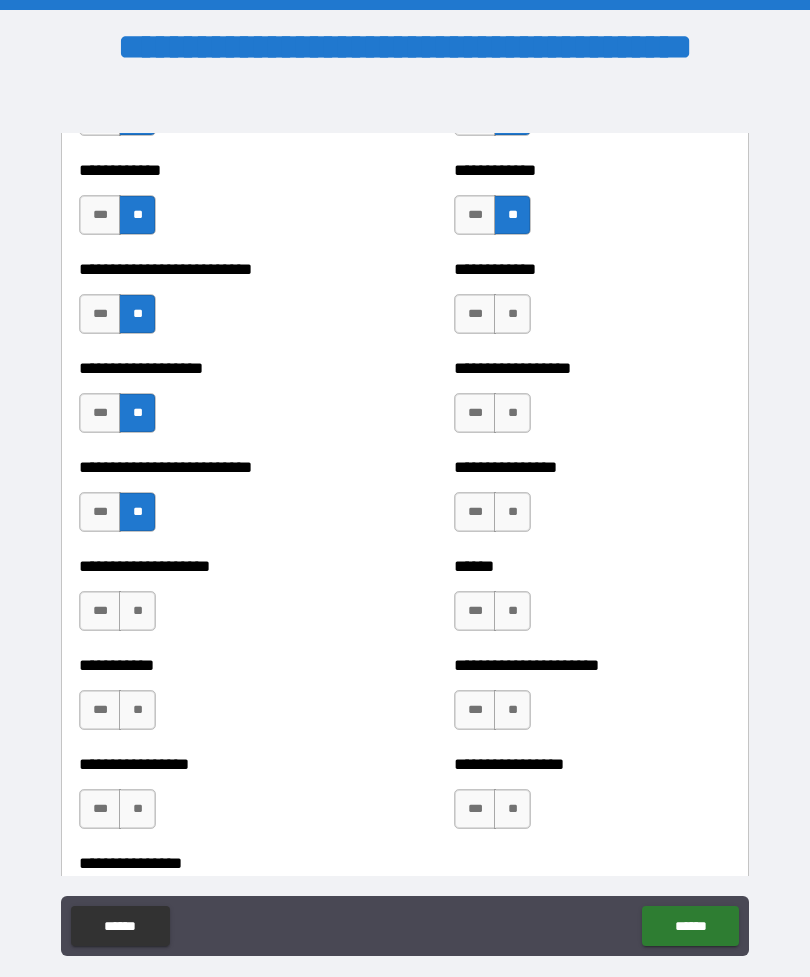 click on "**" at bounding box center (137, 611) 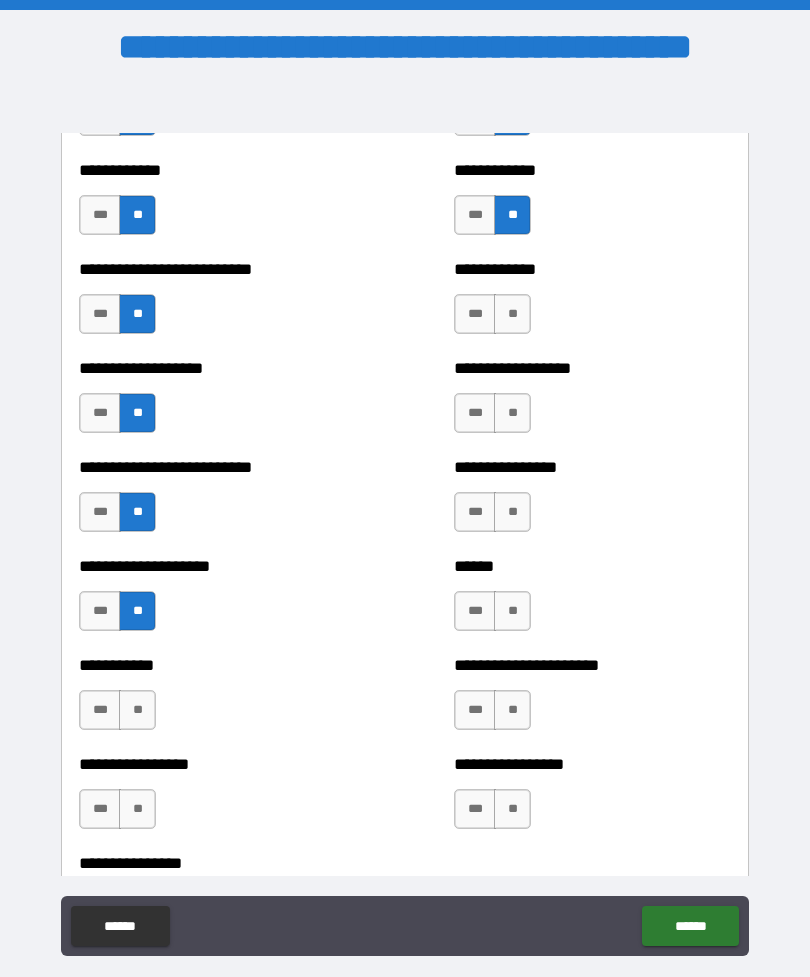 click on "**" at bounding box center (137, 710) 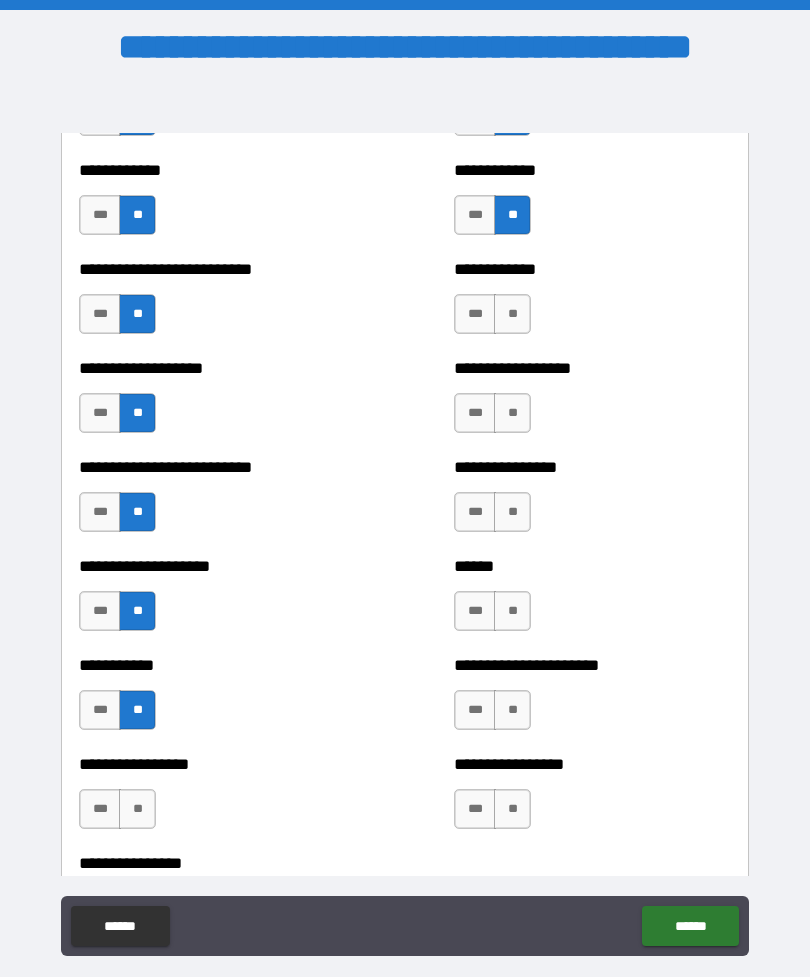 click on "**" at bounding box center [137, 809] 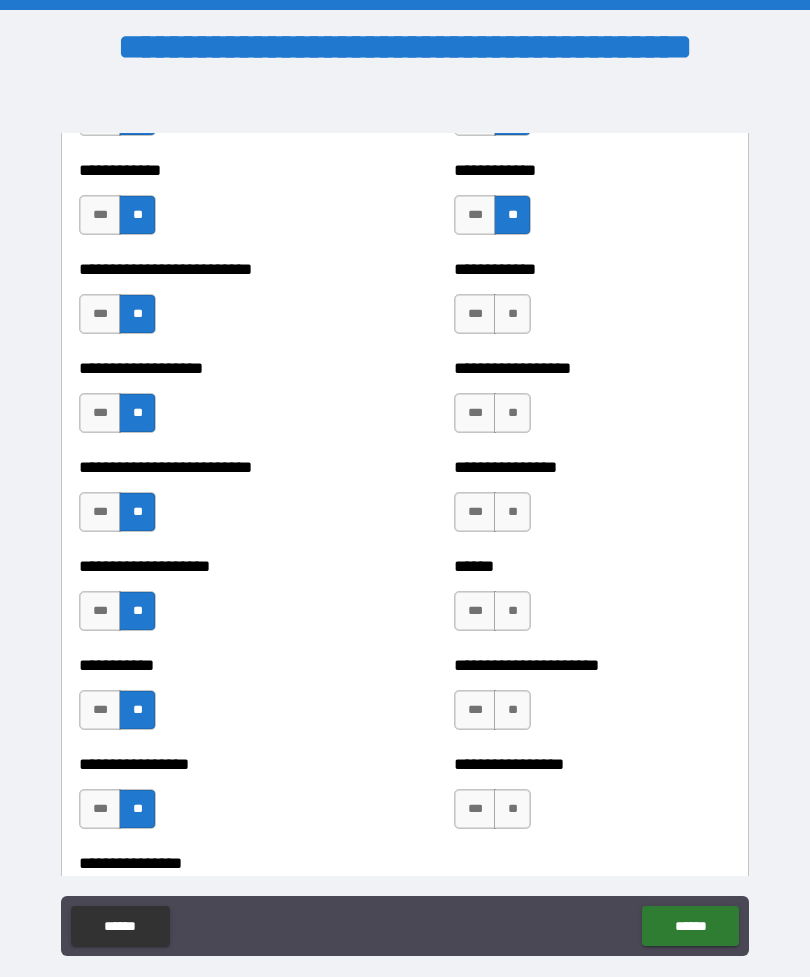 click on "**" at bounding box center [512, 809] 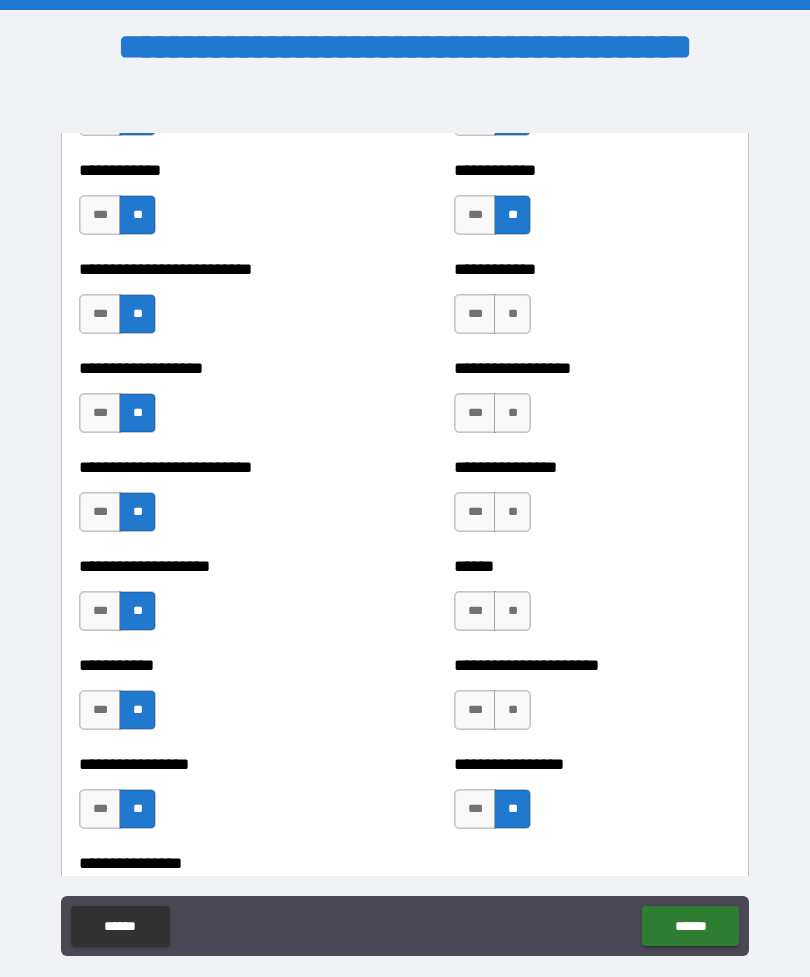 click on "**" at bounding box center (512, 710) 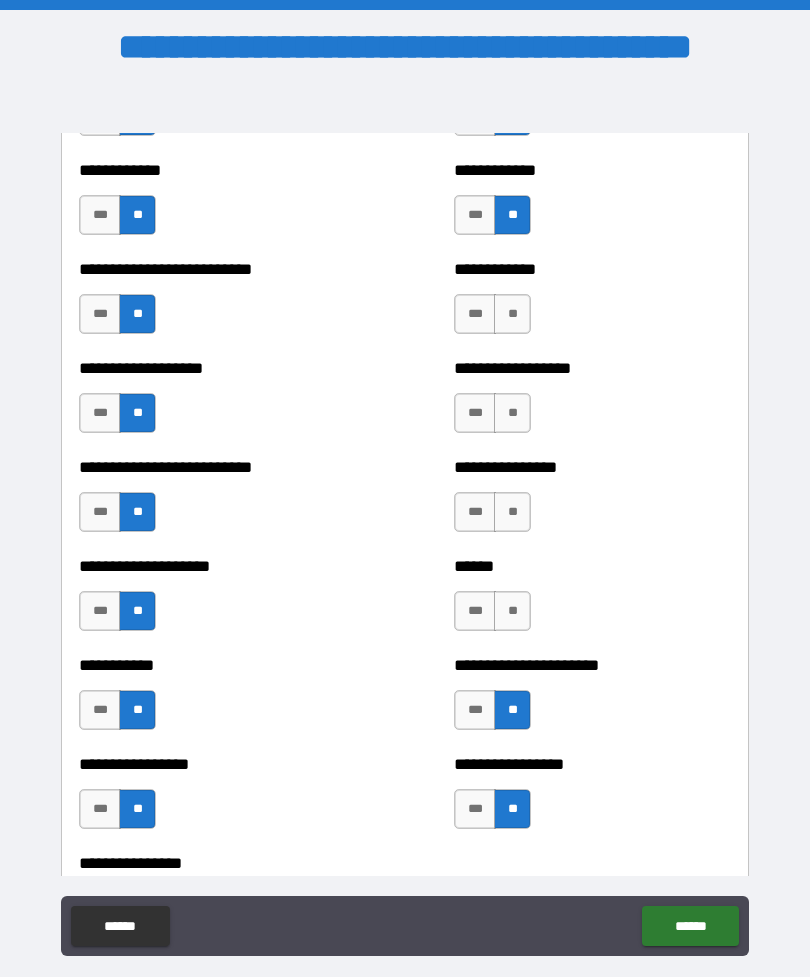click on "**" at bounding box center [512, 611] 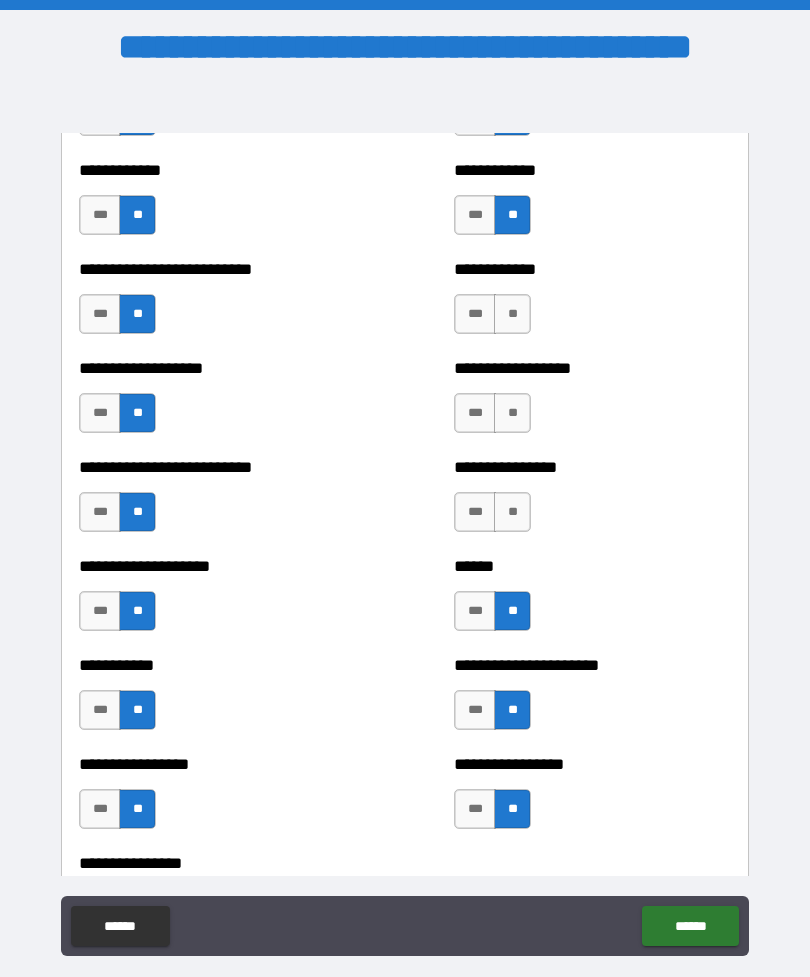 click on "**" at bounding box center [512, 512] 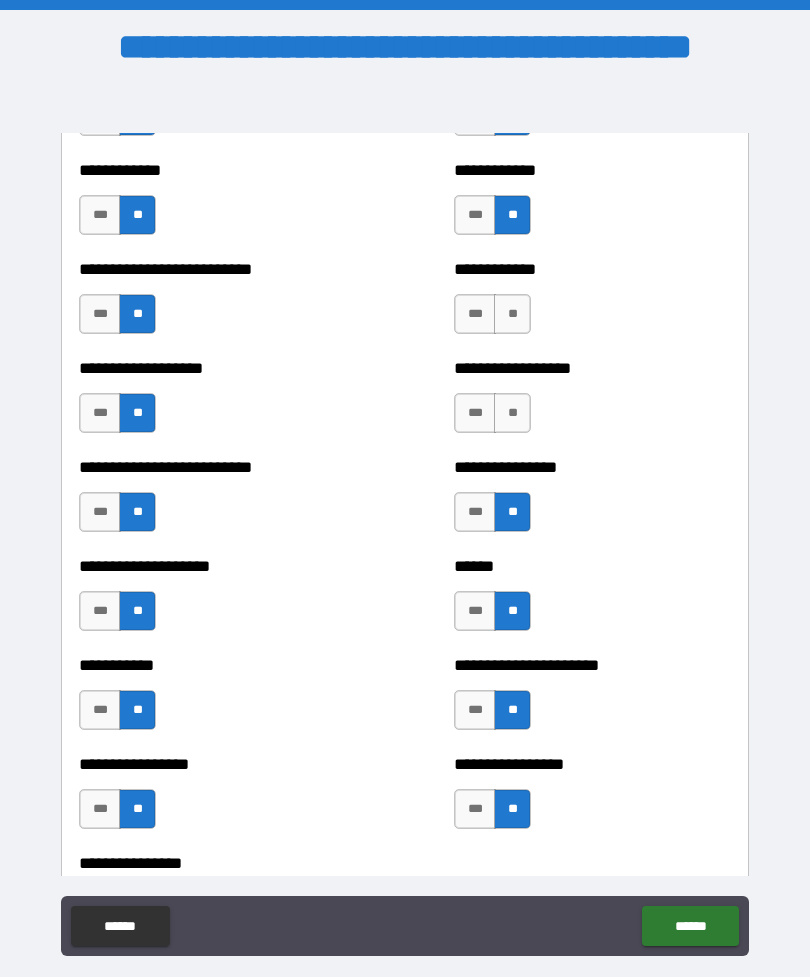 click on "**" at bounding box center (512, 413) 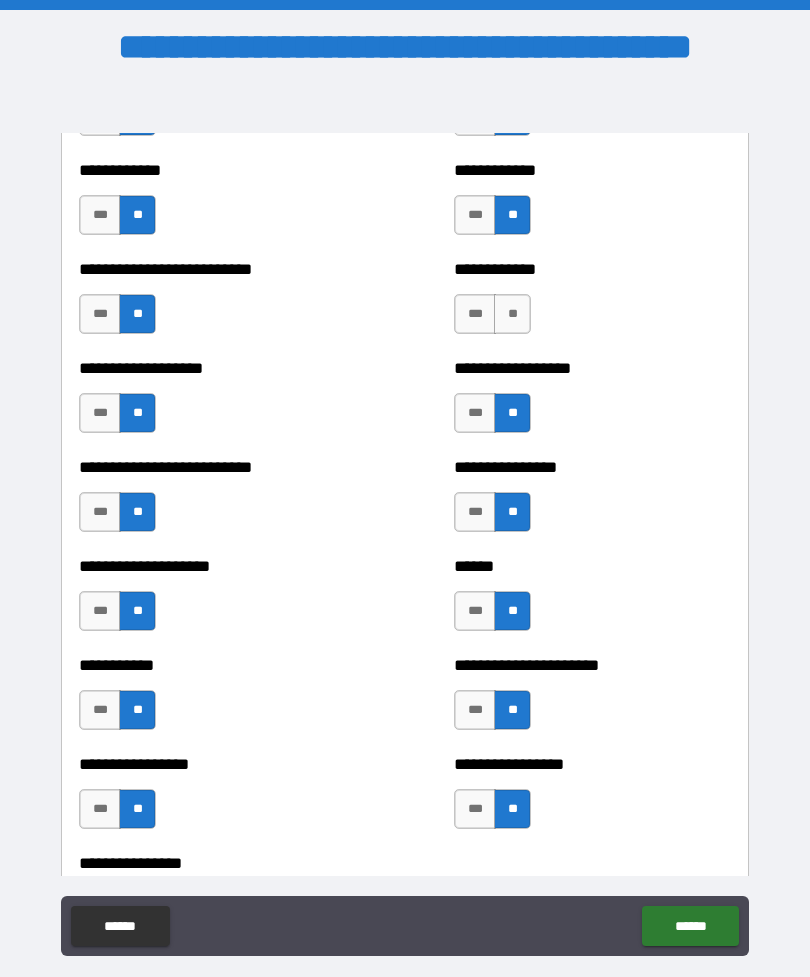 click on "**" at bounding box center [512, 314] 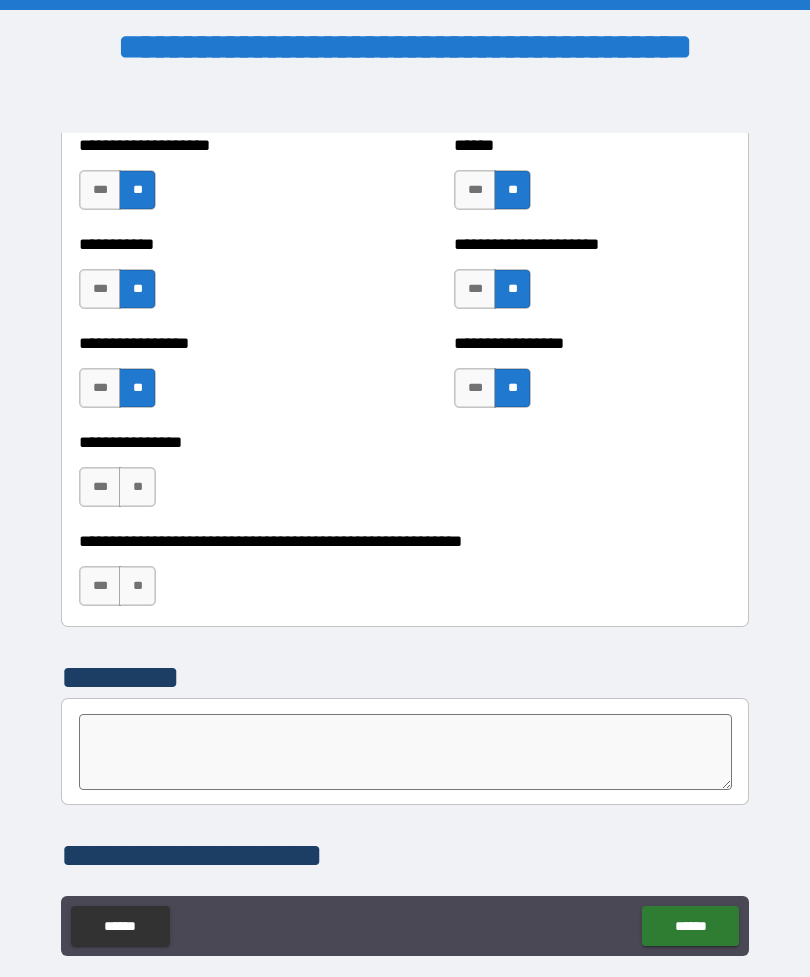 scroll, scrollTop: 6092, scrollLeft: 0, axis: vertical 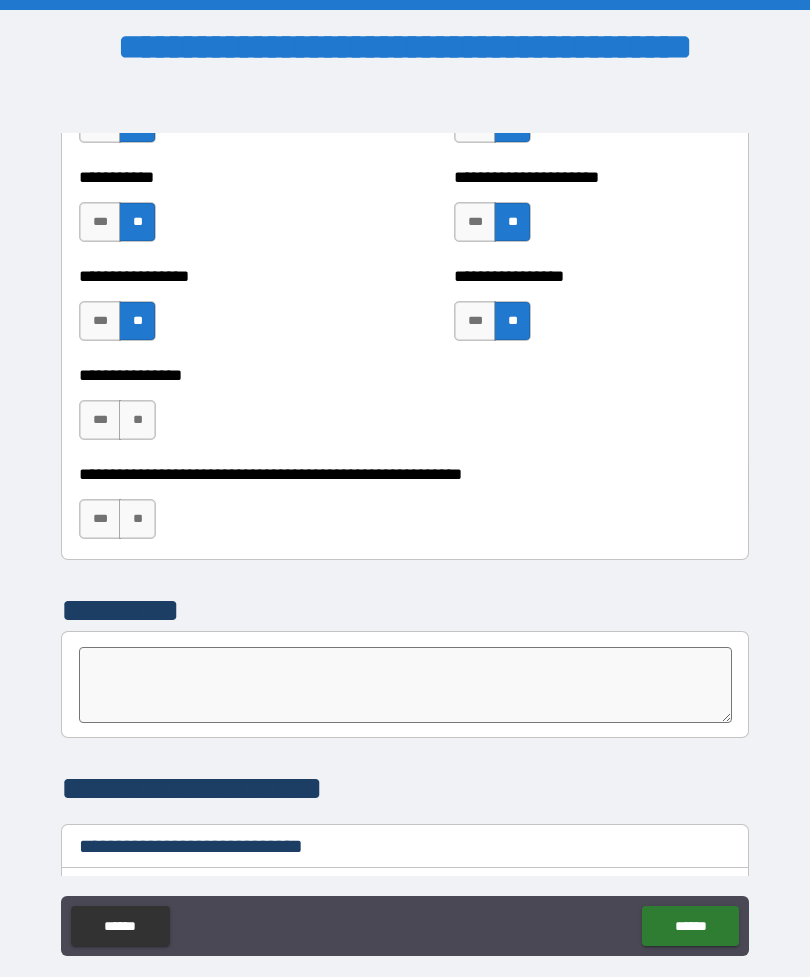 click on "**" at bounding box center [137, 420] 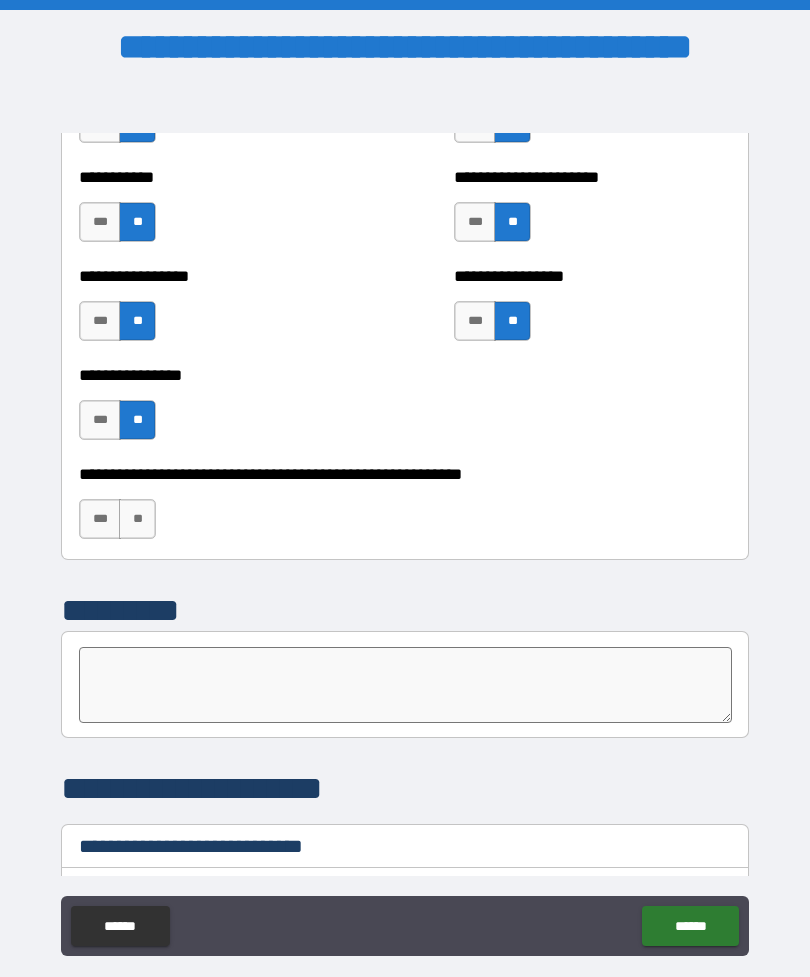 click on "**" at bounding box center [137, 519] 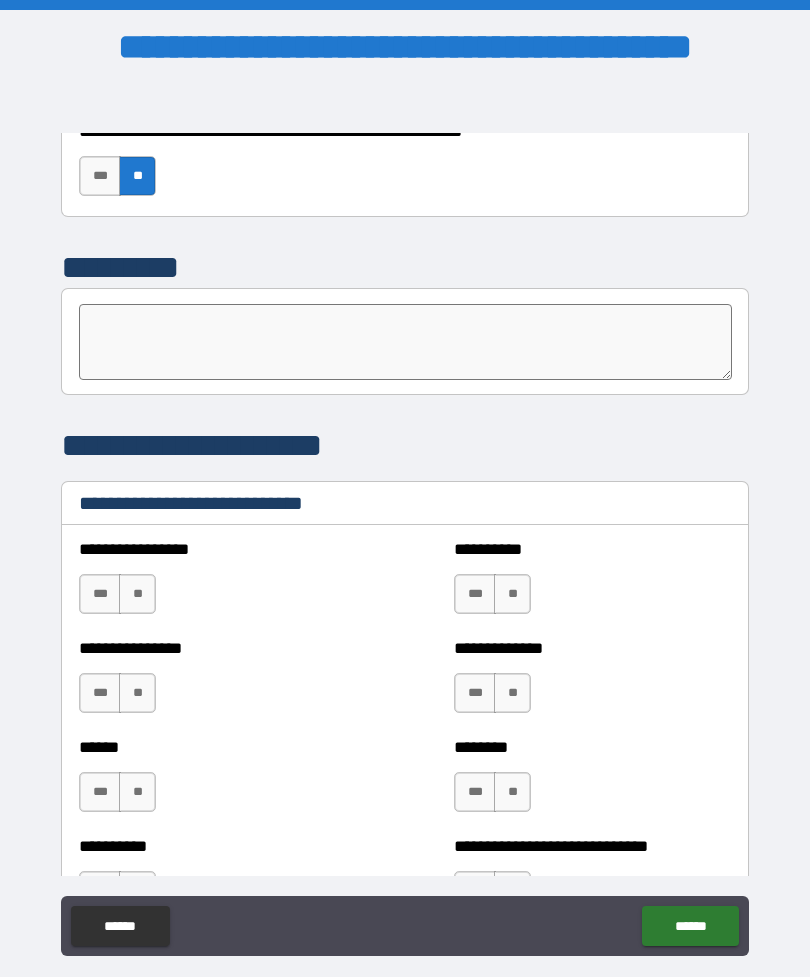 scroll, scrollTop: 6437, scrollLeft: 0, axis: vertical 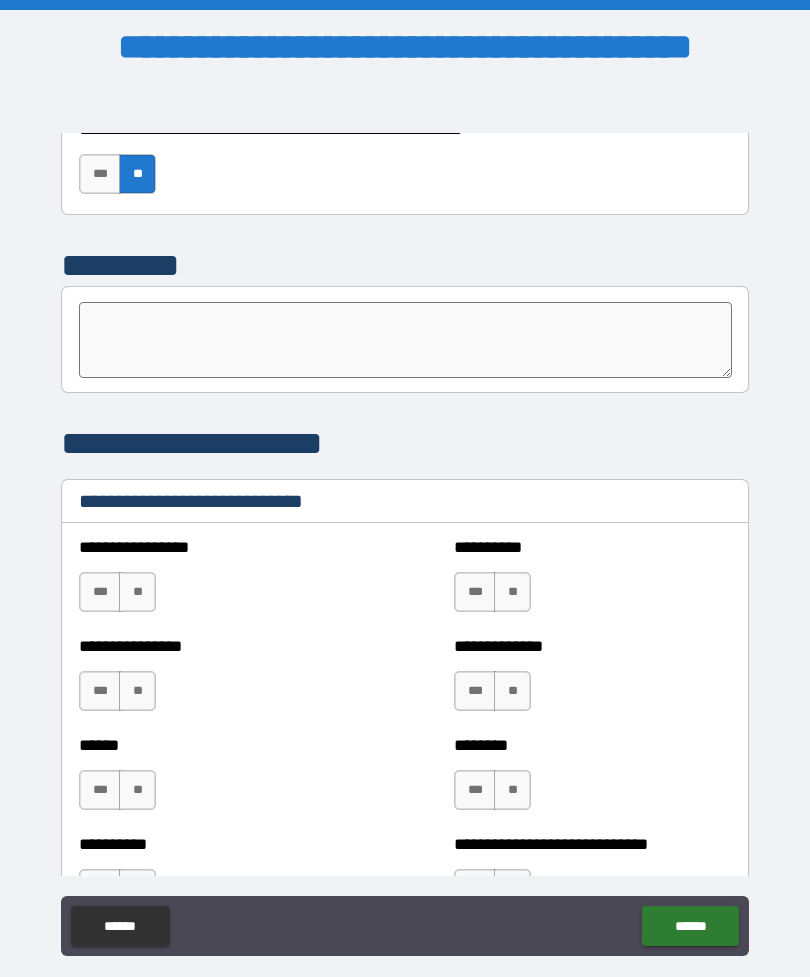 click on "**" at bounding box center [137, 592] 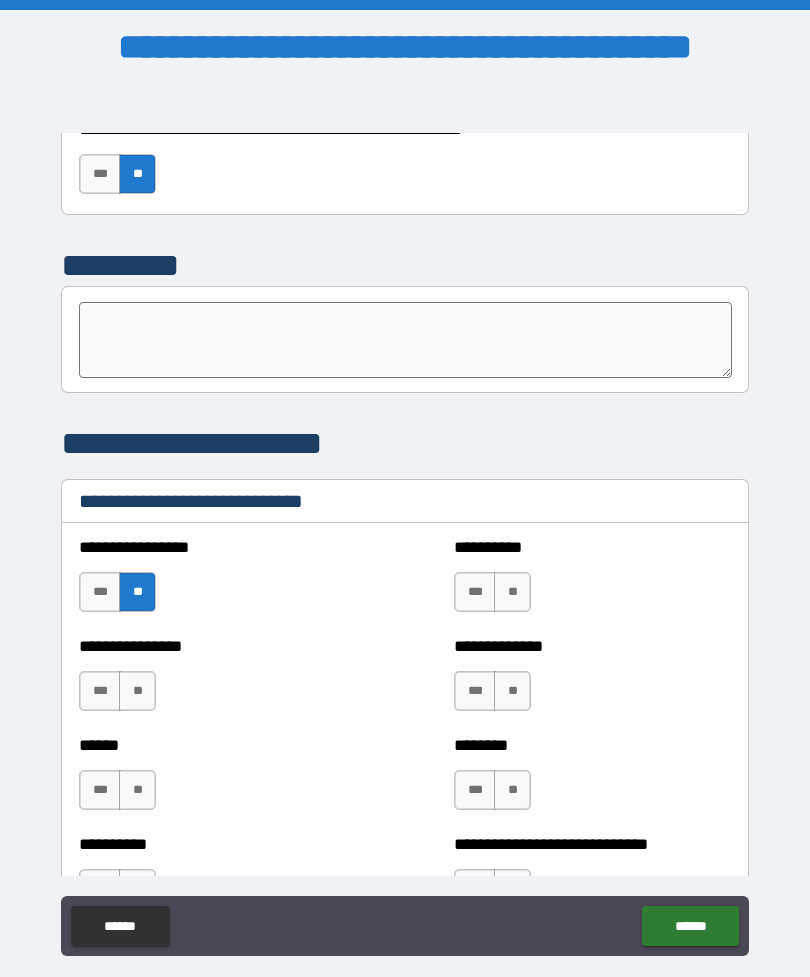 click on "**" at bounding box center (137, 691) 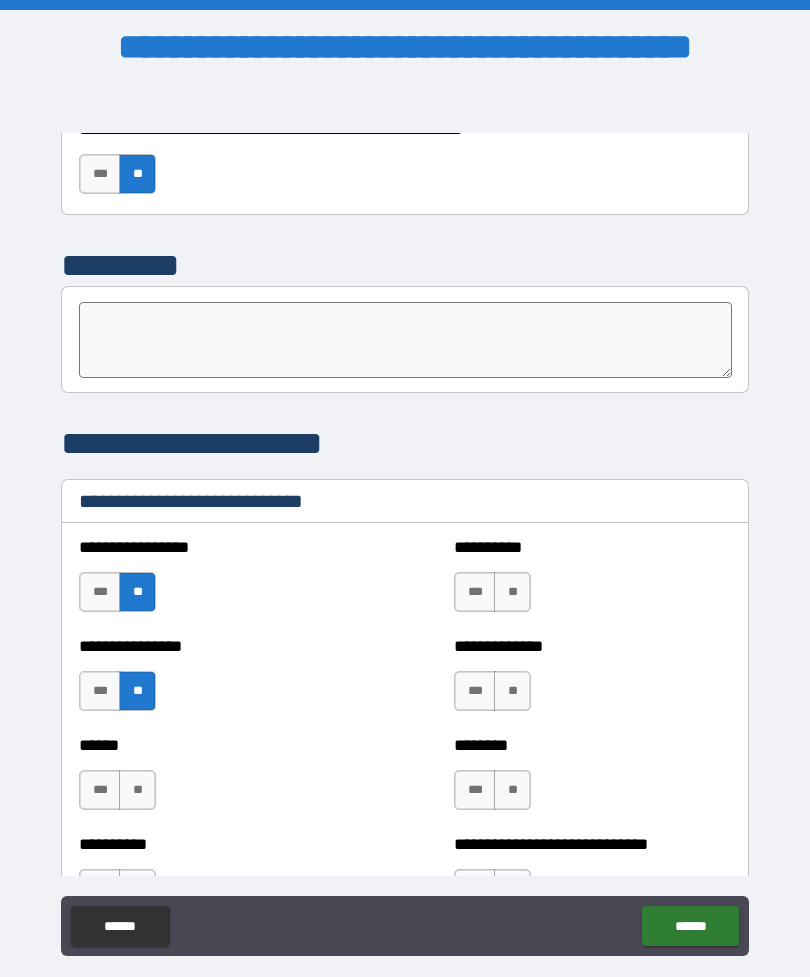 click on "**" at bounding box center [137, 790] 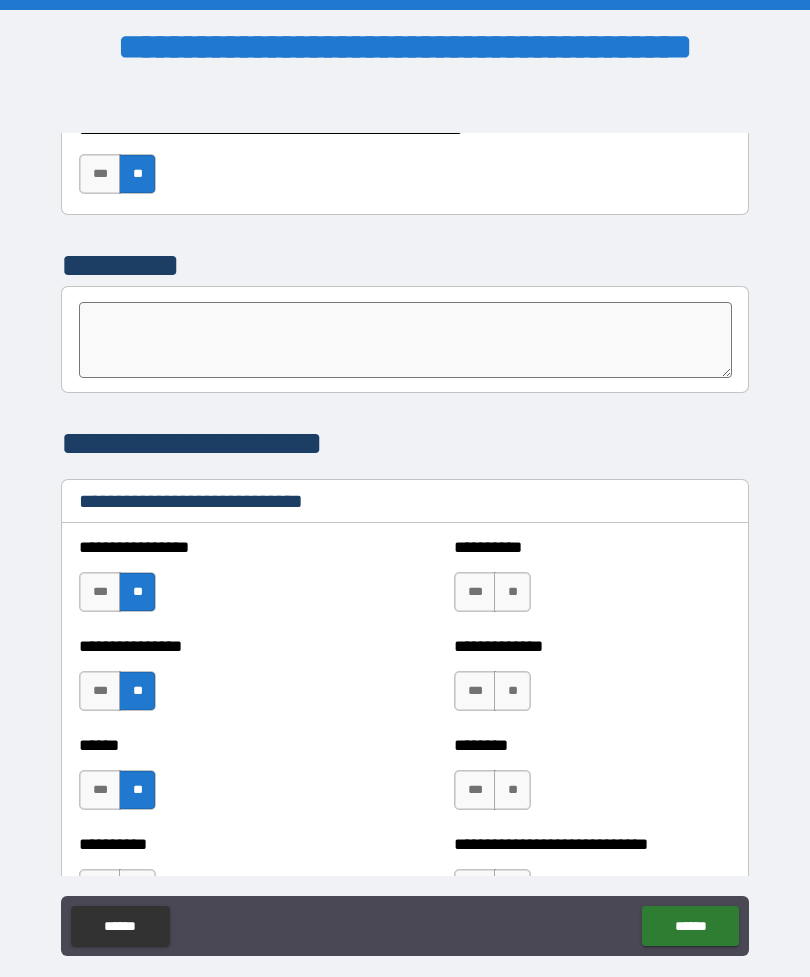 click on "**" at bounding box center [512, 592] 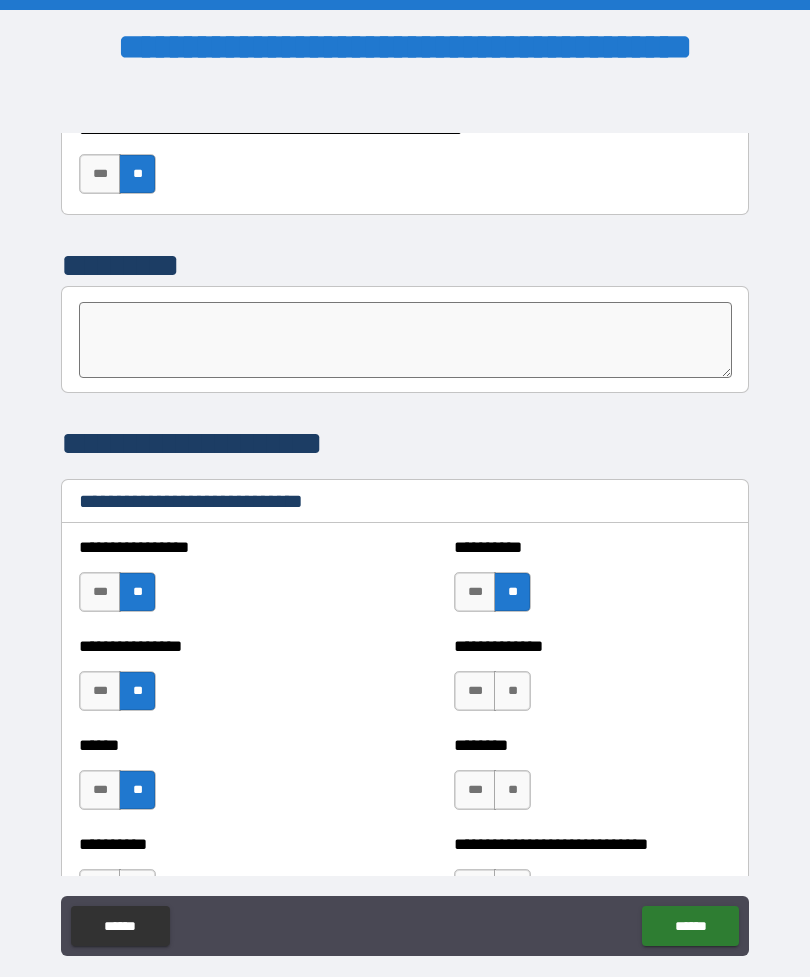 click on "**" at bounding box center [512, 691] 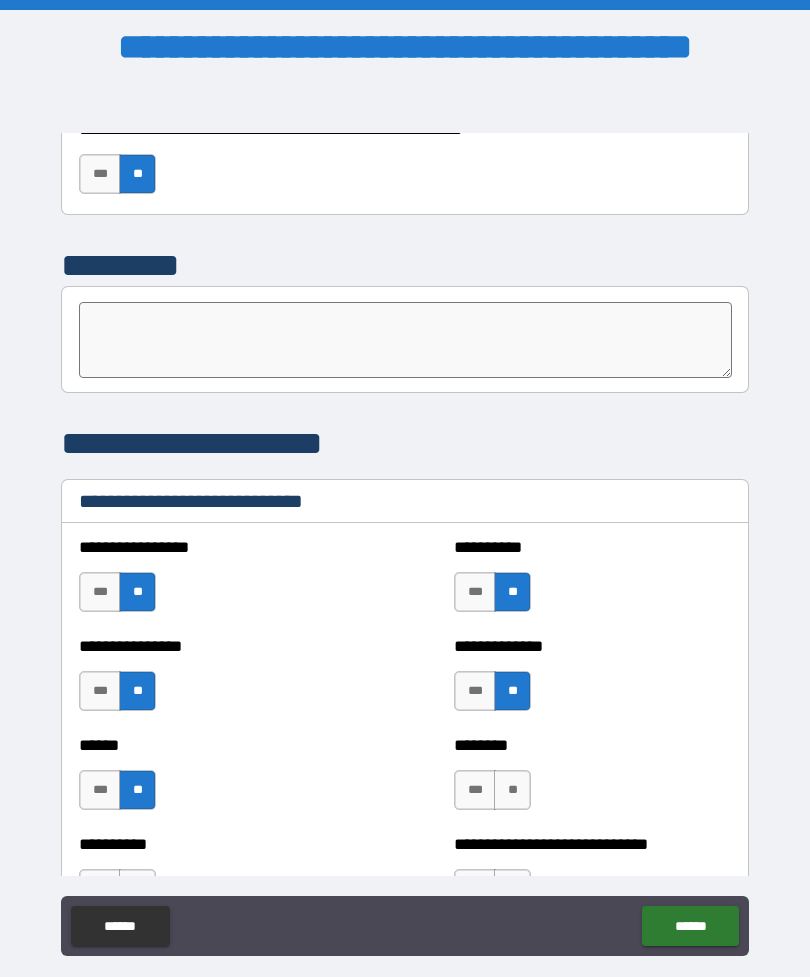 click on "**" at bounding box center [512, 790] 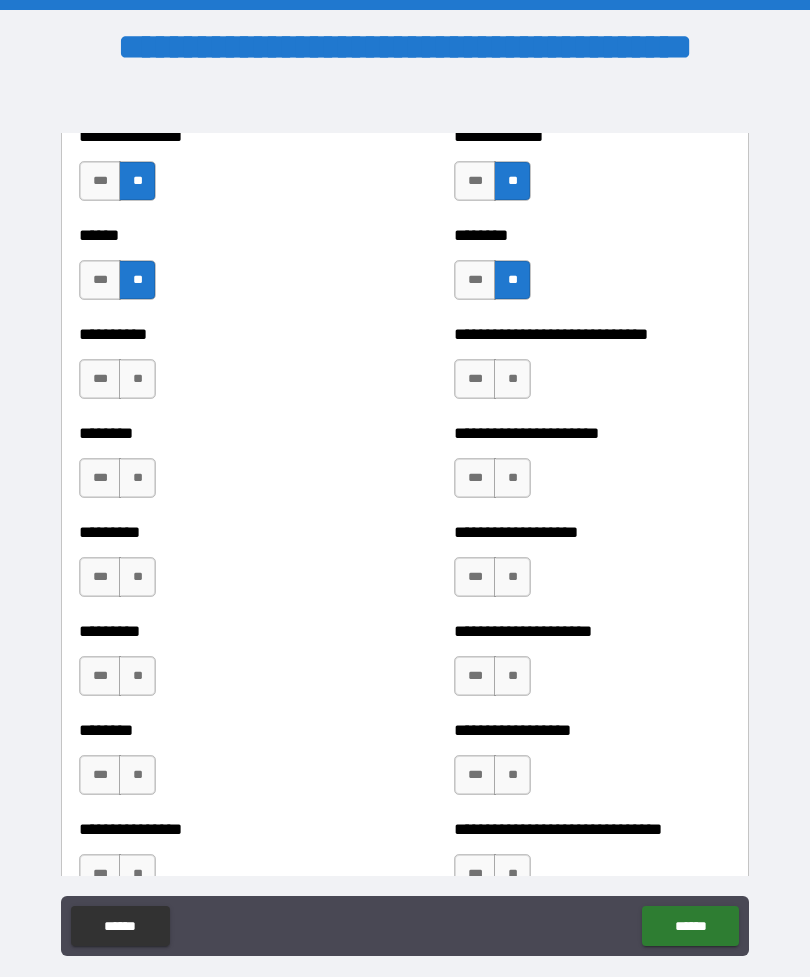 scroll, scrollTop: 6949, scrollLeft: 0, axis: vertical 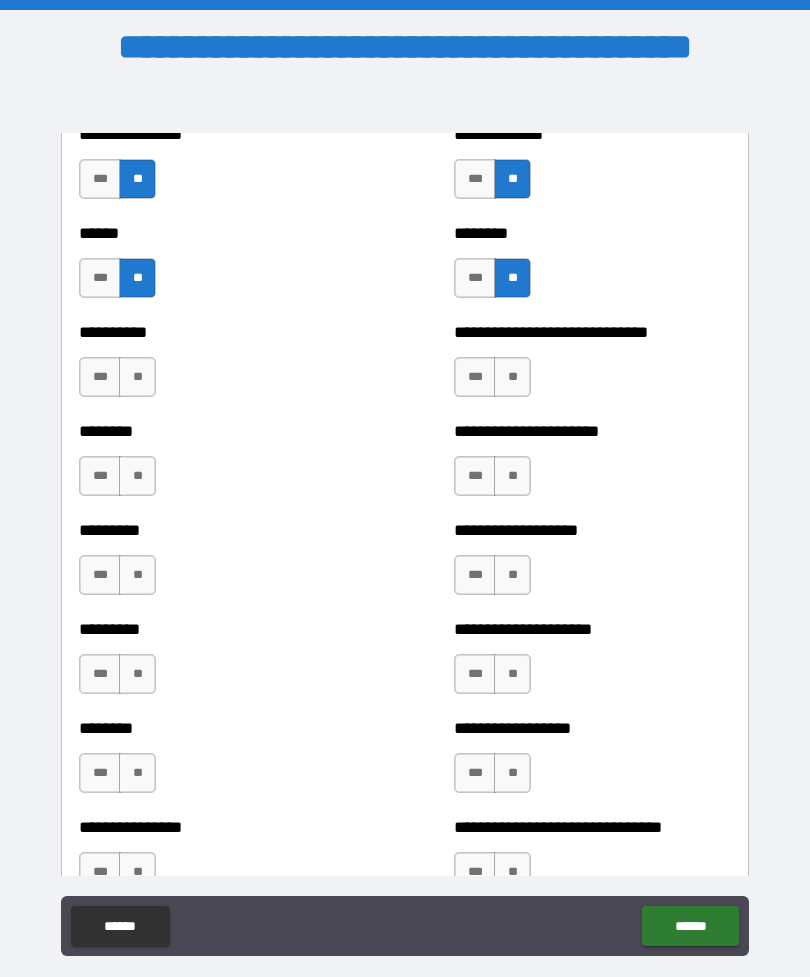 click on "**" at bounding box center (137, 377) 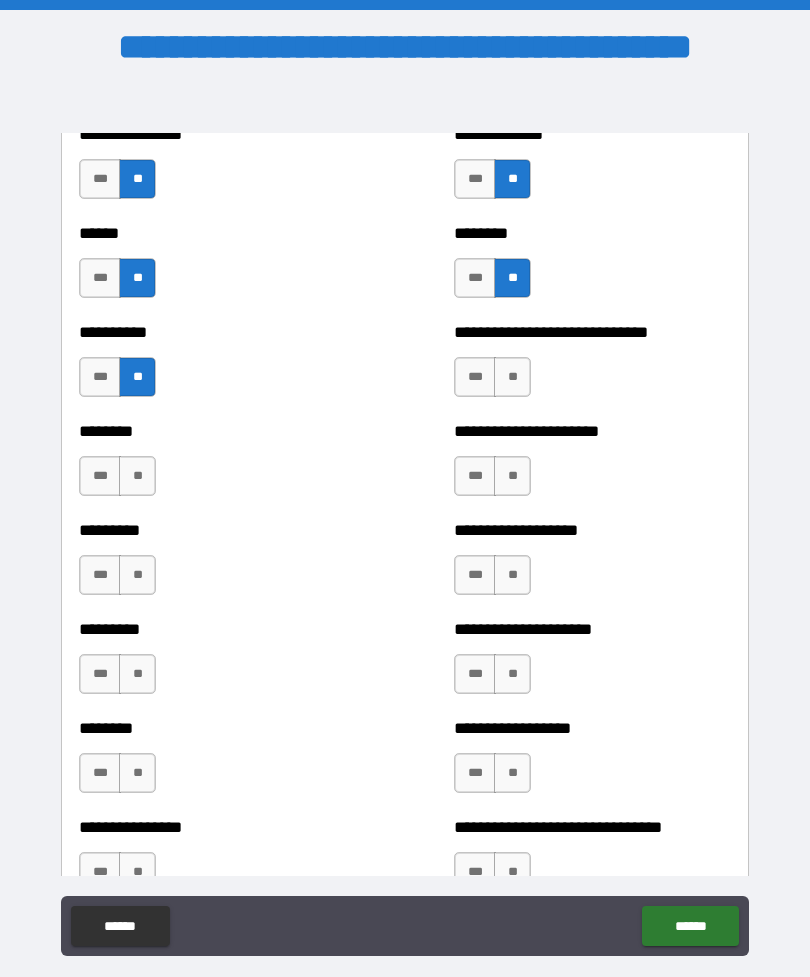 click on "**" at bounding box center [137, 476] 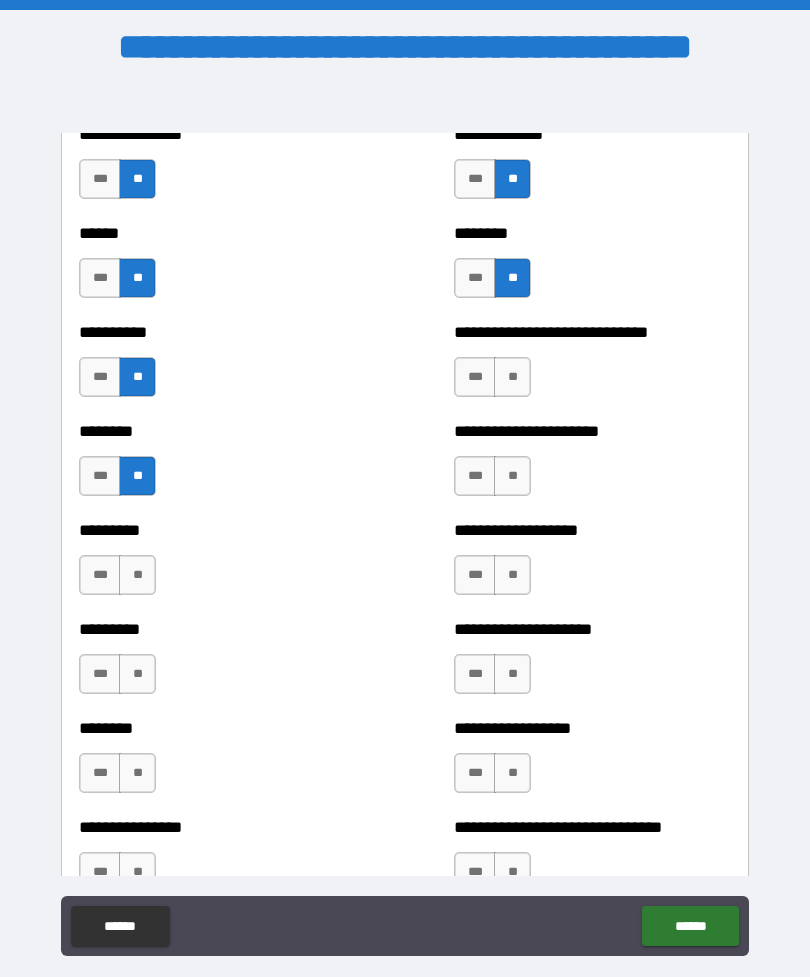 click on "**" at bounding box center (512, 377) 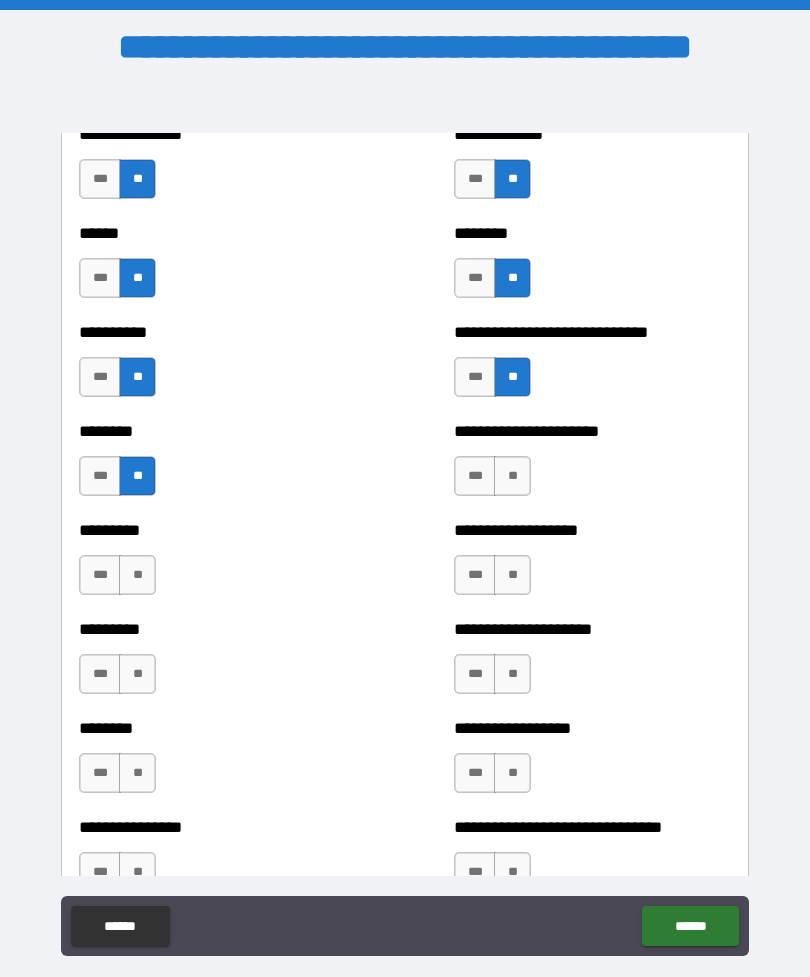 click on "**" at bounding box center [512, 476] 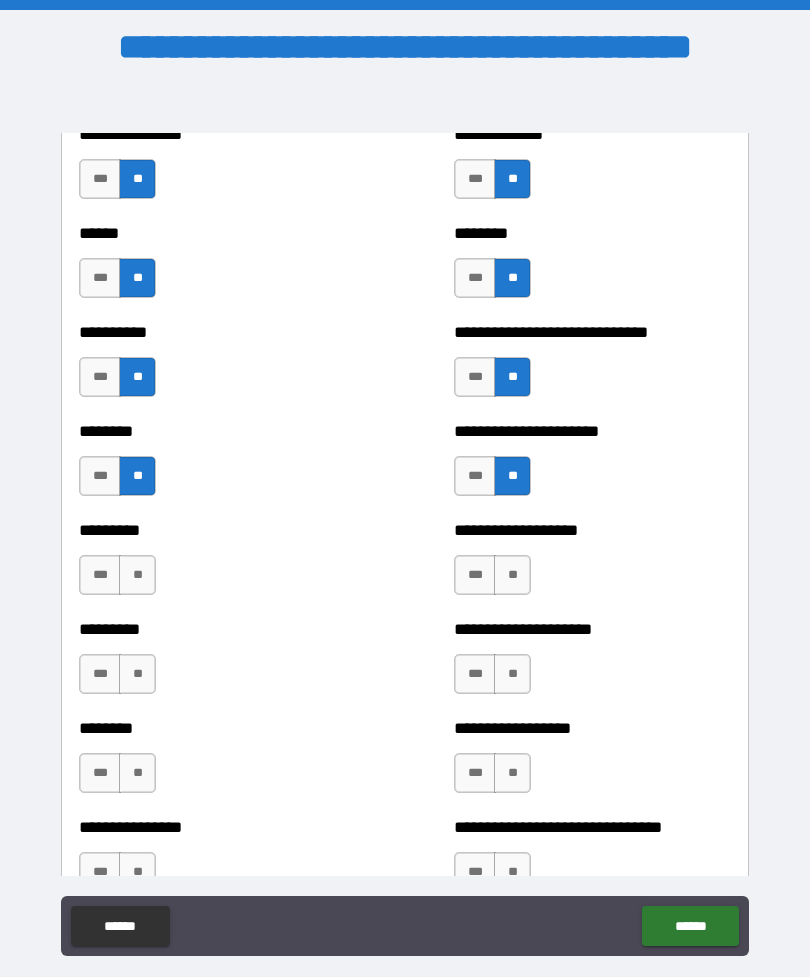 click on "**" at bounding box center [512, 575] 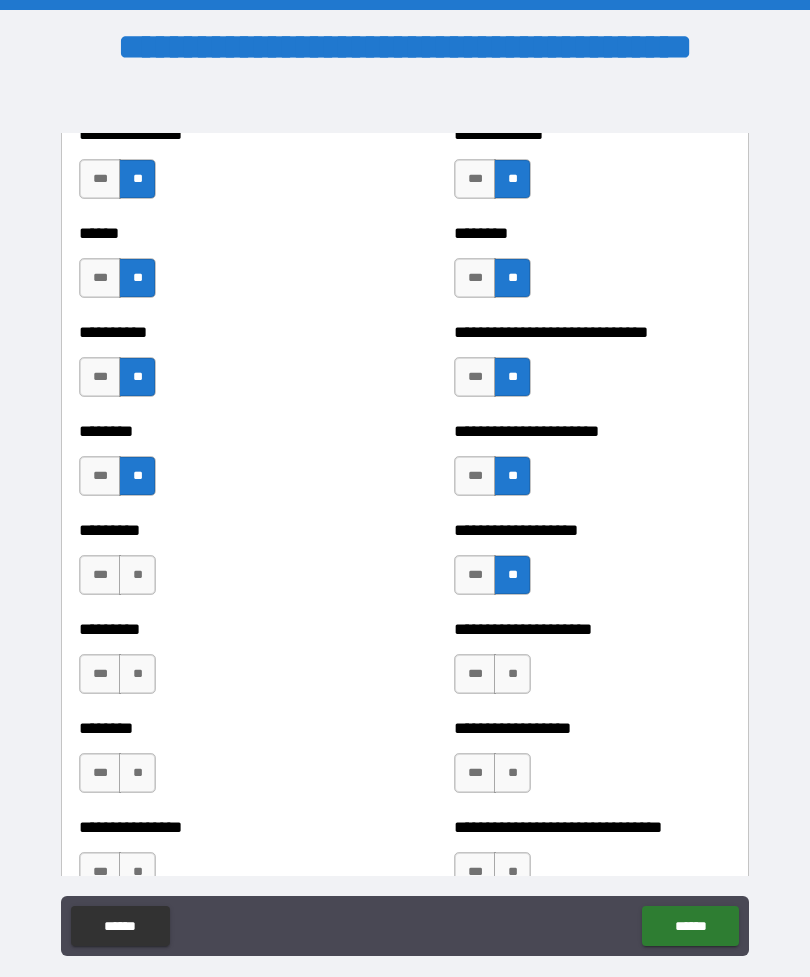 click on "**" at bounding box center [512, 674] 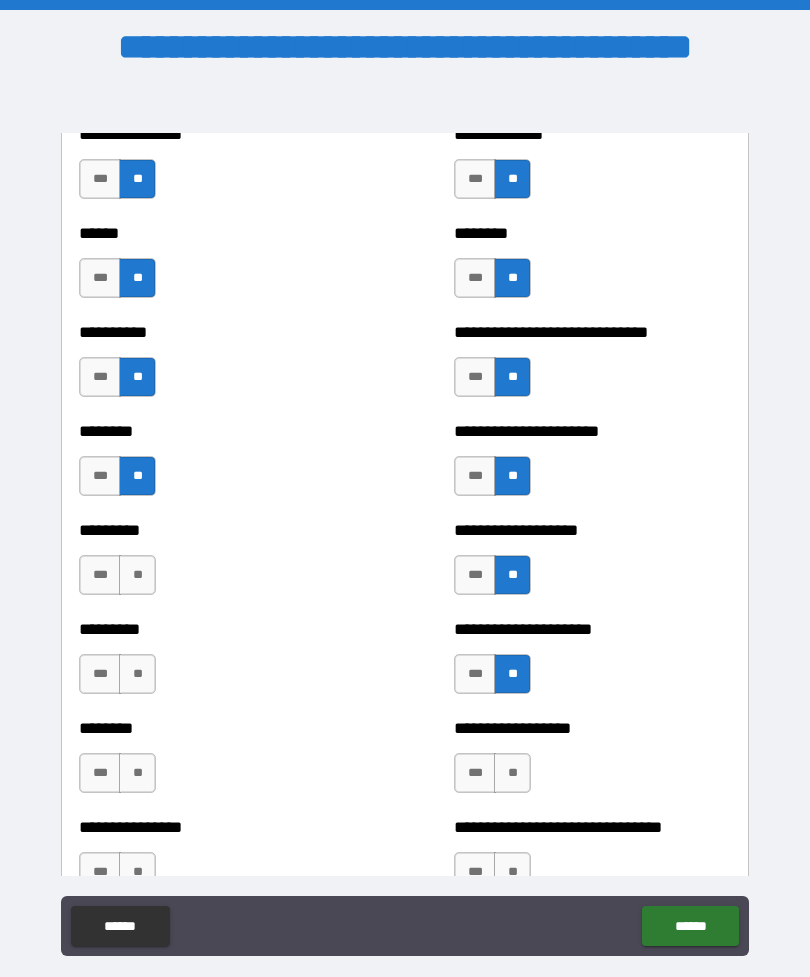 click on "**" at bounding box center [512, 773] 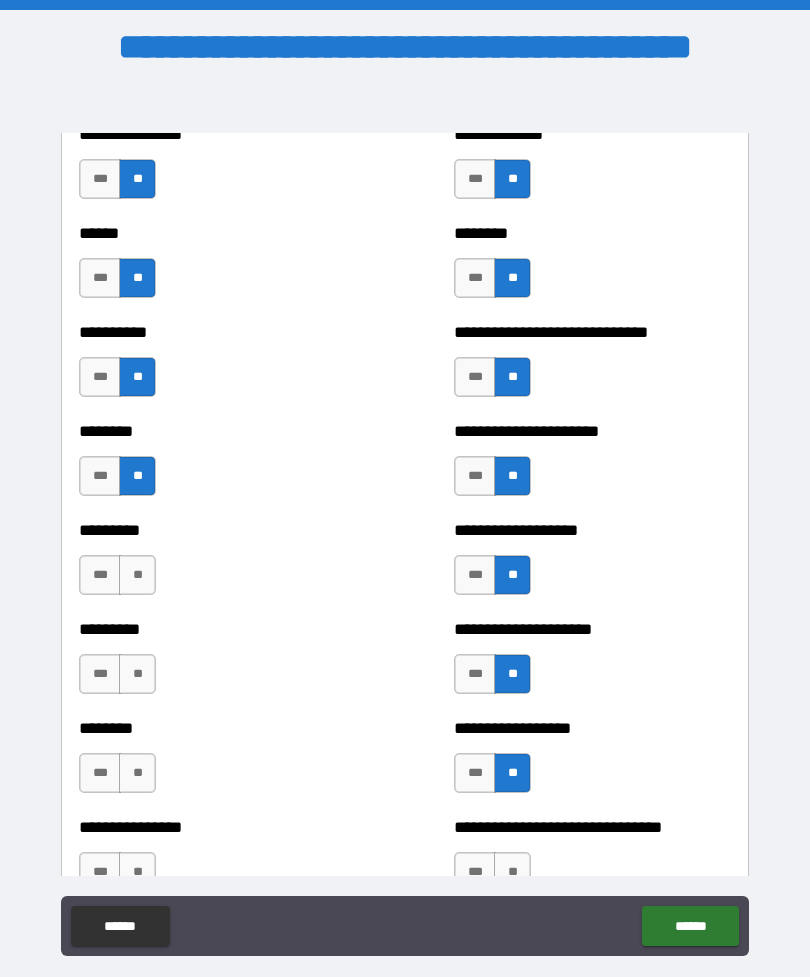 click on "********* *** **" at bounding box center [217, 565] 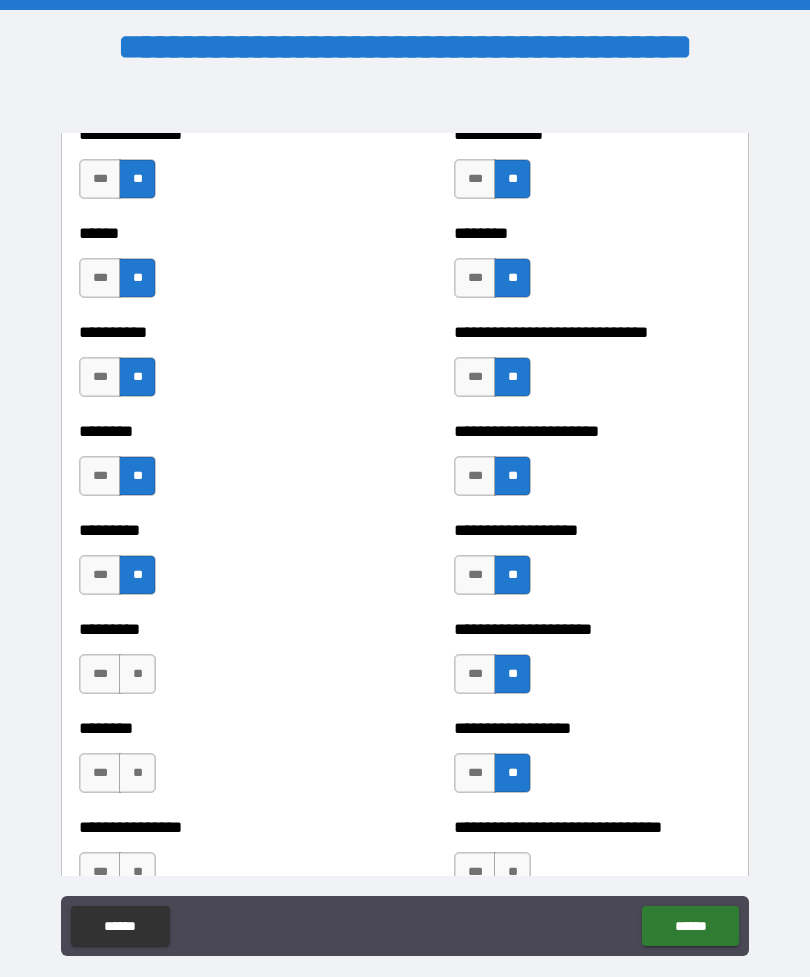 click on "**" at bounding box center [137, 674] 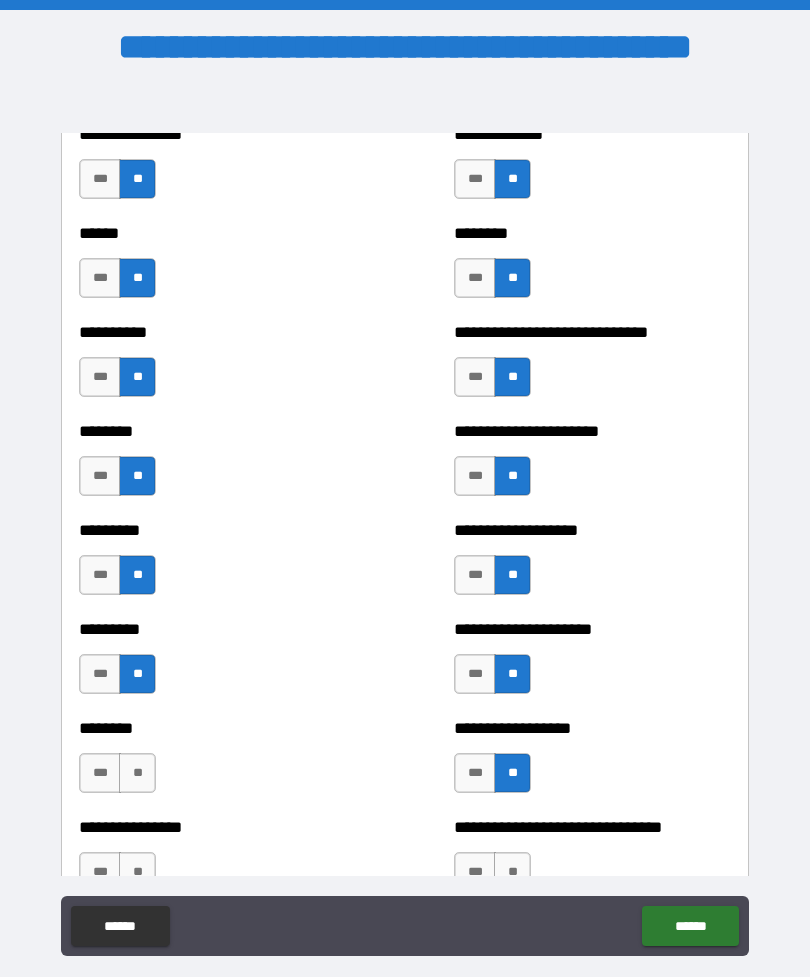 scroll, scrollTop: 6942, scrollLeft: 0, axis: vertical 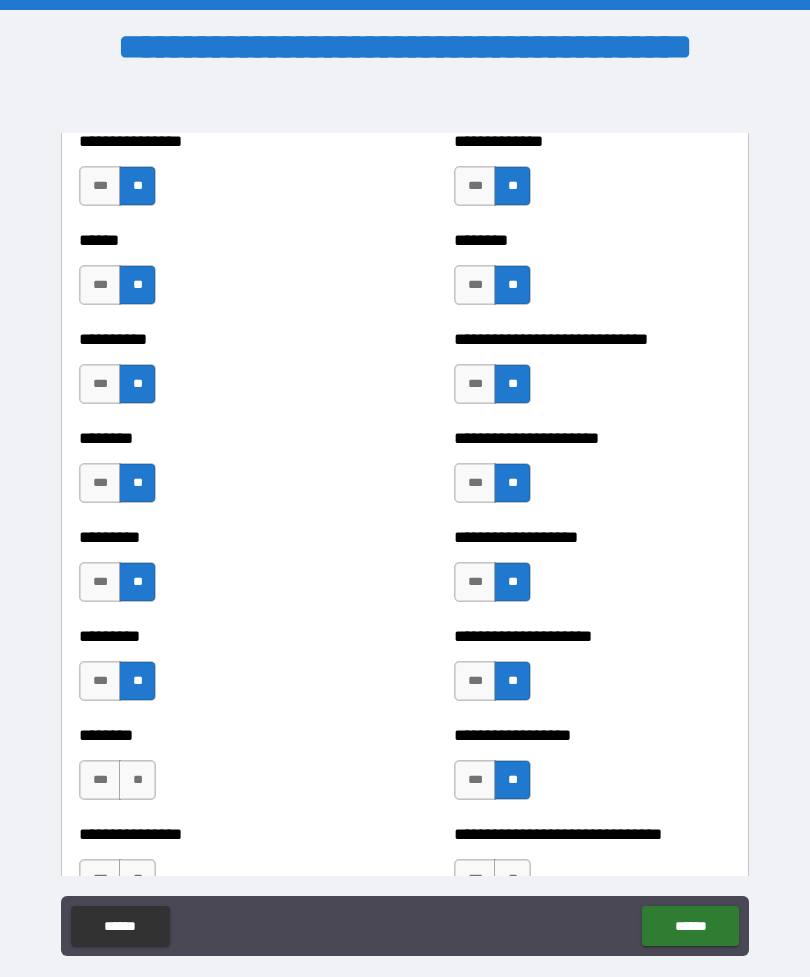 click on "**" at bounding box center [137, 780] 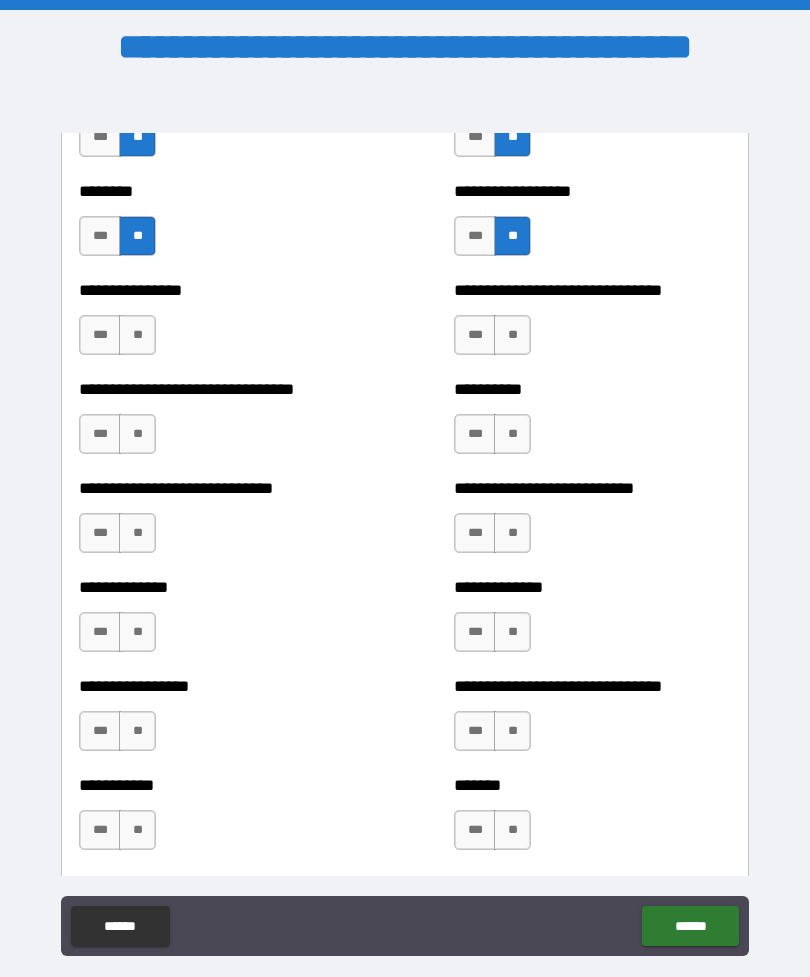 scroll, scrollTop: 7488, scrollLeft: 0, axis: vertical 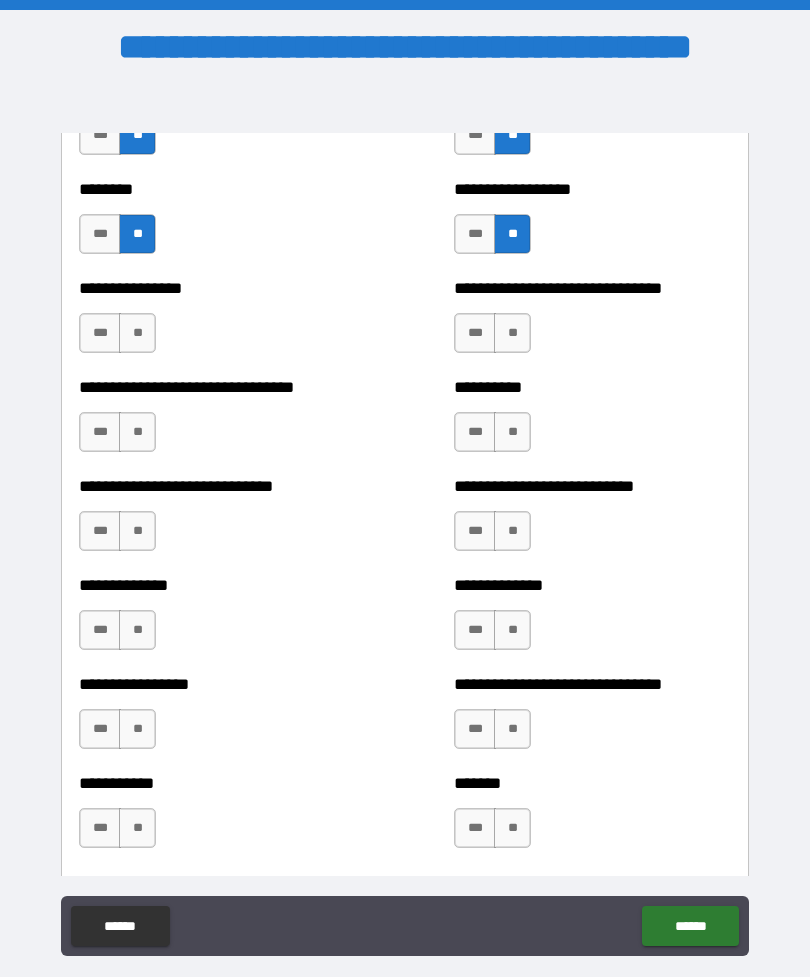 click on "**" at bounding box center [512, 333] 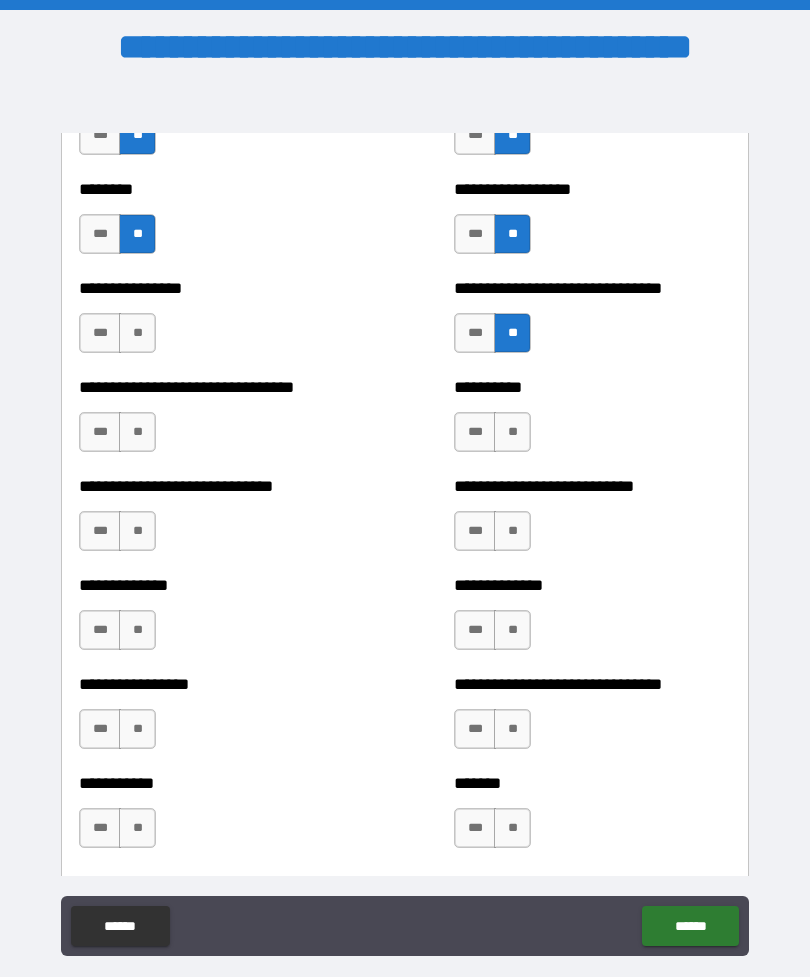 click on "**" at bounding box center [512, 432] 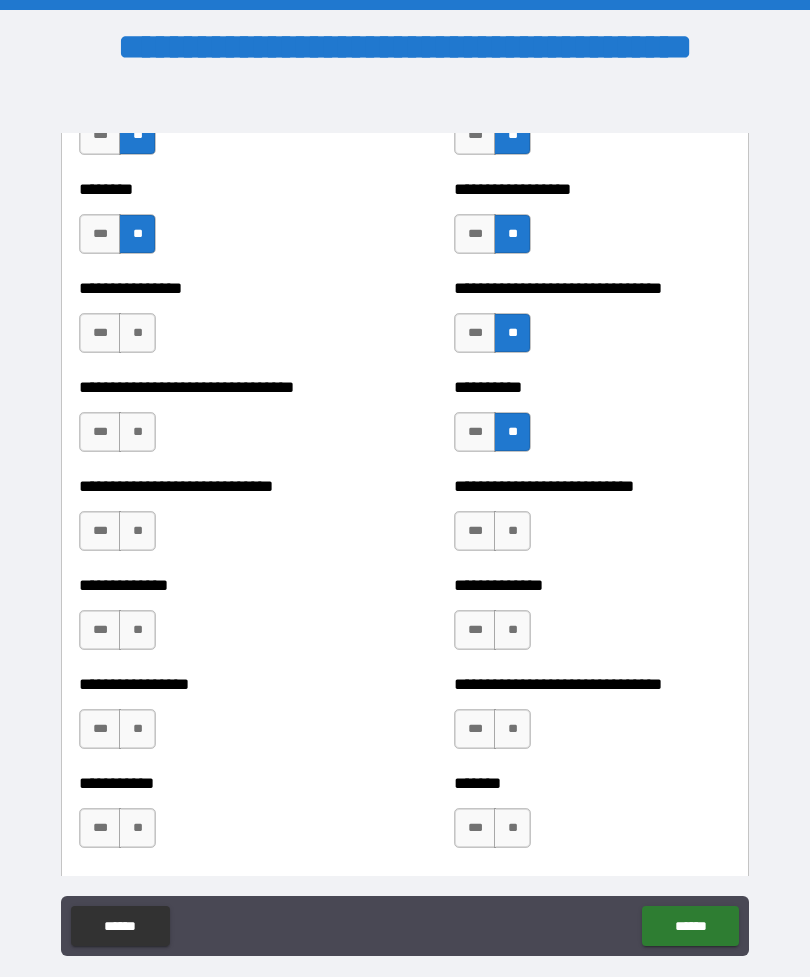 click on "**" at bounding box center (137, 333) 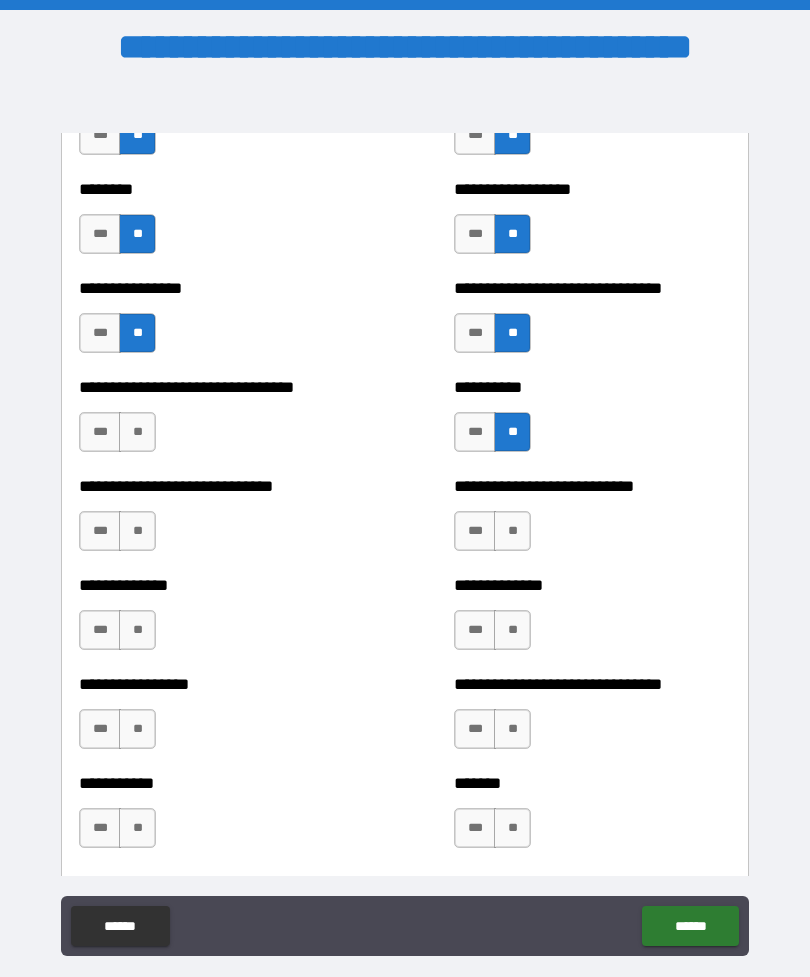 click on "**" at bounding box center [137, 432] 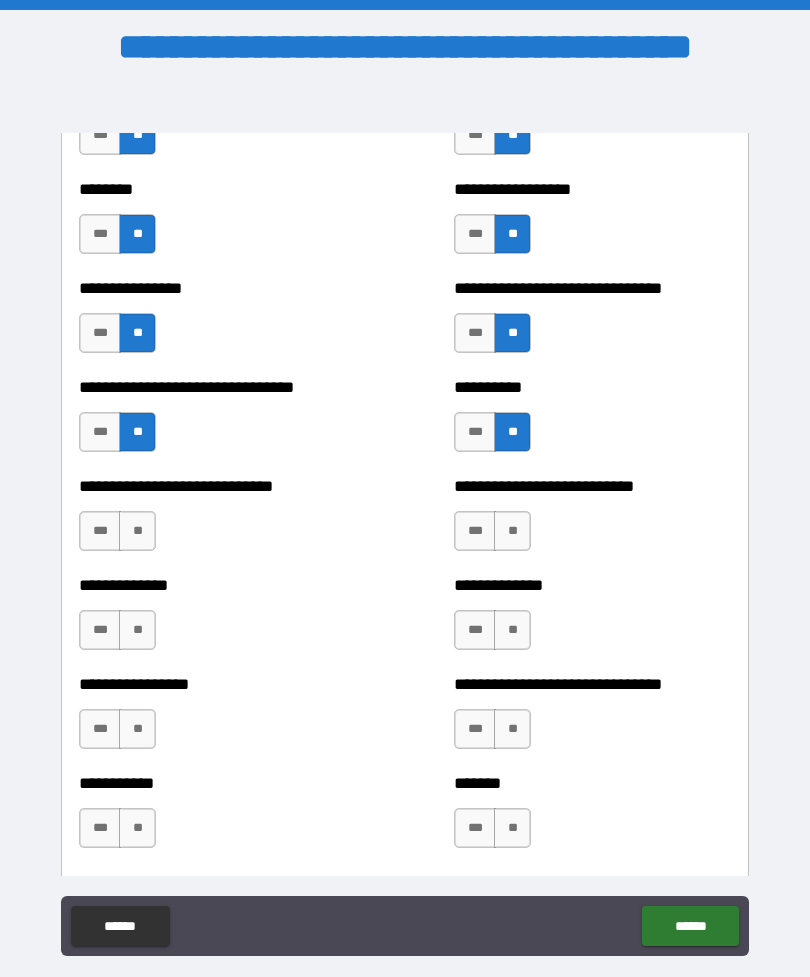 click on "**" at bounding box center (137, 531) 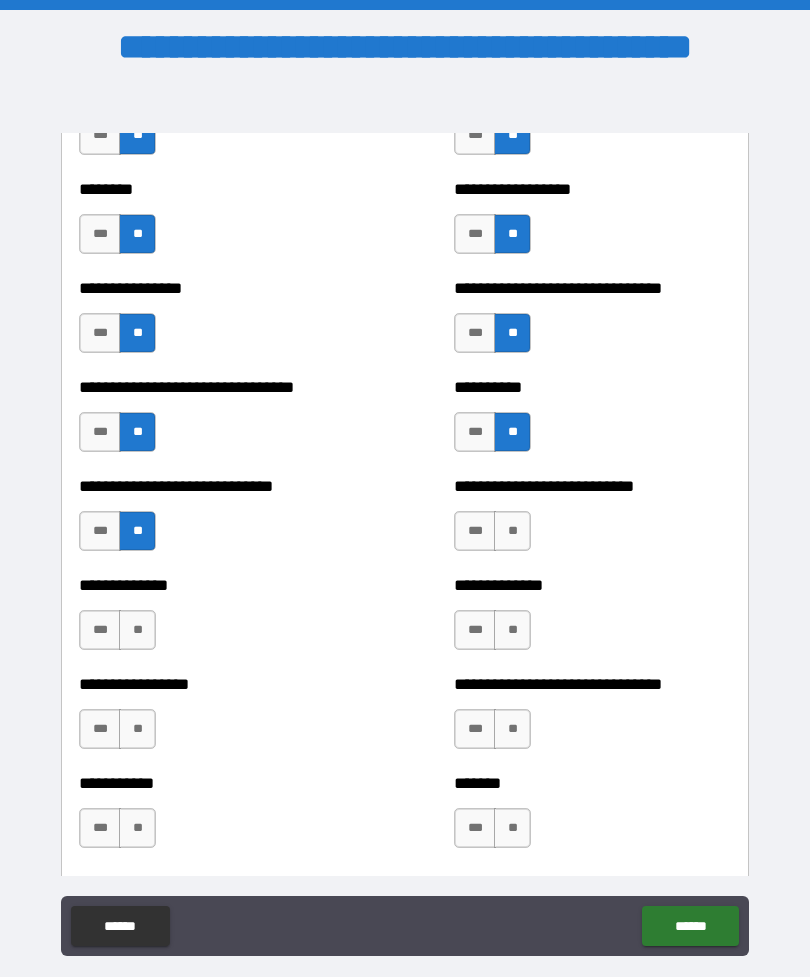 click on "**" at bounding box center (137, 630) 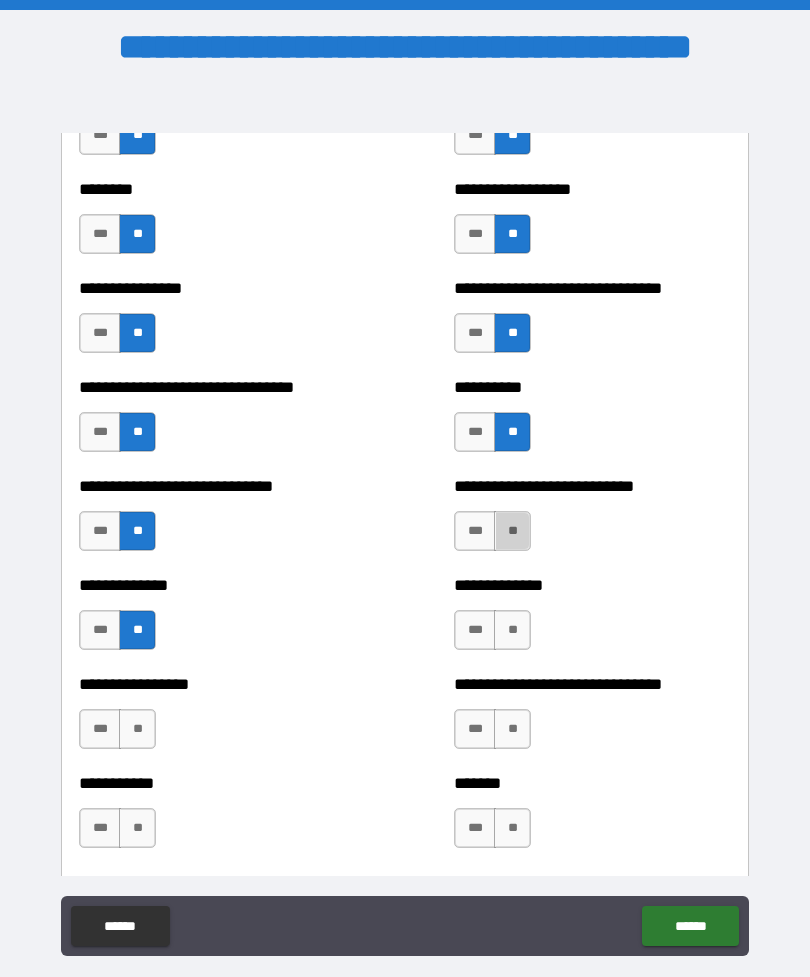 click on "**" at bounding box center [512, 531] 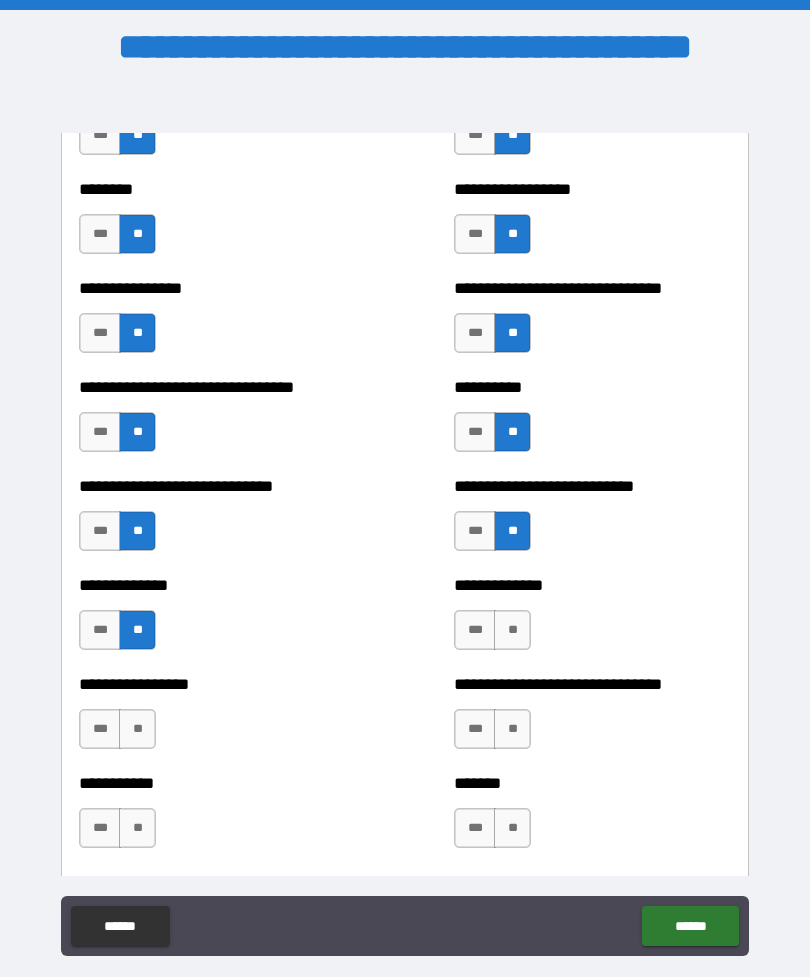click on "**" at bounding box center [512, 630] 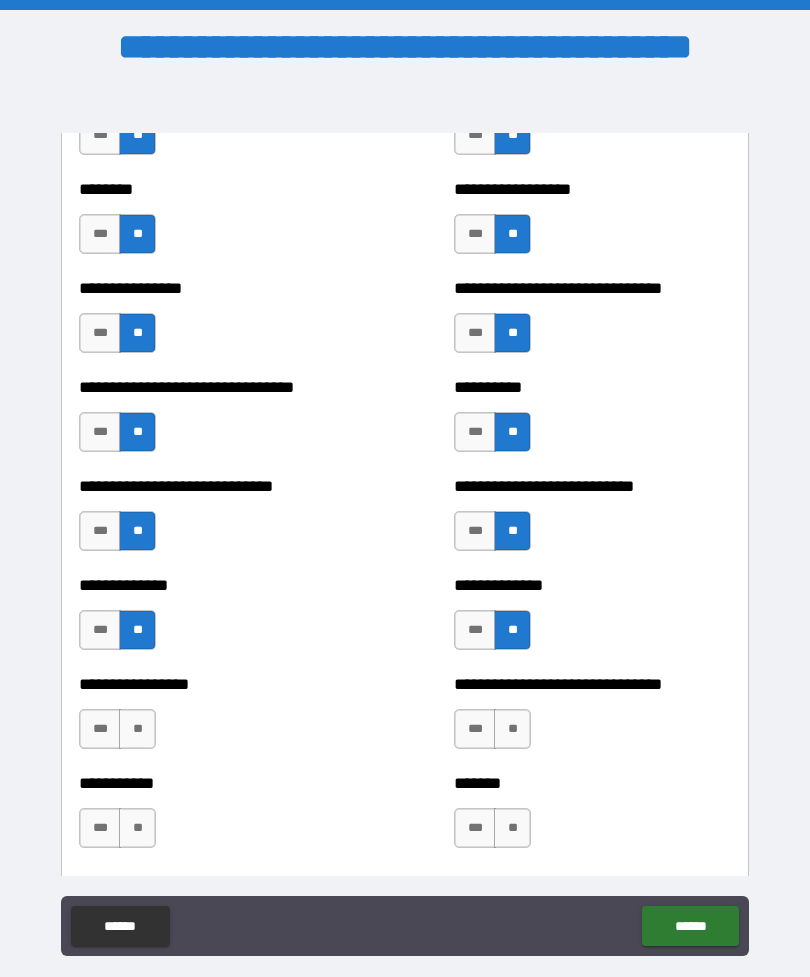 click on "**" at bounding box center (512, 729) 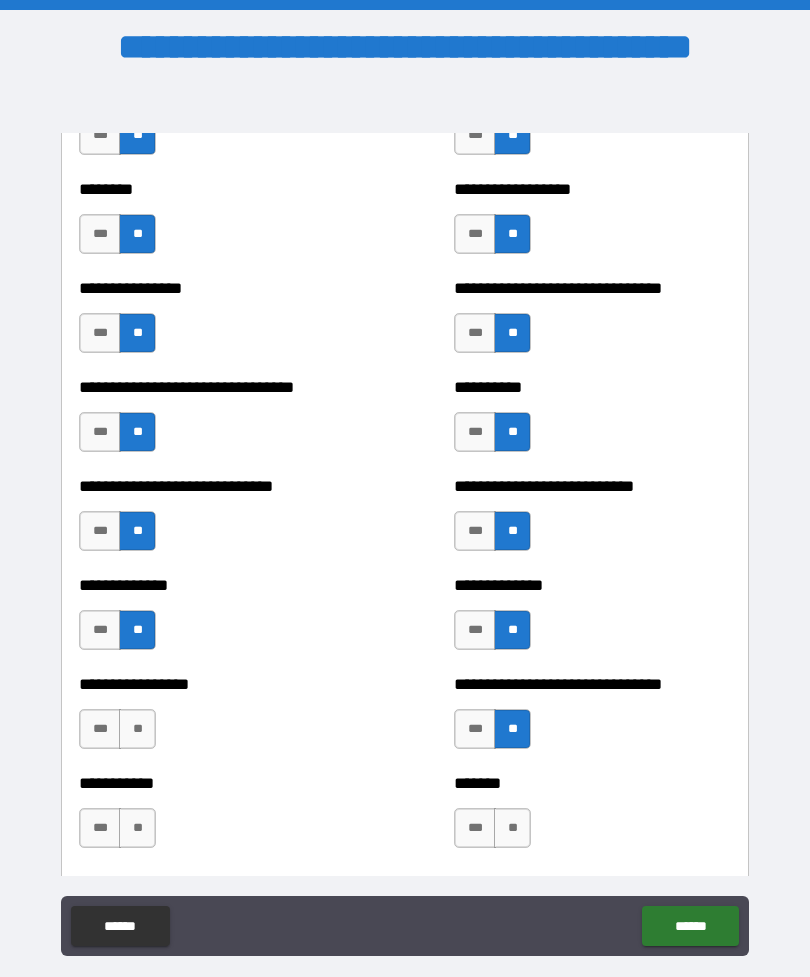 click on "**" at bounding box center [512, 828] 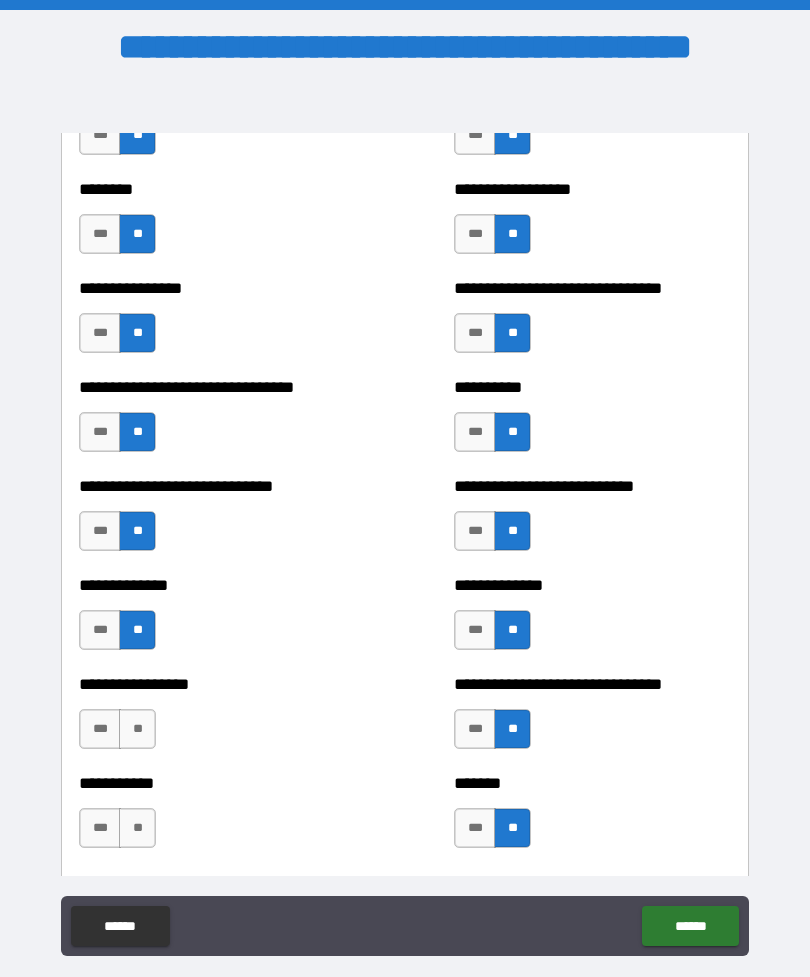 click on "**" at bounding box center (137, 729) 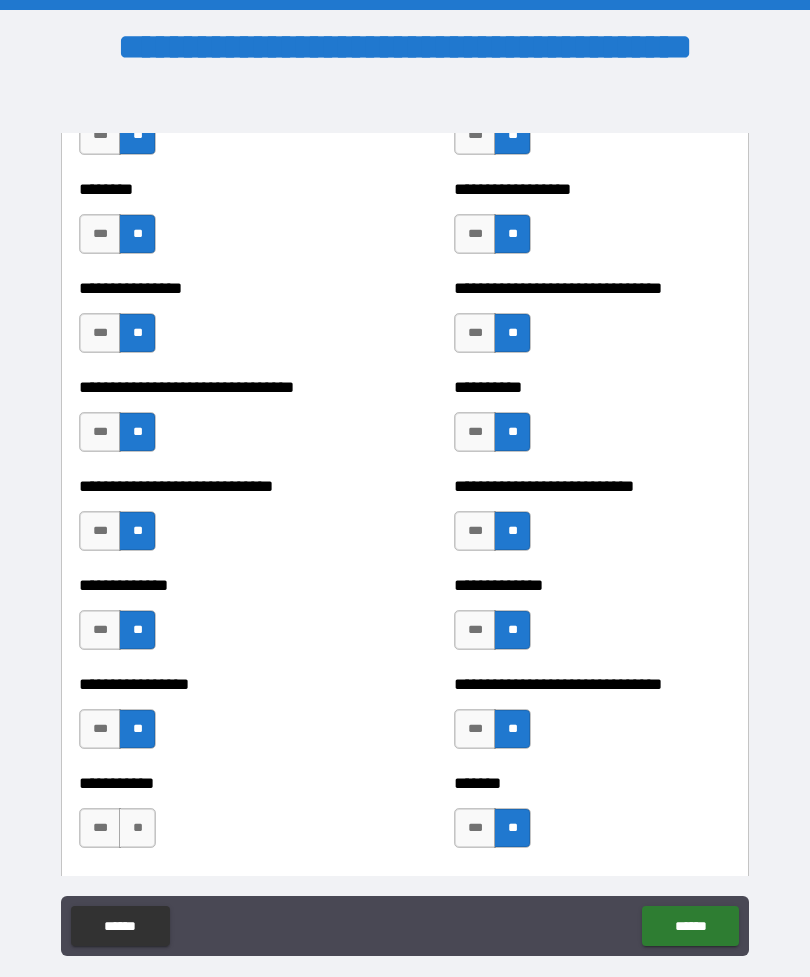 click on "**" at bounding box center [137, 828] 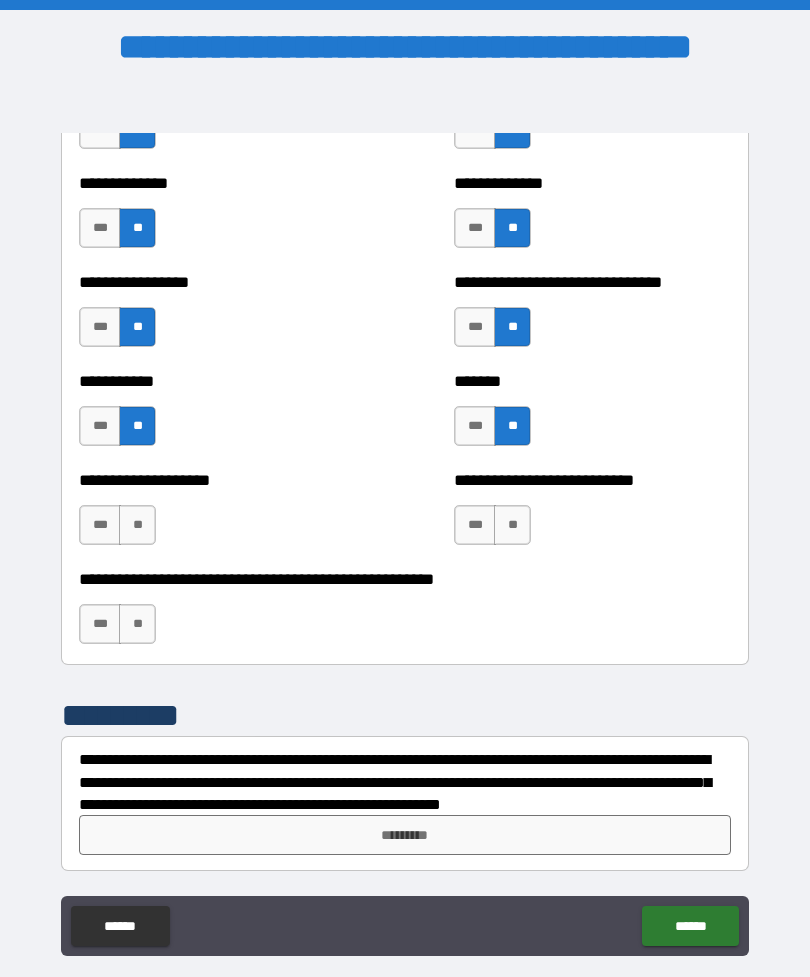 scroll, scrollTop: 7890, scrollLeft: 0, axis: vertical 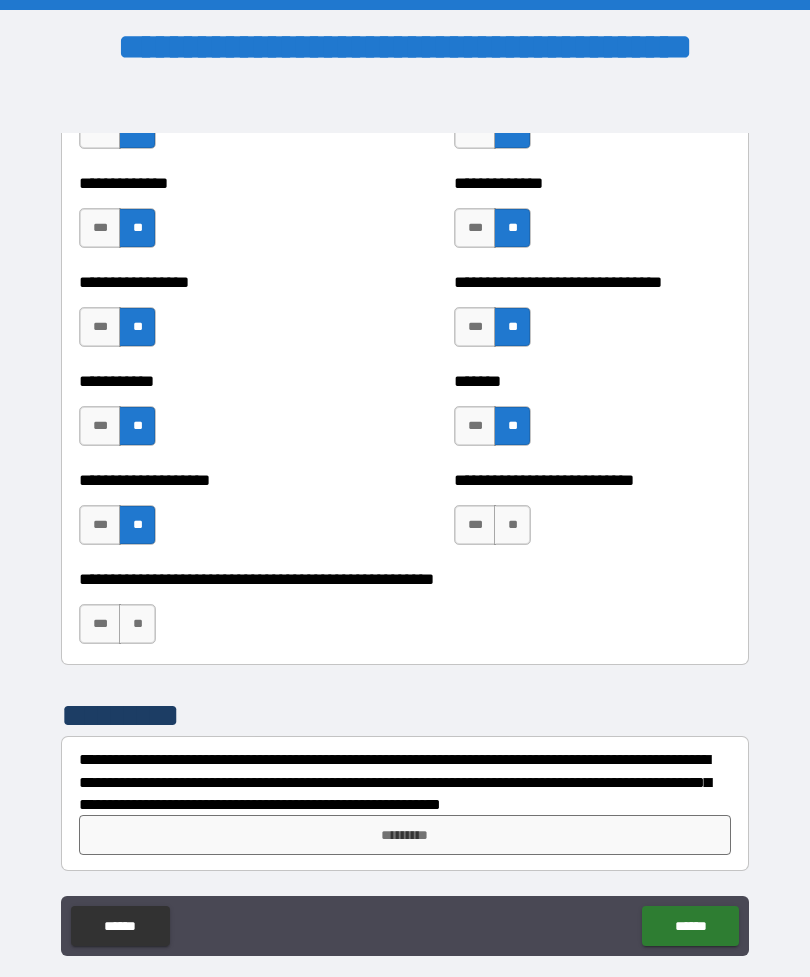 click on "**" at bounding box center (137, 624) 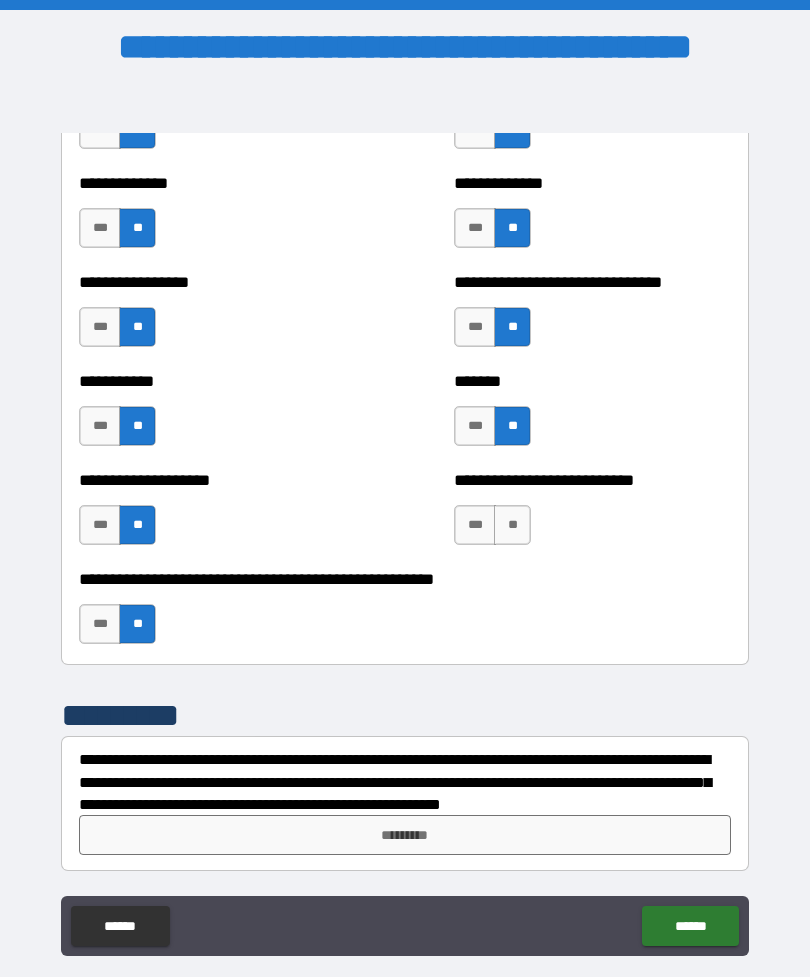 click on "**" at bounding box center (512, 525) 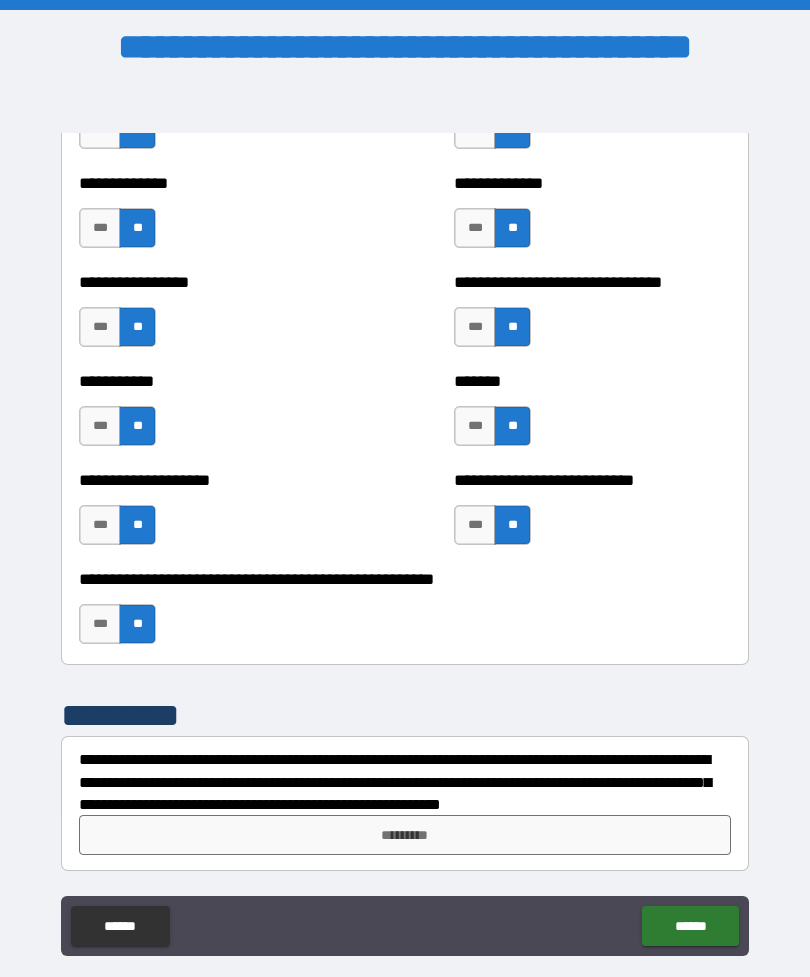 click on "*********" at bounding box center [405, 835] 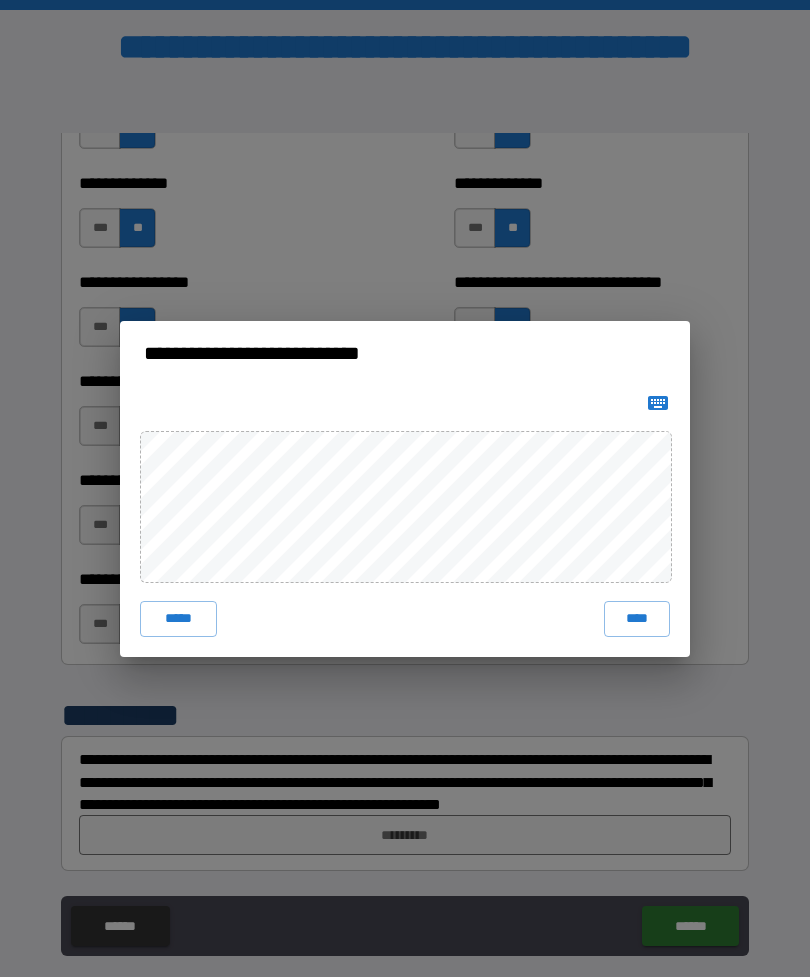 click on "****" at bounding box center [637, 619] 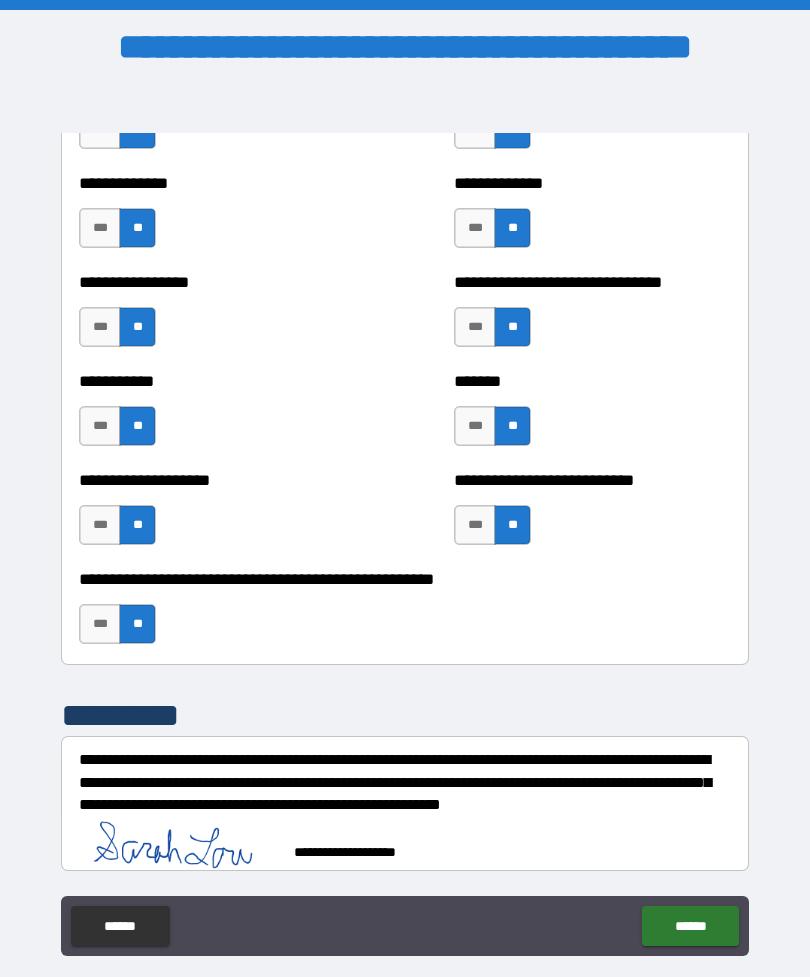 scroll, scrollTop: 7880, scrollLeft: 0, axis: vertical 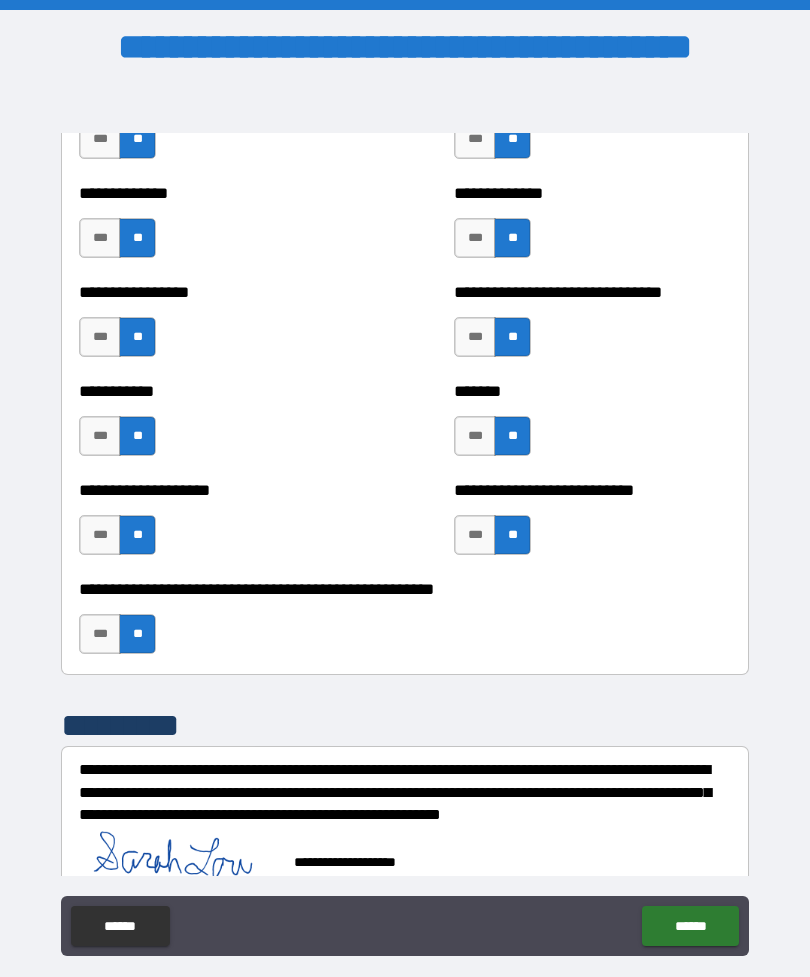 click on "******" at bounding box center [690, 926] 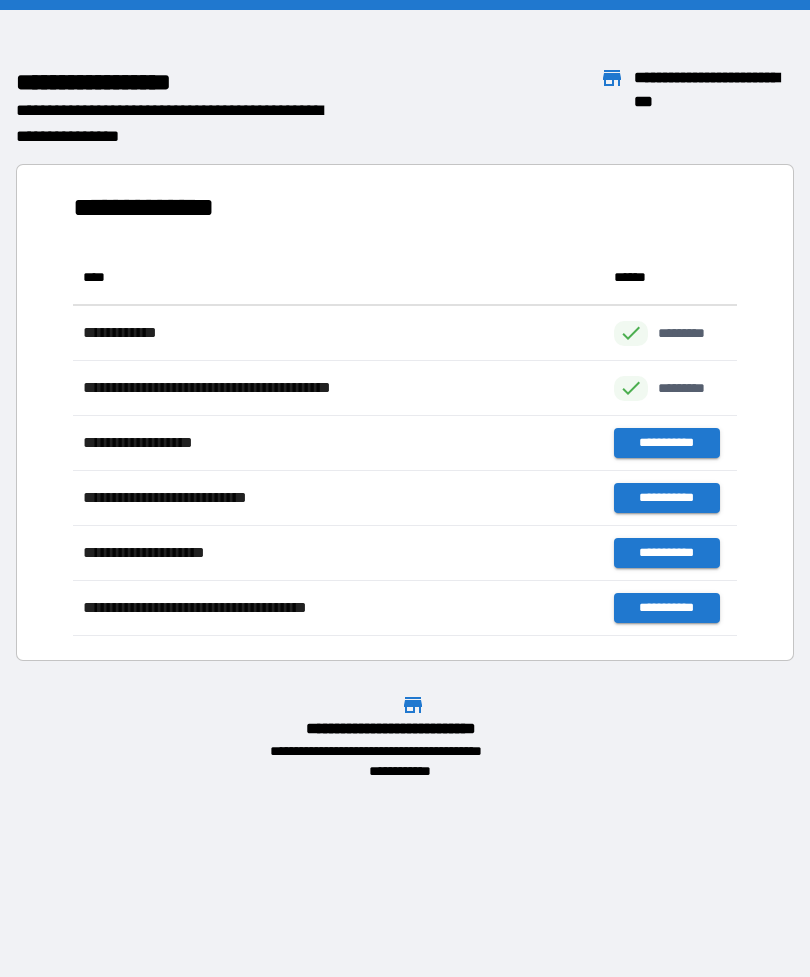 scroll, scrollTop: 1, scrollLeft: 1, axis: both 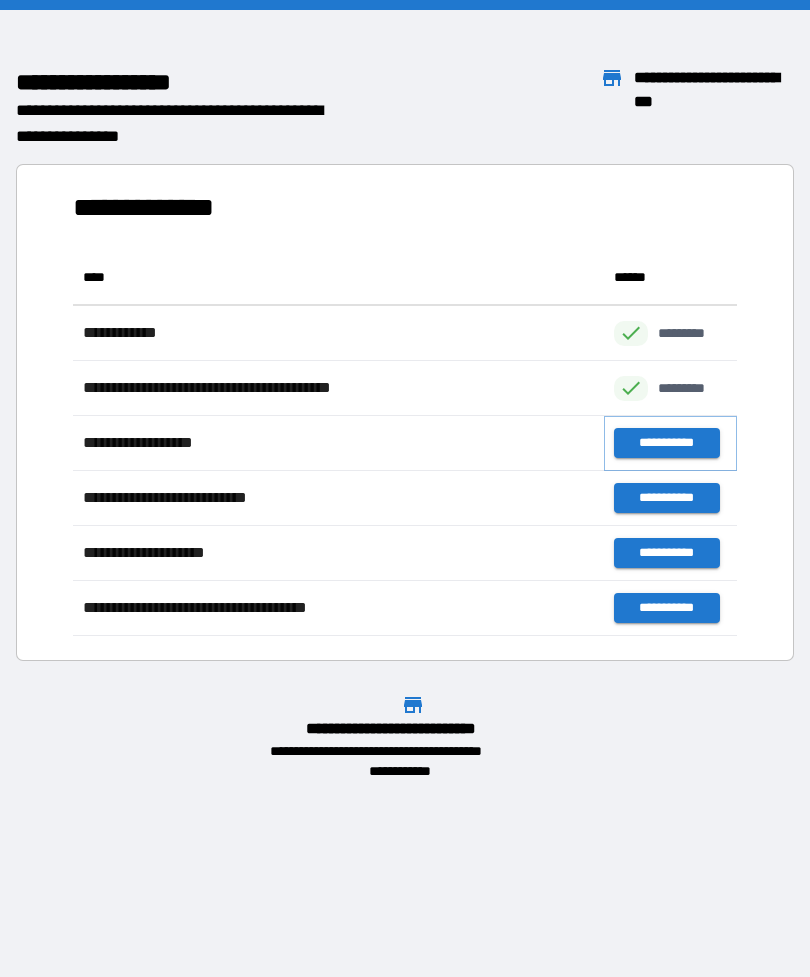 click on "**********" at bounding box center (666, 443) 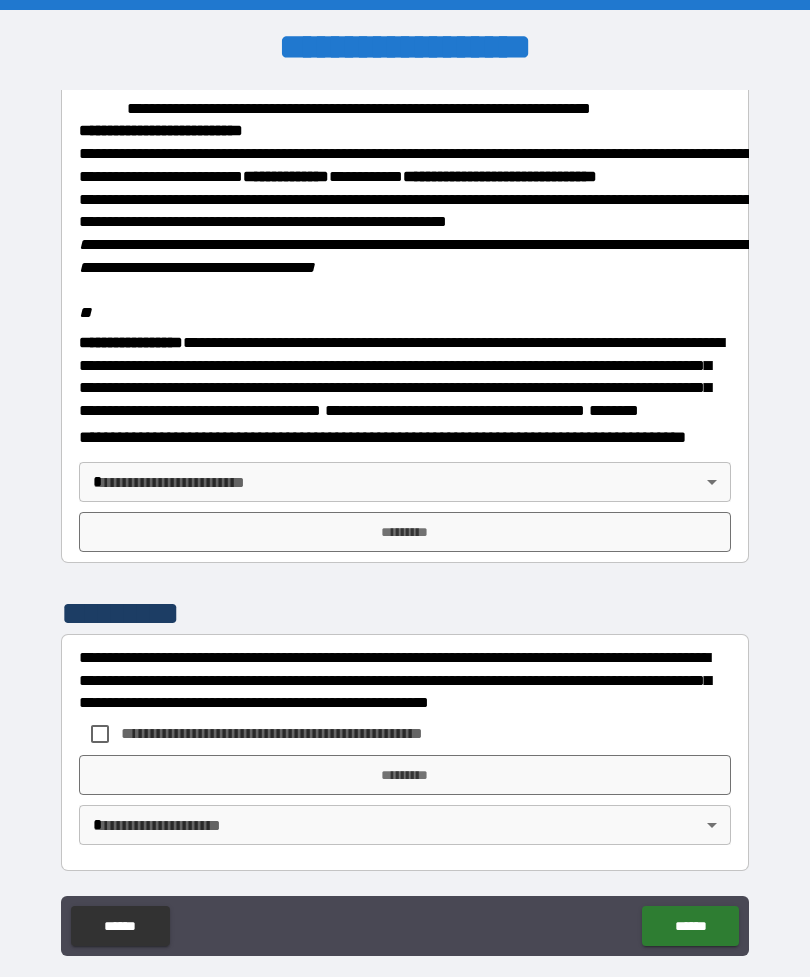 scroll, scrollTop: 2323, scrollLeft: 0, axis: vertical 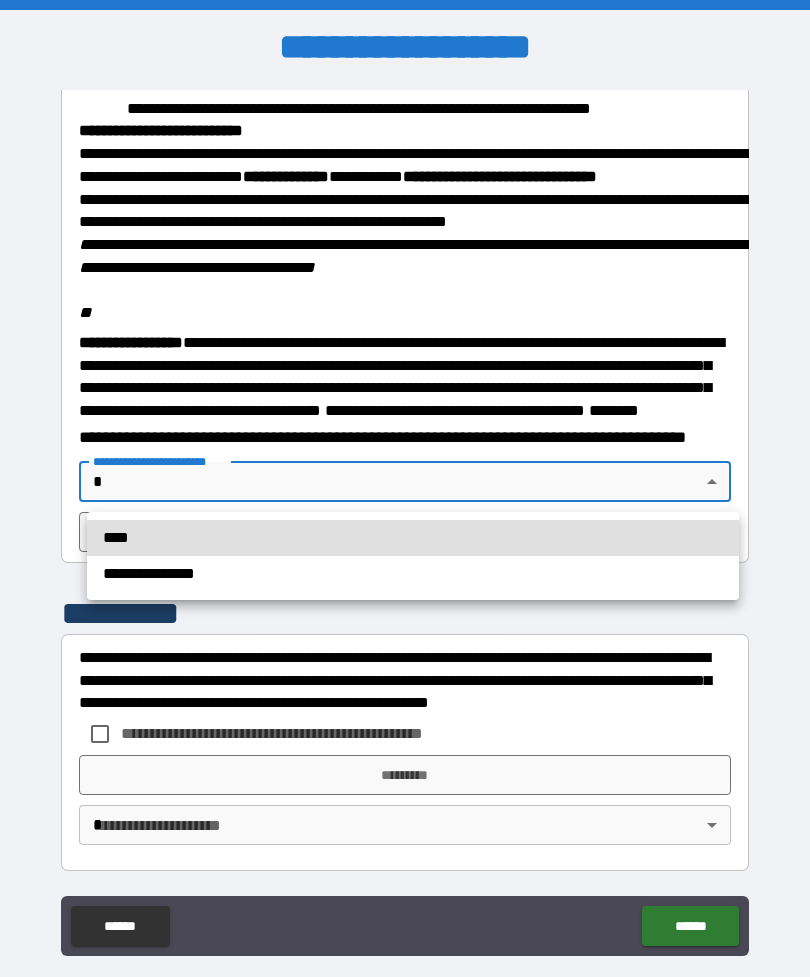 click on "**********" at bounding box center (413, 574) 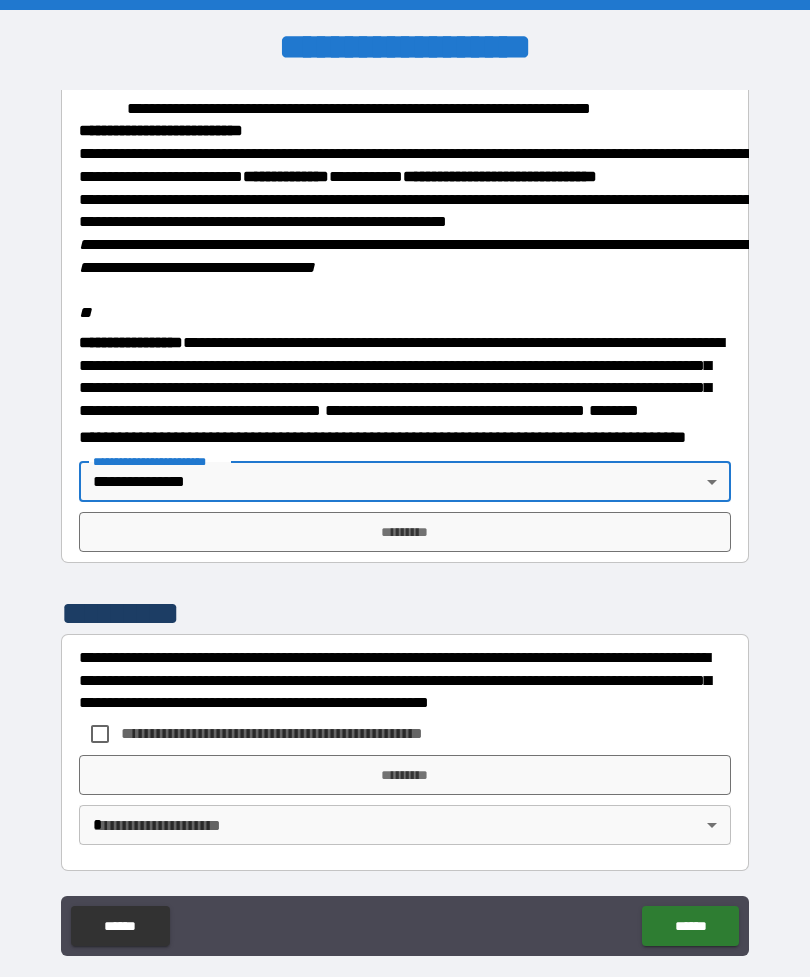 type on "**********" 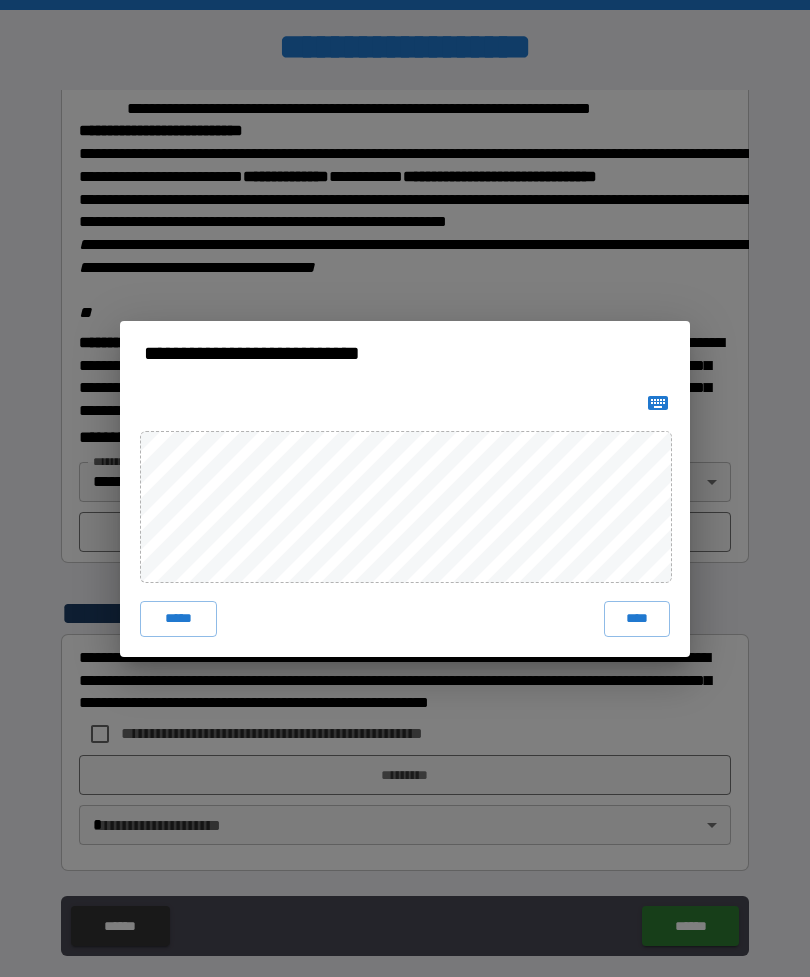 click on "****" at bounding box center [637, 619] 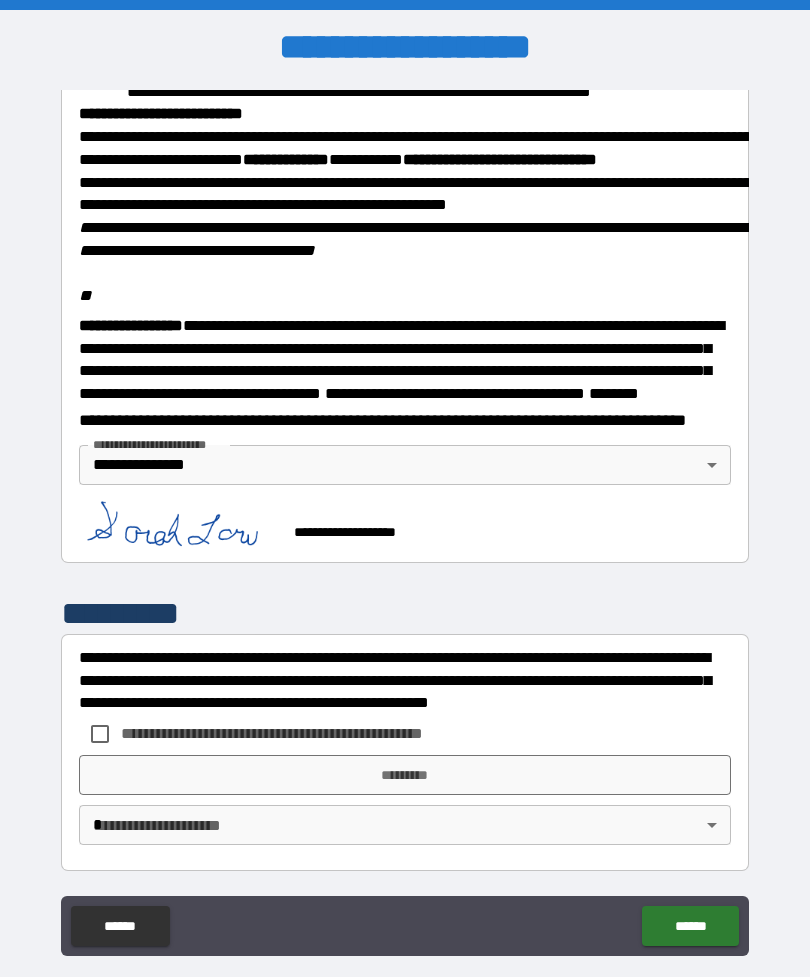 scroll, scrollTop: 2340, scrollLeft: 0, axis: vertical 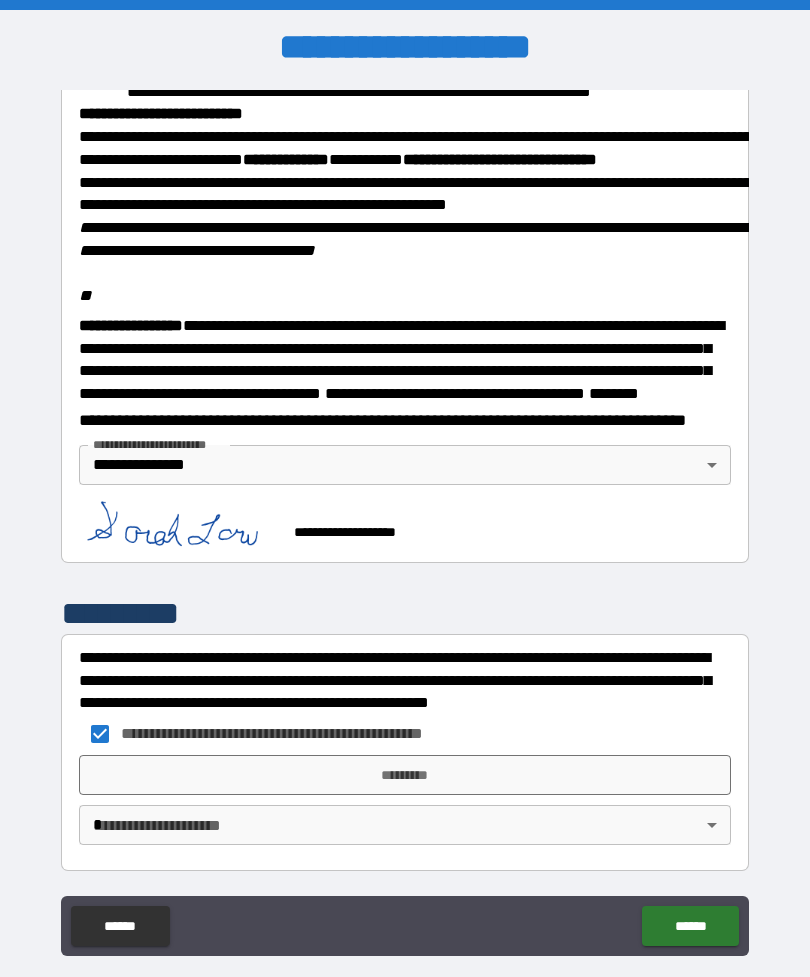 click on "**********" at bounding box center (405, 520) 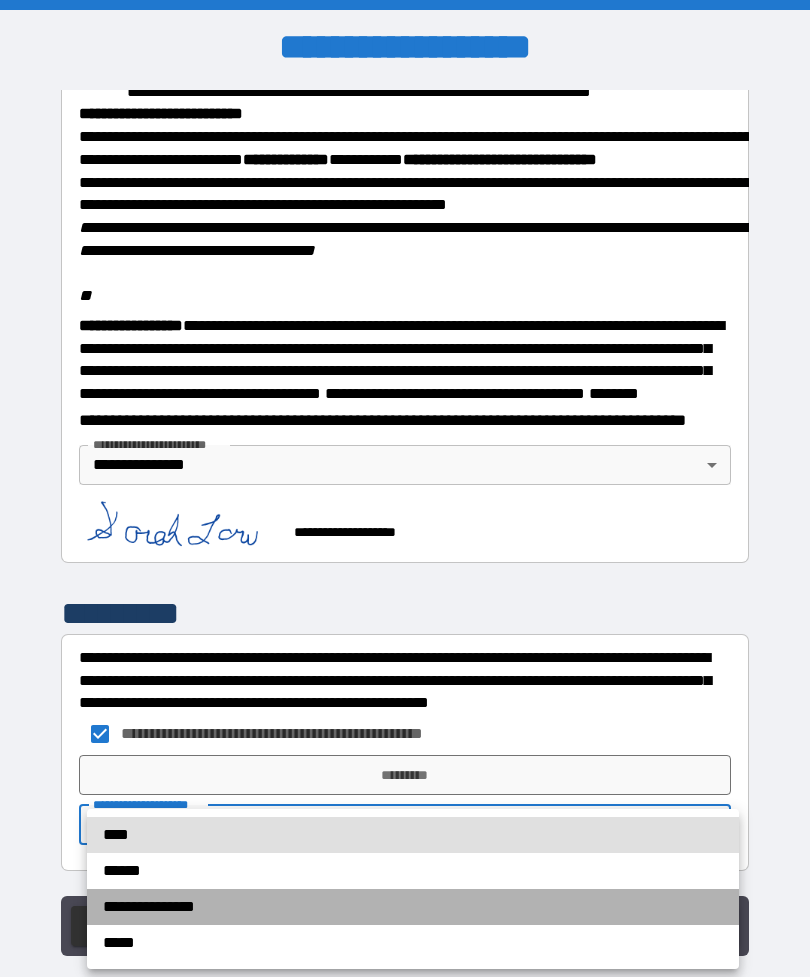 click on "**********" at bounding box center (413, 907) 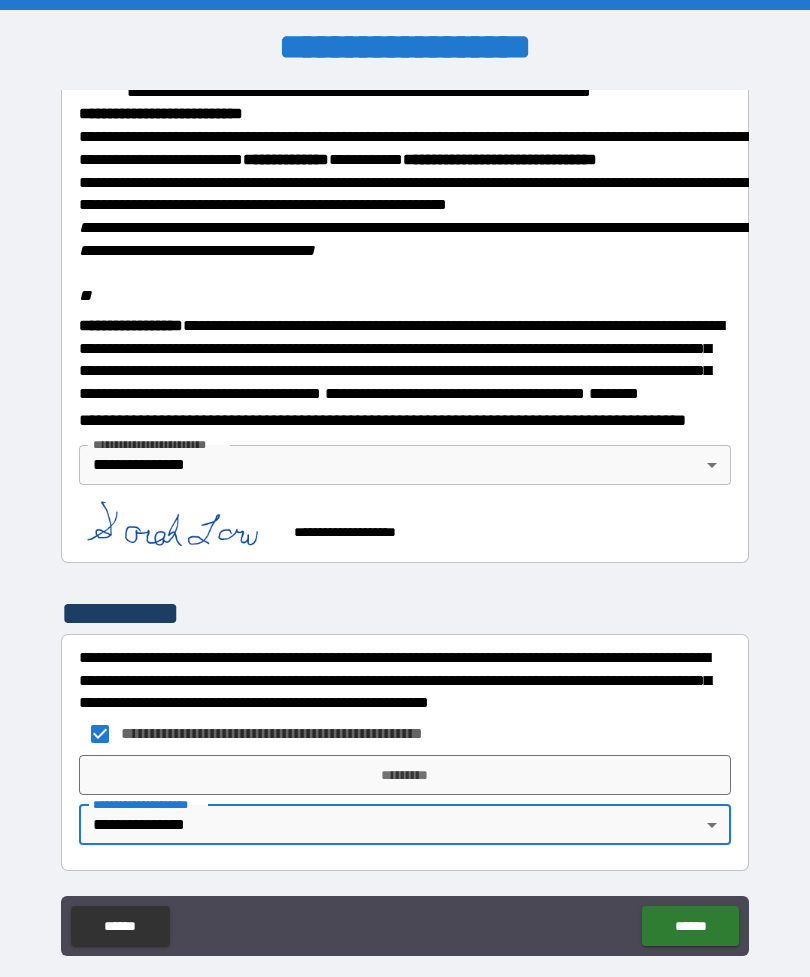 click on "*********" at bounding box center [405, 775] 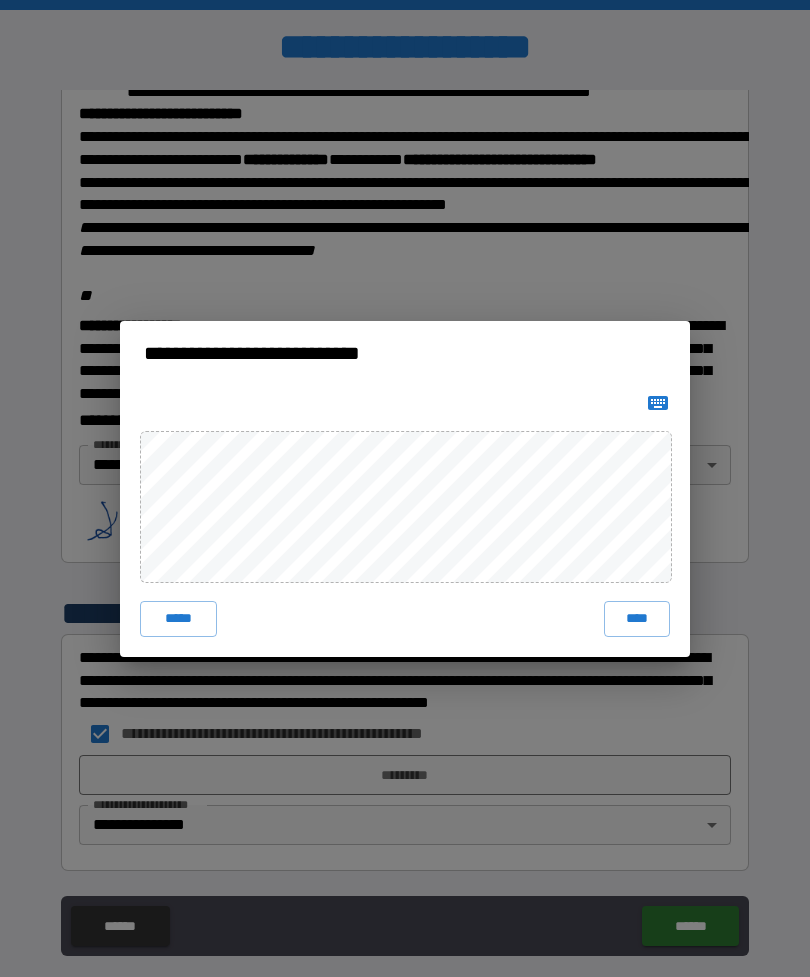click on "****" at bounding box center [637, 619] 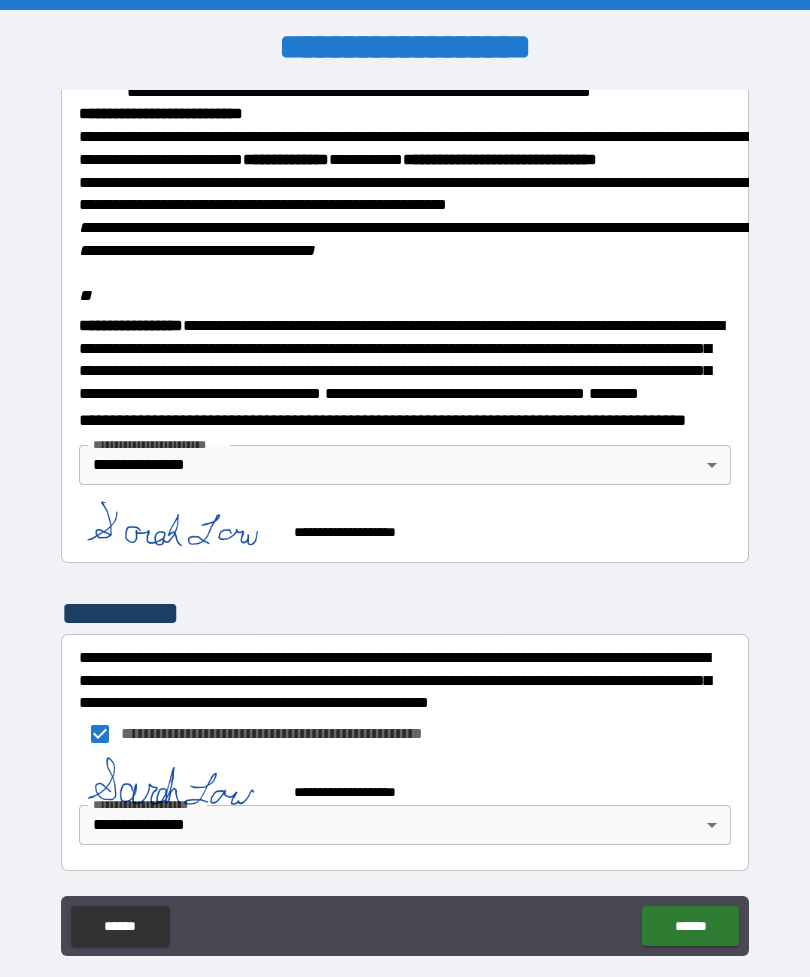scroll, scrollTop: 2330, scrollLeft: 0, axis: vertical 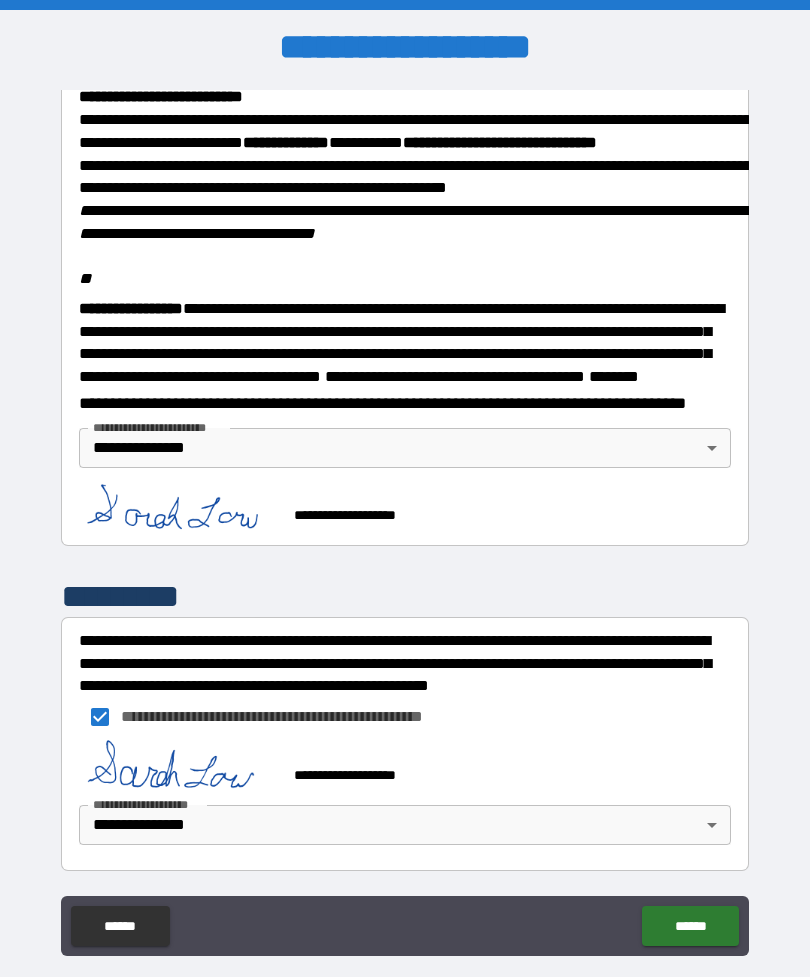 click on "******" at bounding box center [690, 926] 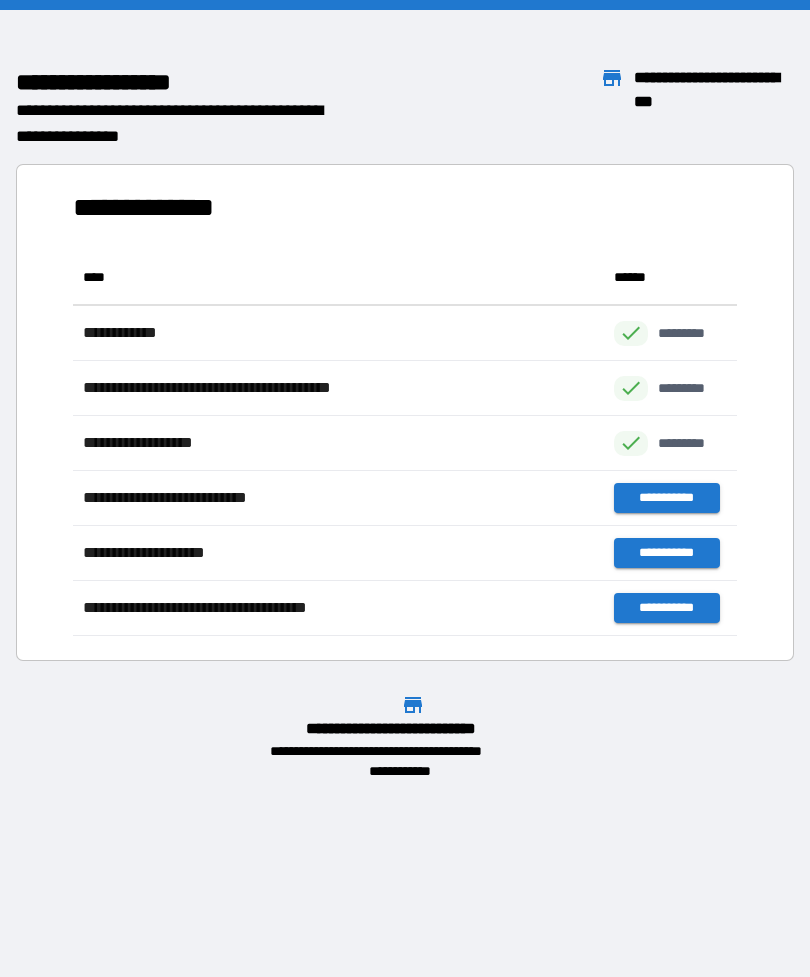 scroll, scrollTop: 386, scrollLeft: 664, axis: both 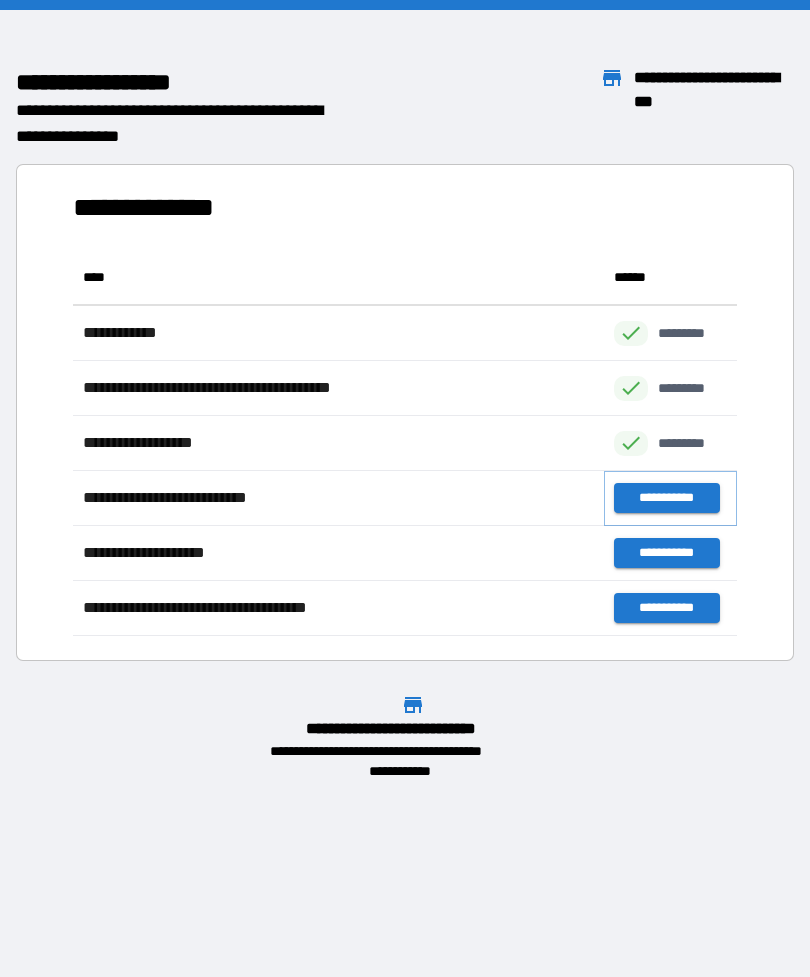 click on "**********" at bounding box center (666, 498) 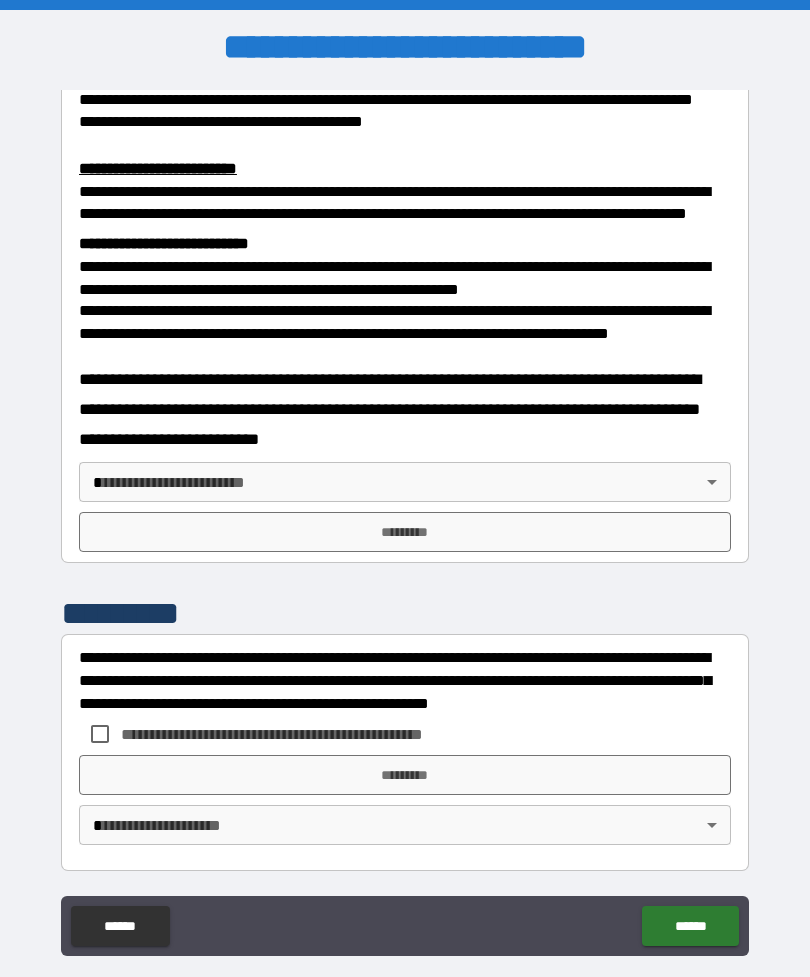 scroll, scrollTop: 650, scrollLeft: 0, axis: vertical 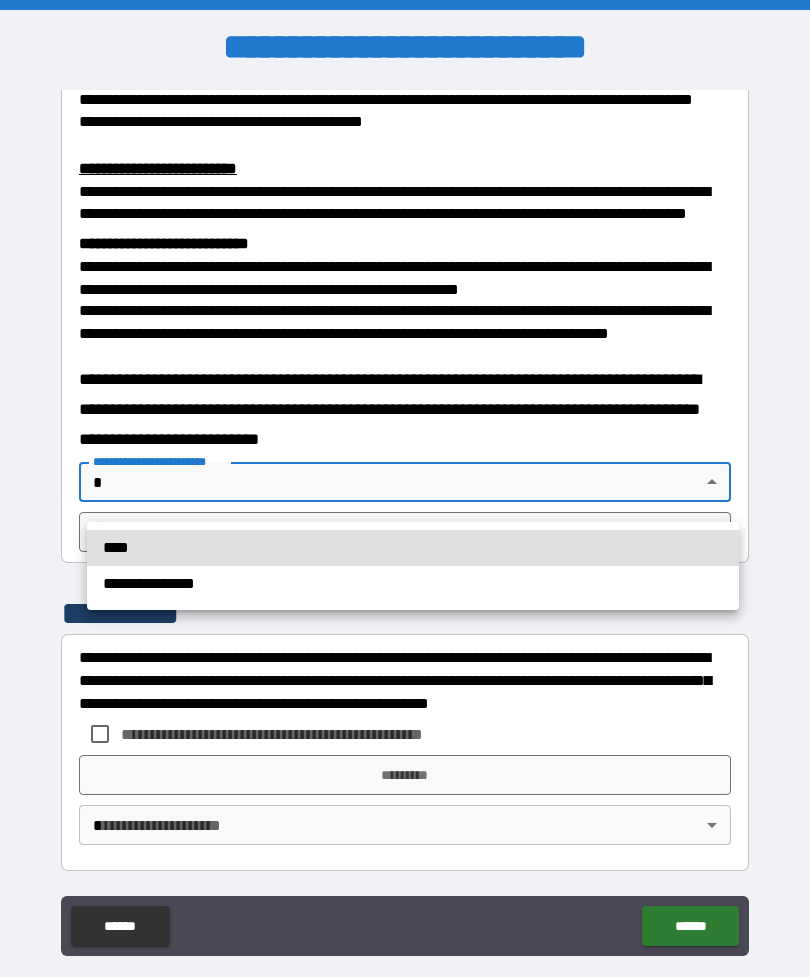 click on "**********" at bounding box center (413, 584) 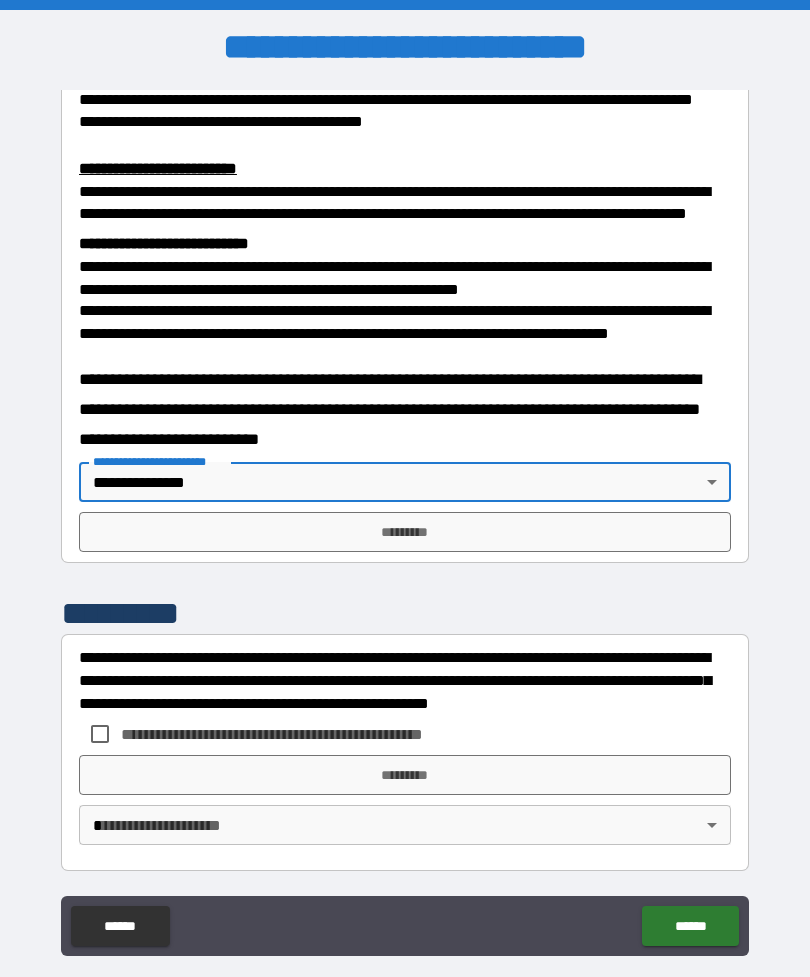 type on "**********" 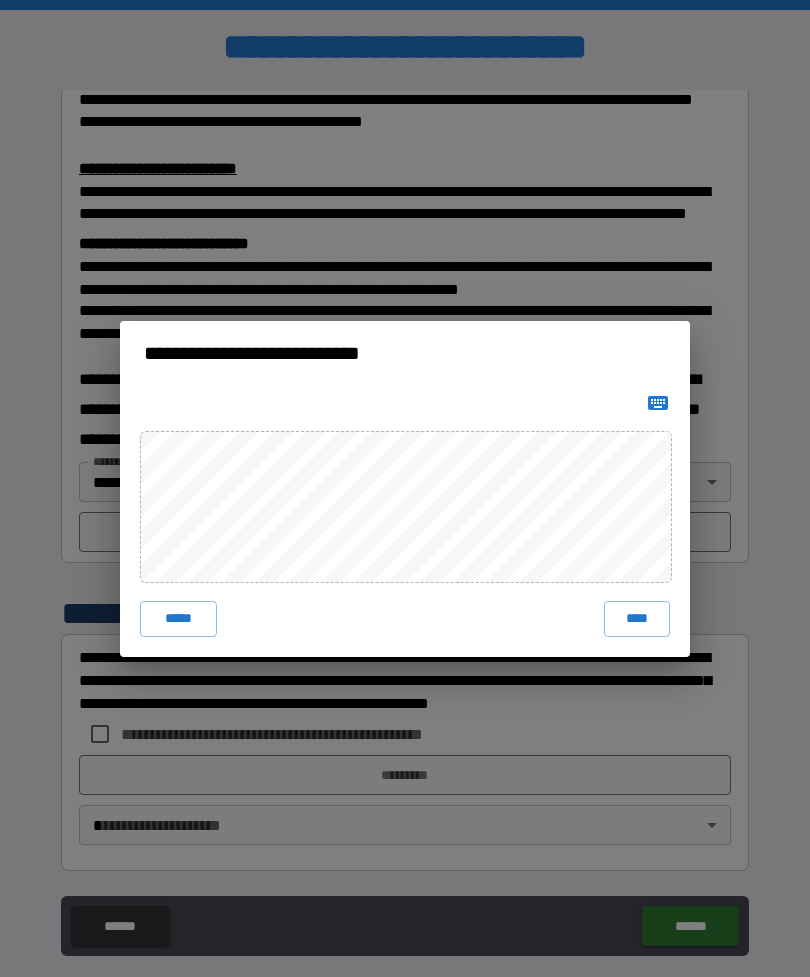 click on "****" at bounding box center (637, 619) 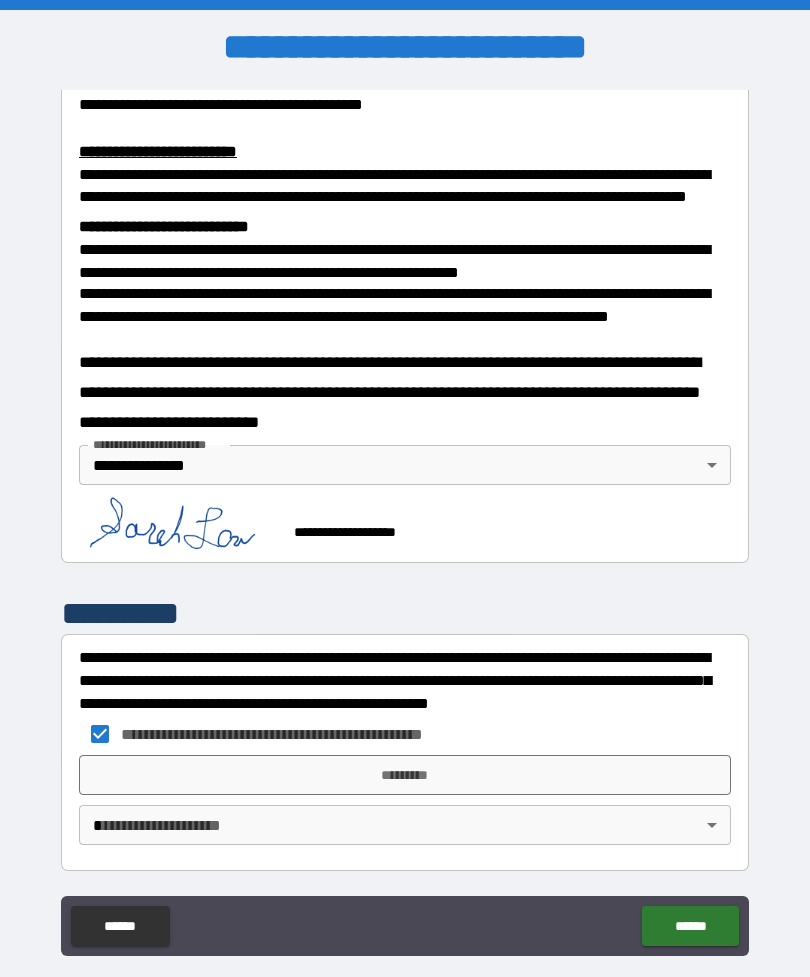 click on "**********" at bounding box center [405, 520] 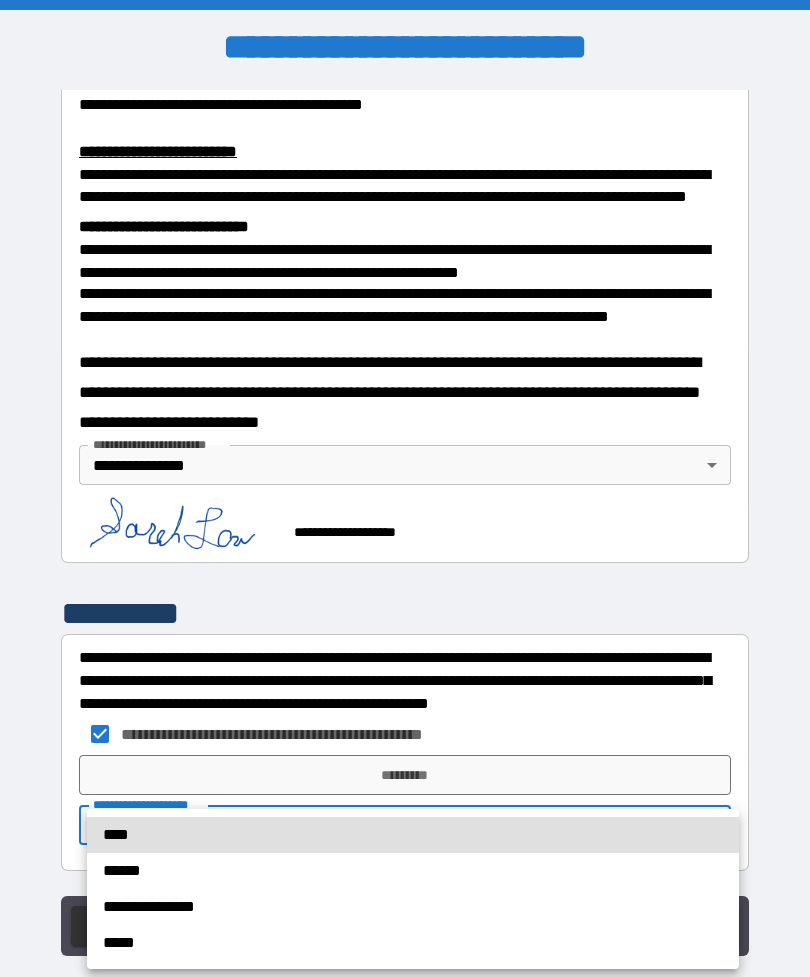 click on "**********" at bounding box center [413, 907] 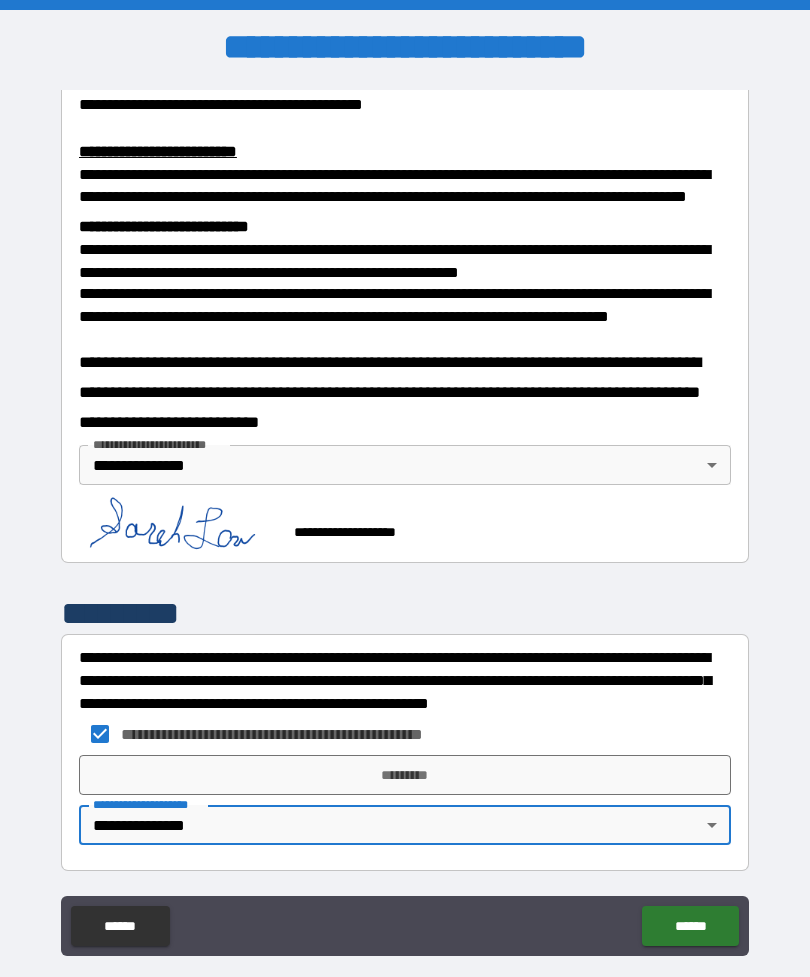 click on "*********" at bounding box center [405, 775] 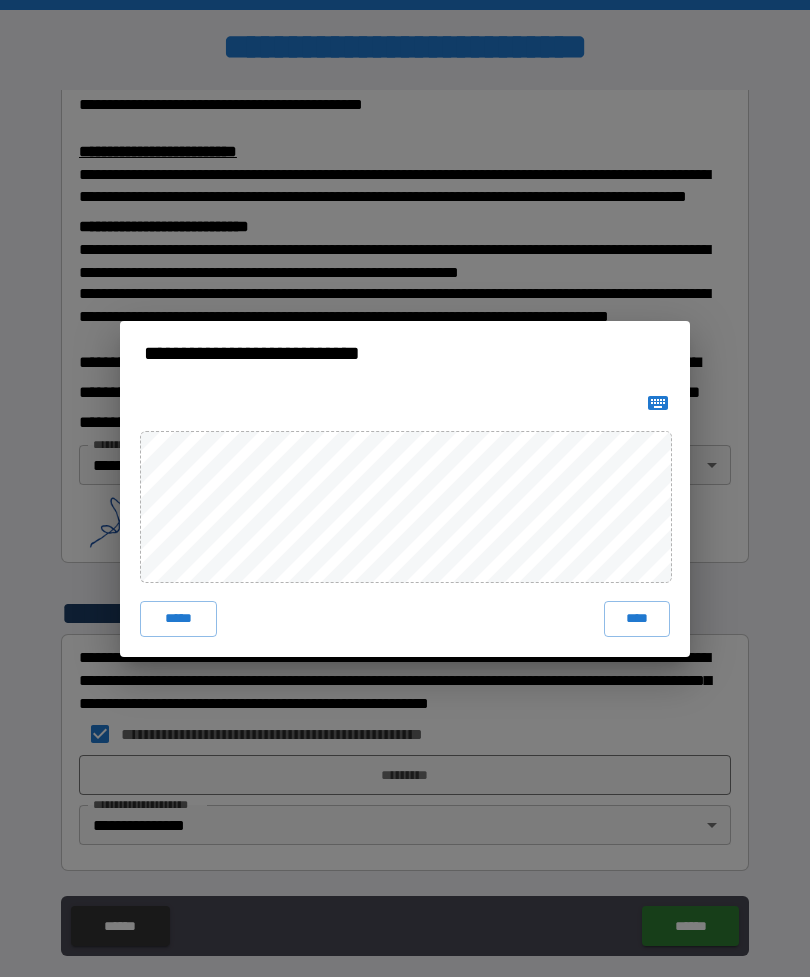 click on "****" at bounding box center (637, 619) 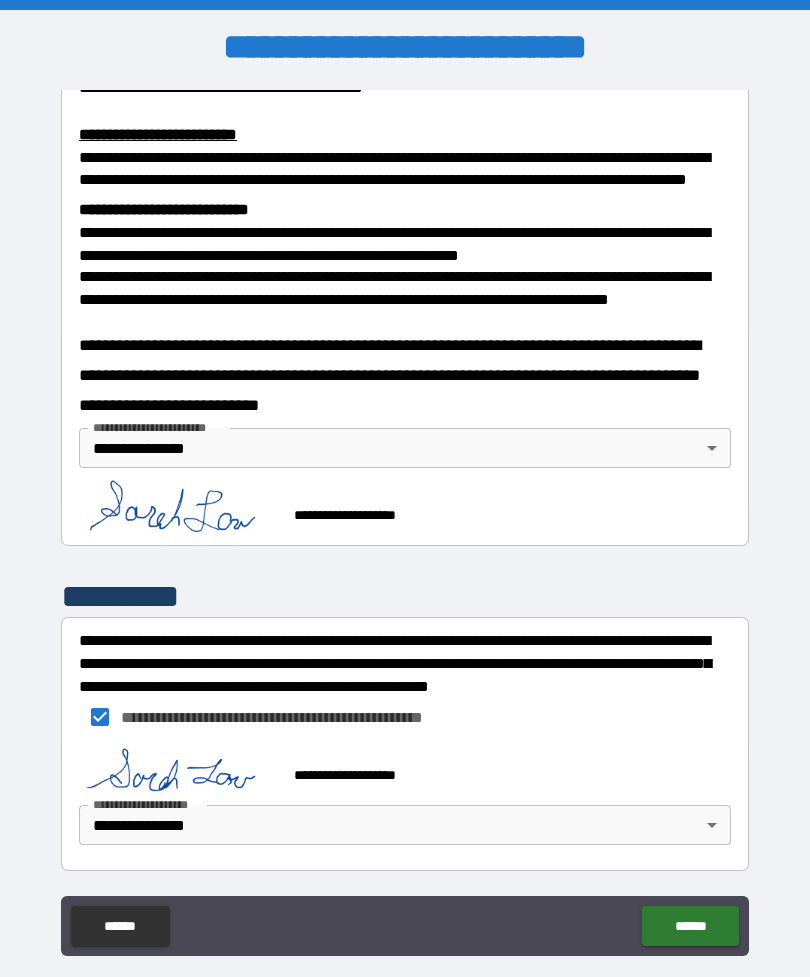 scroll, scrollTop: 694, scrollLeft: 0, axis: vertical 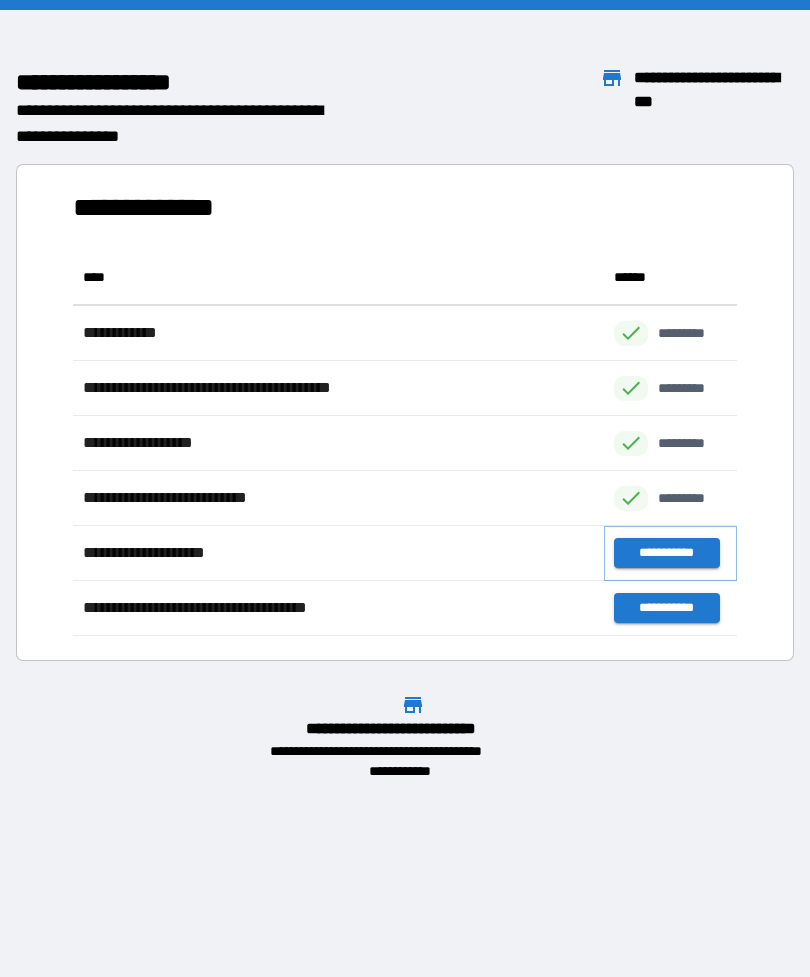 click on "**********" at bounding box center [666, 553] 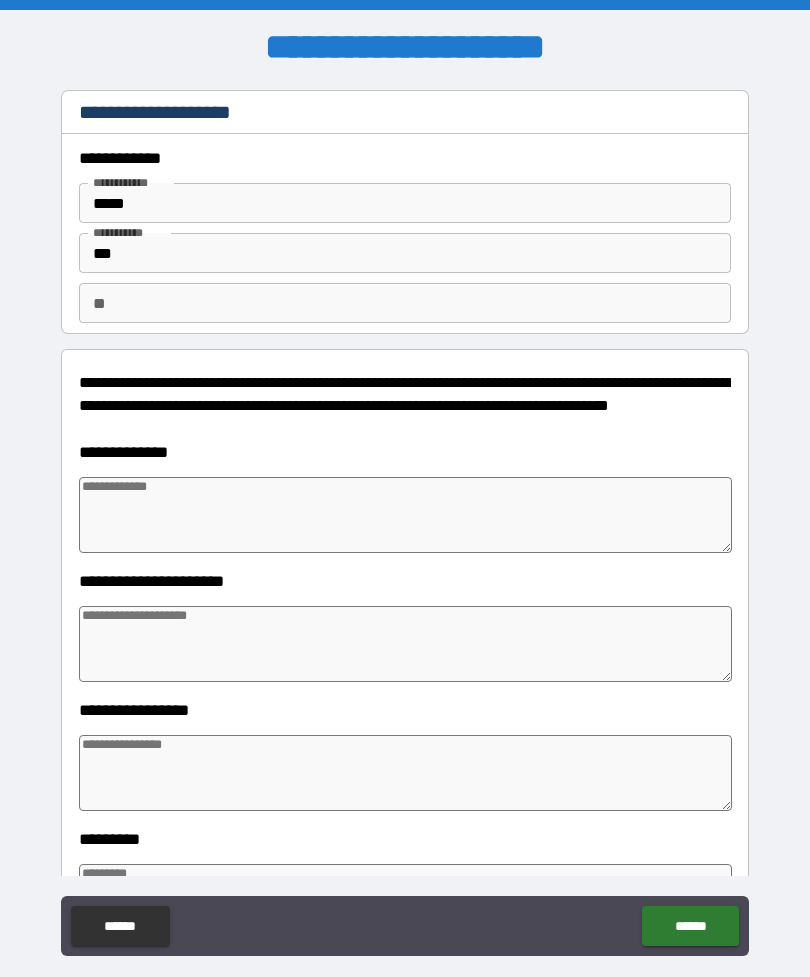 type on "*" 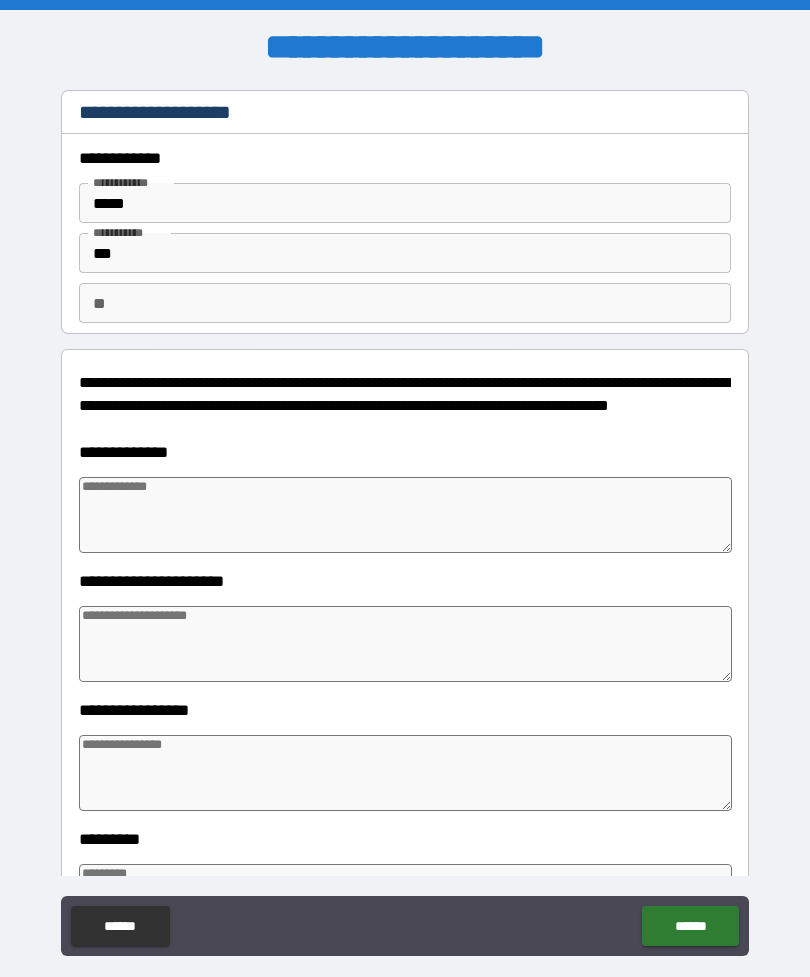 type on "*" 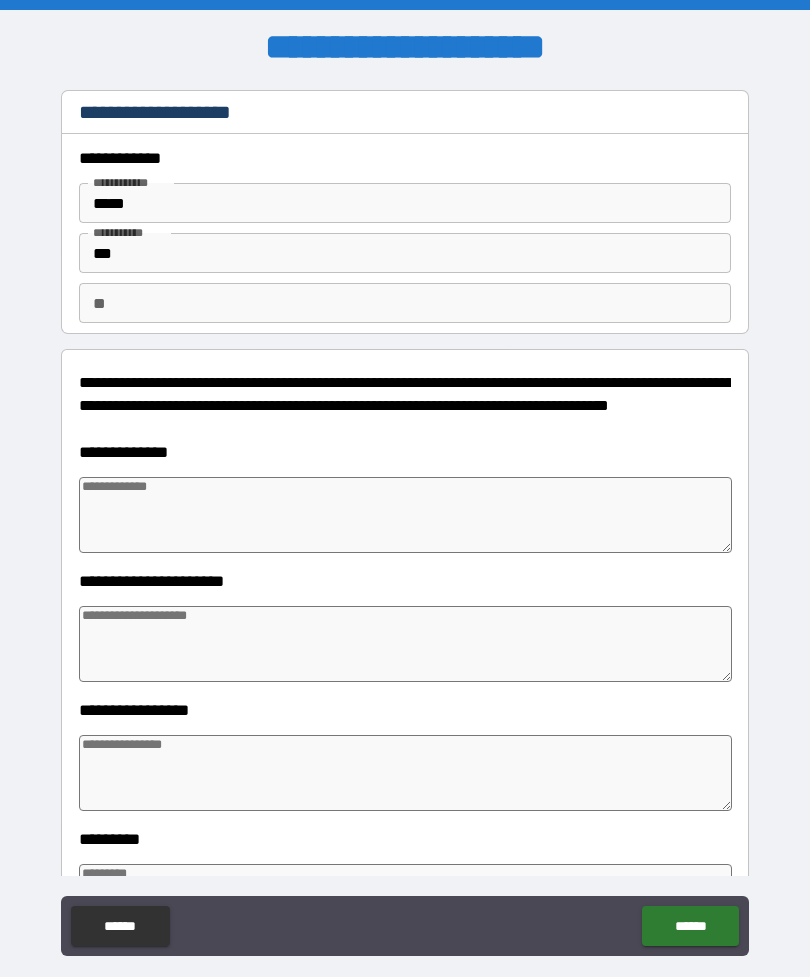 type on "*" 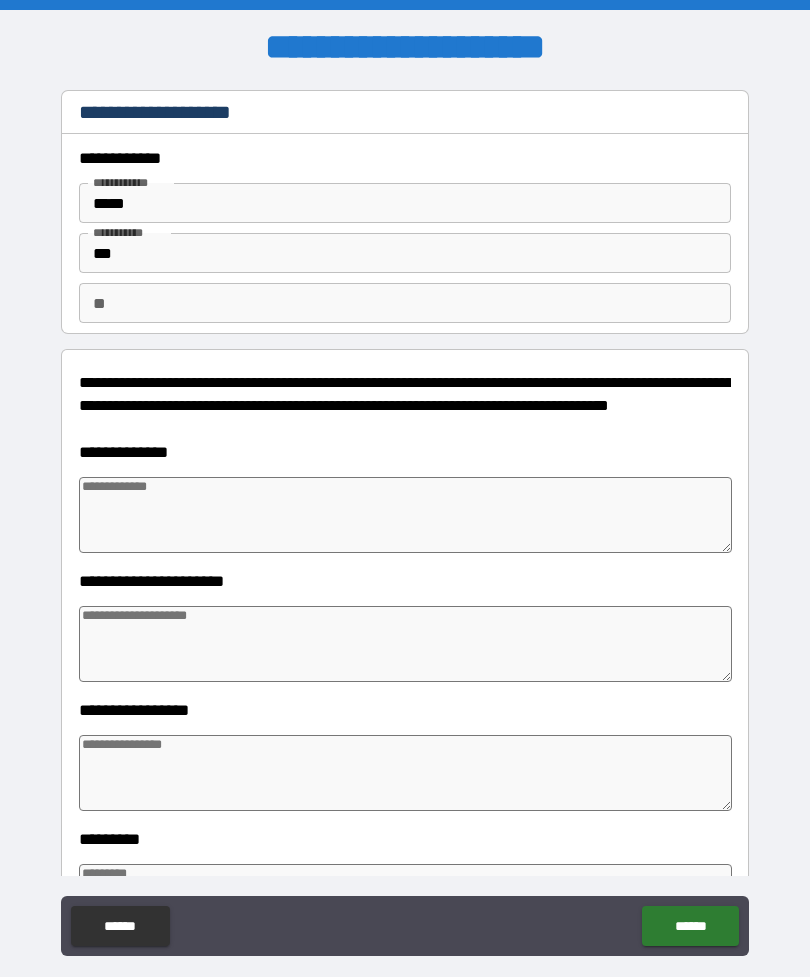 type on "*" 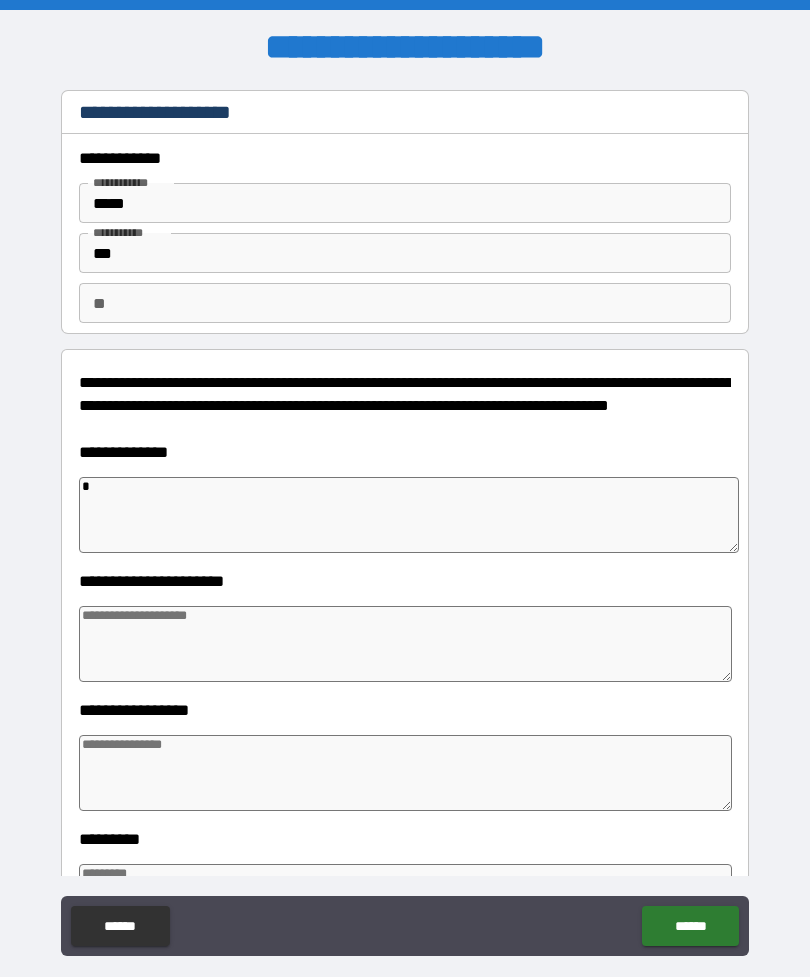 type on "**" 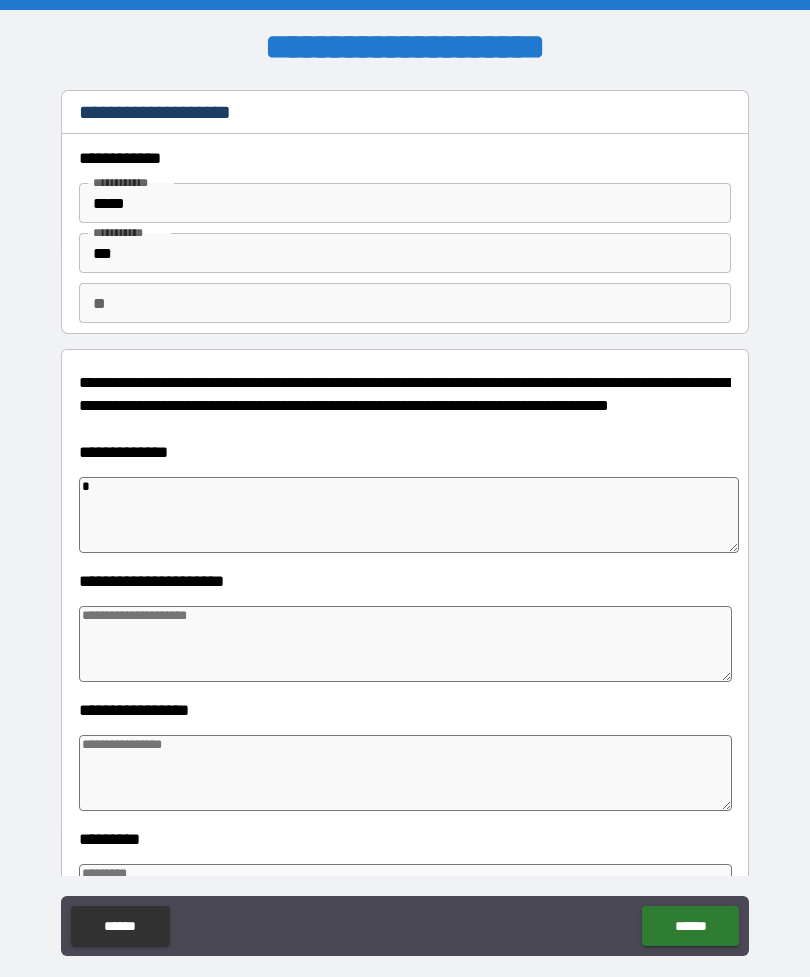 type on "*" 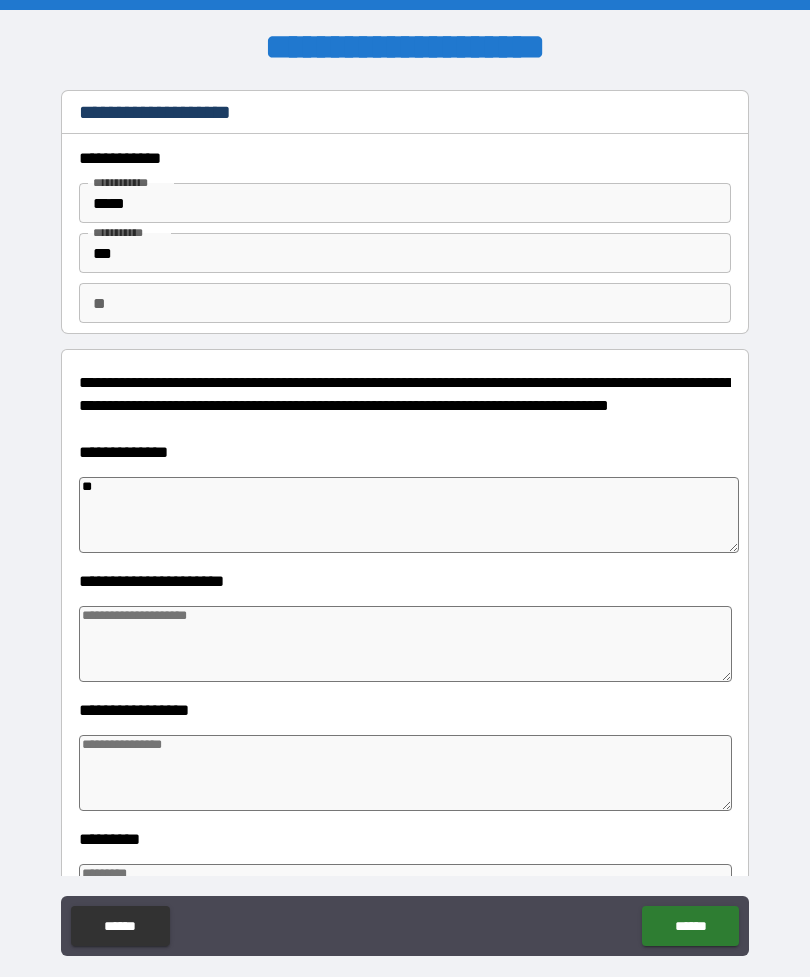 type on "*" 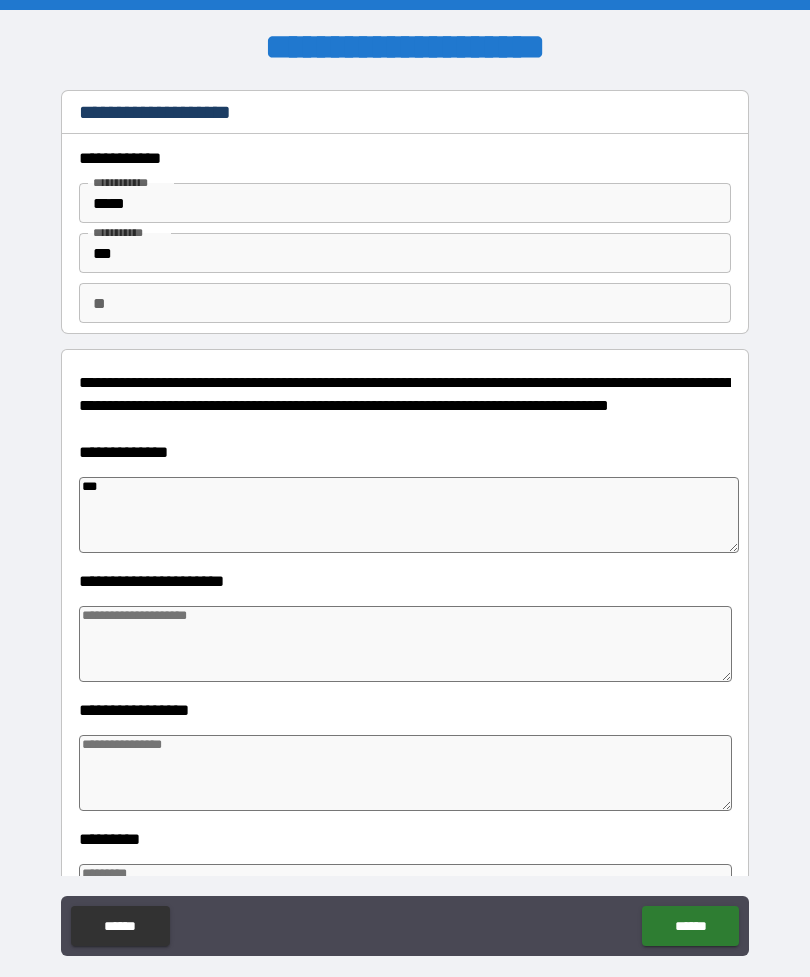 type on "*" 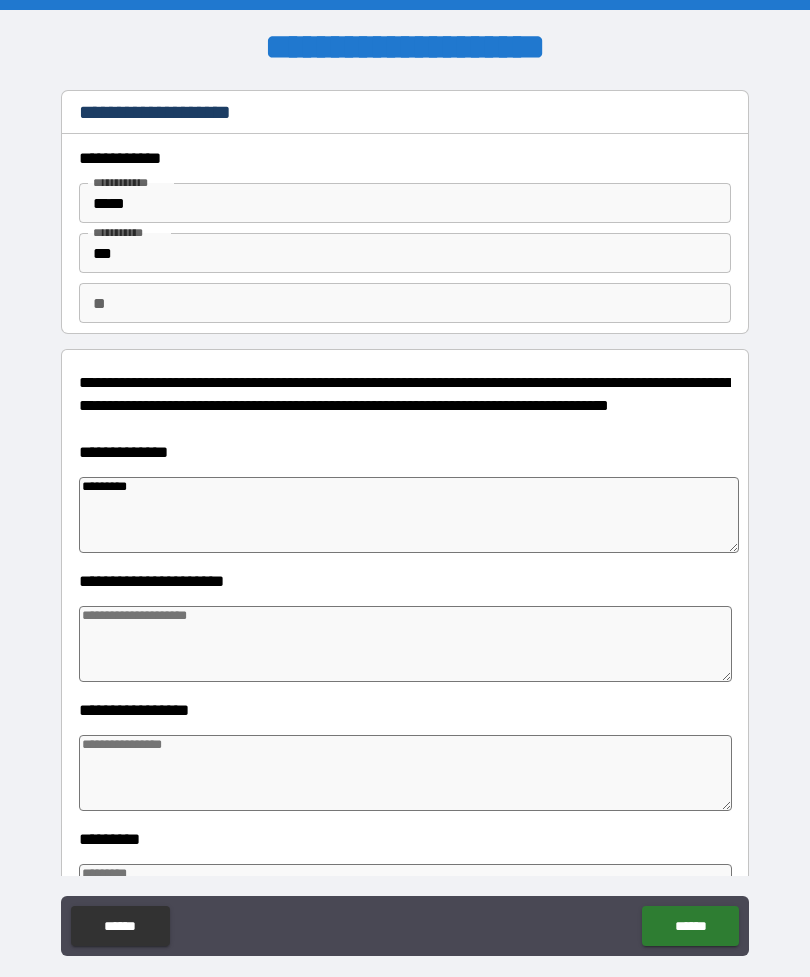 type on "*********" 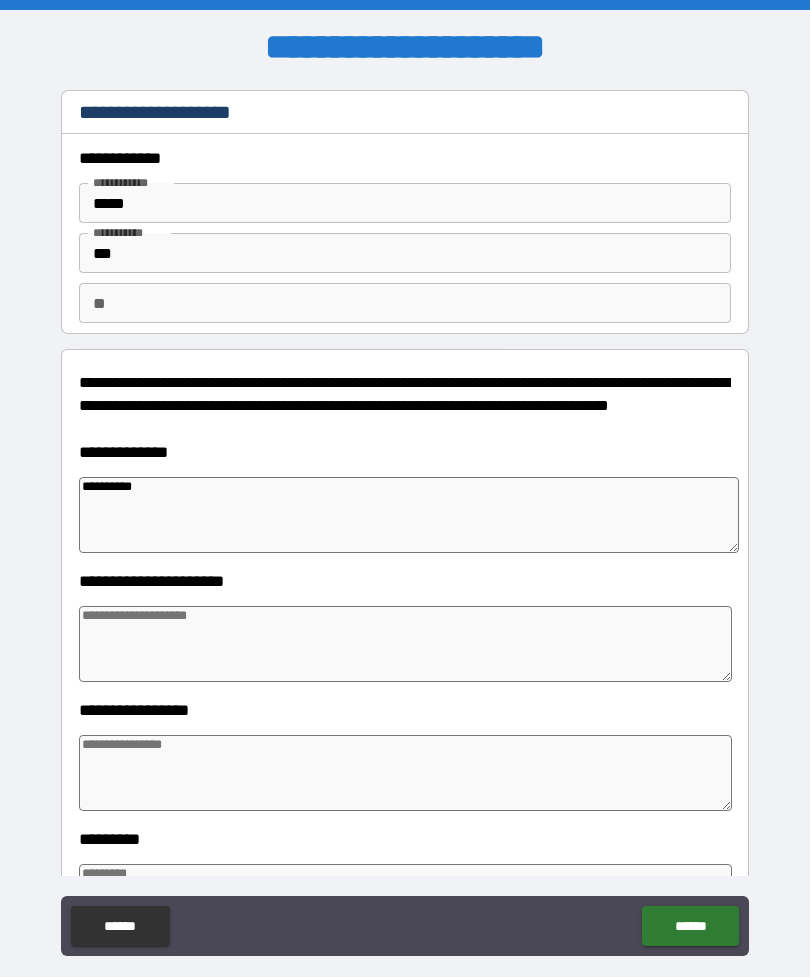 type on "*" 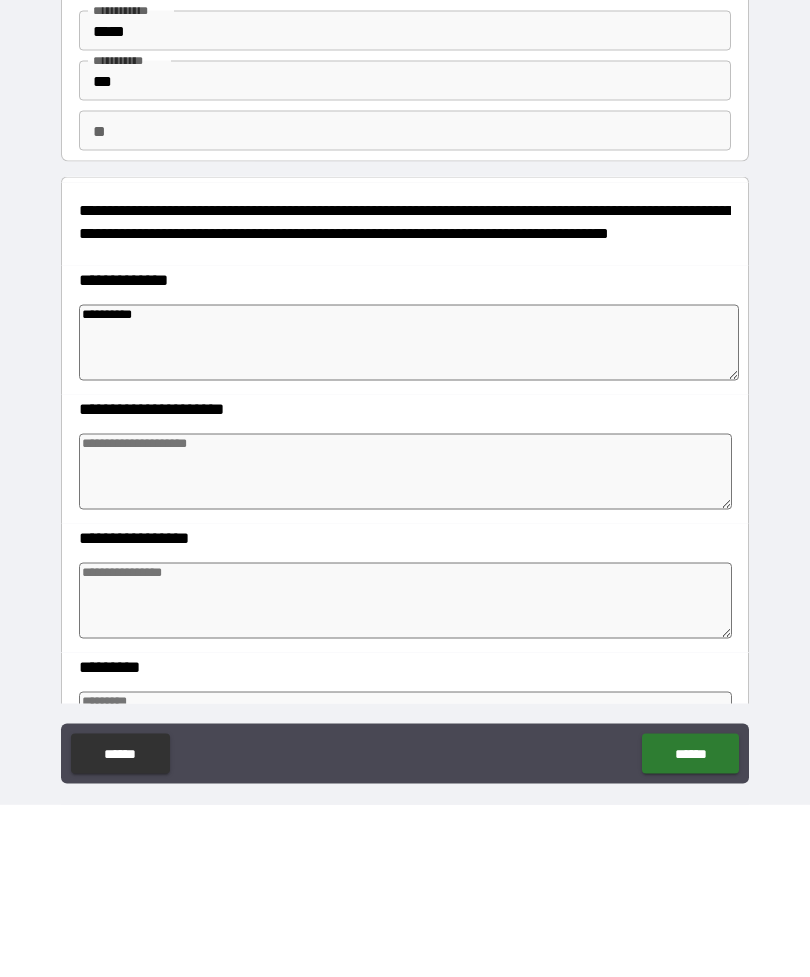 type on "*********" 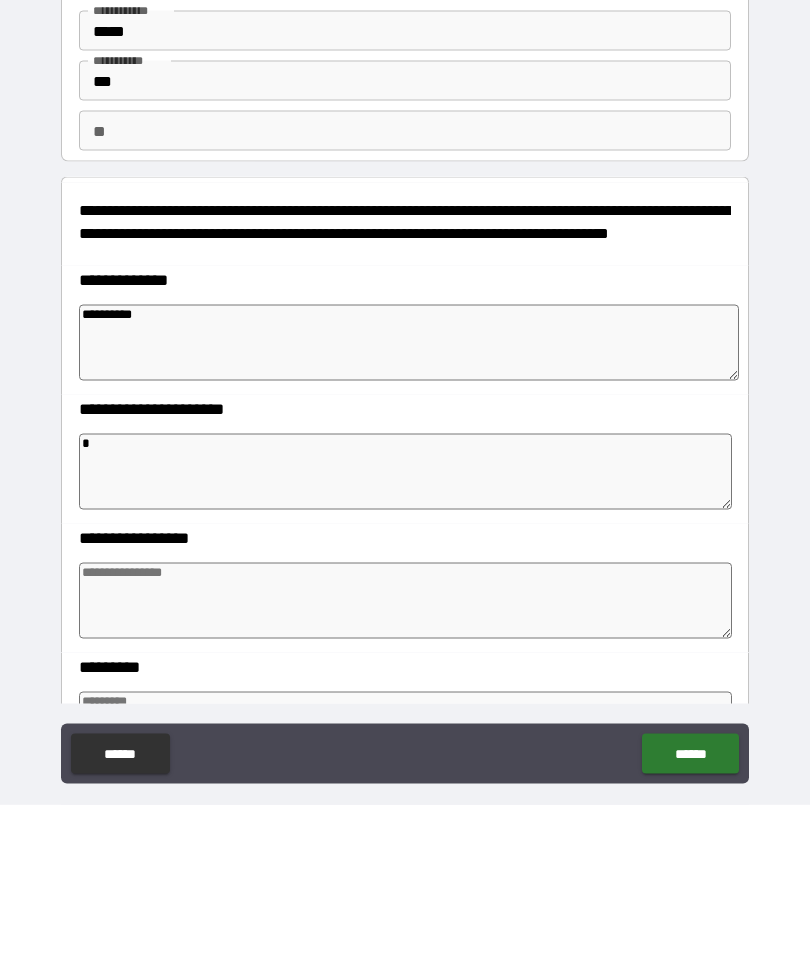 type on "*" 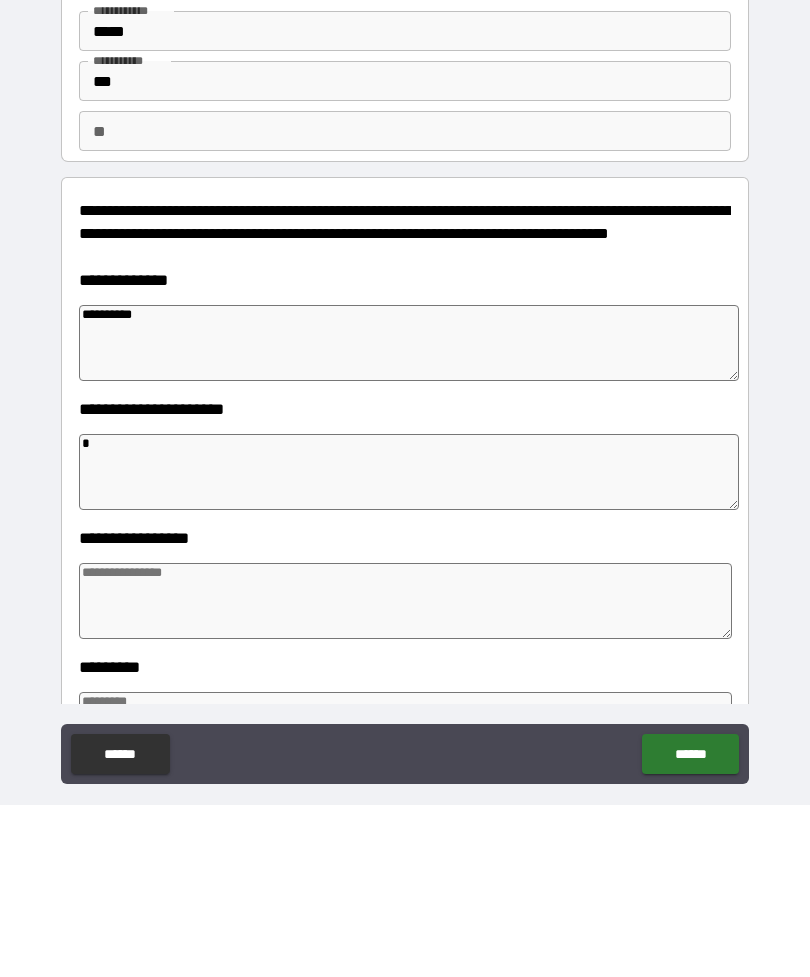 type on "*" 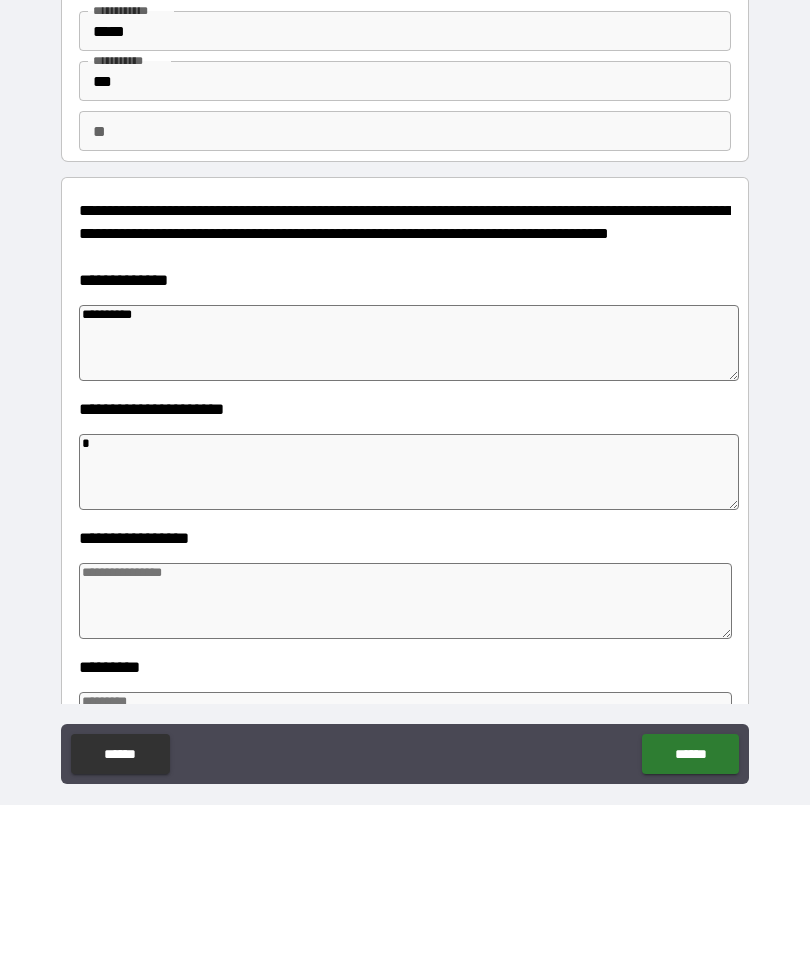 type on "*" 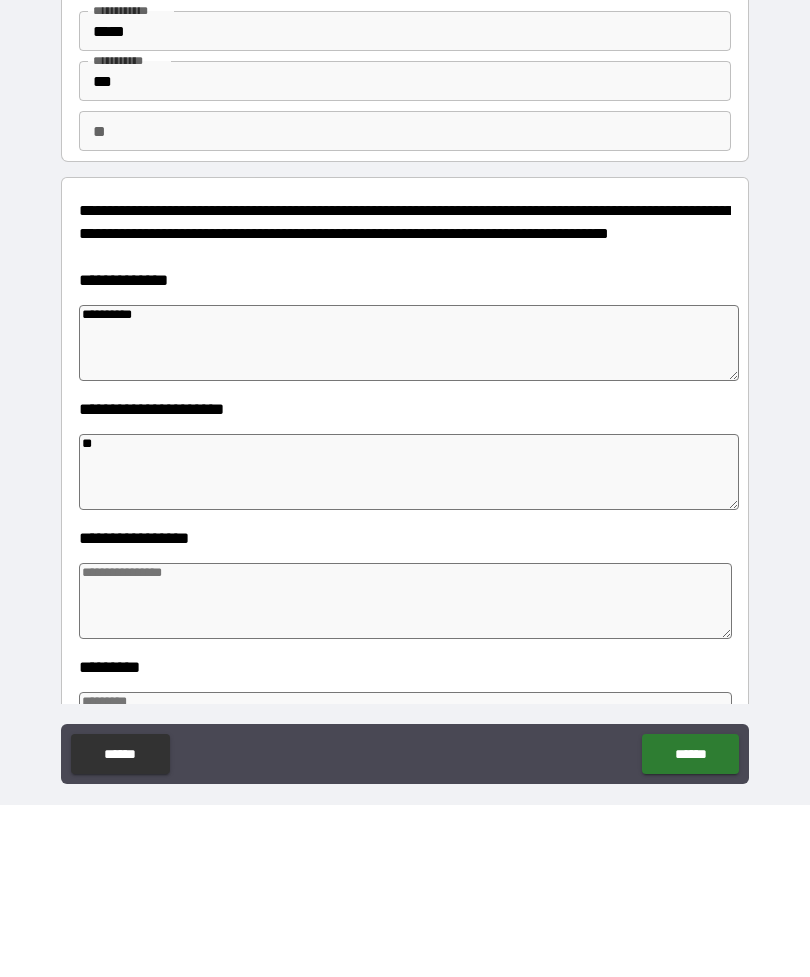 type on "*" 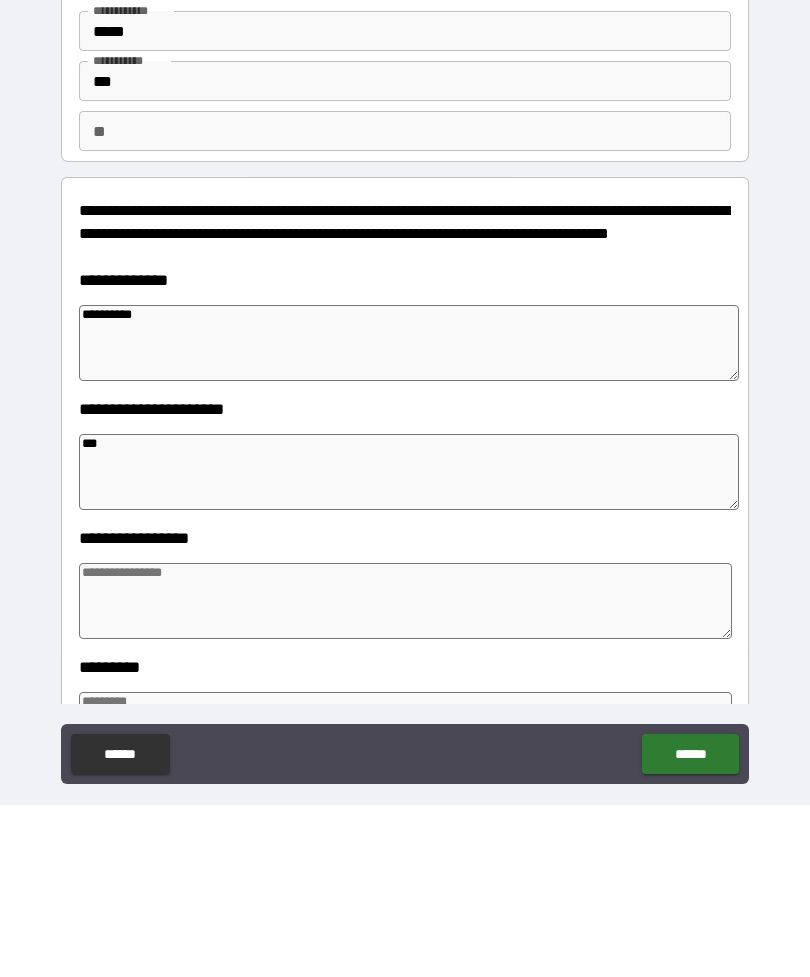 type on "*" 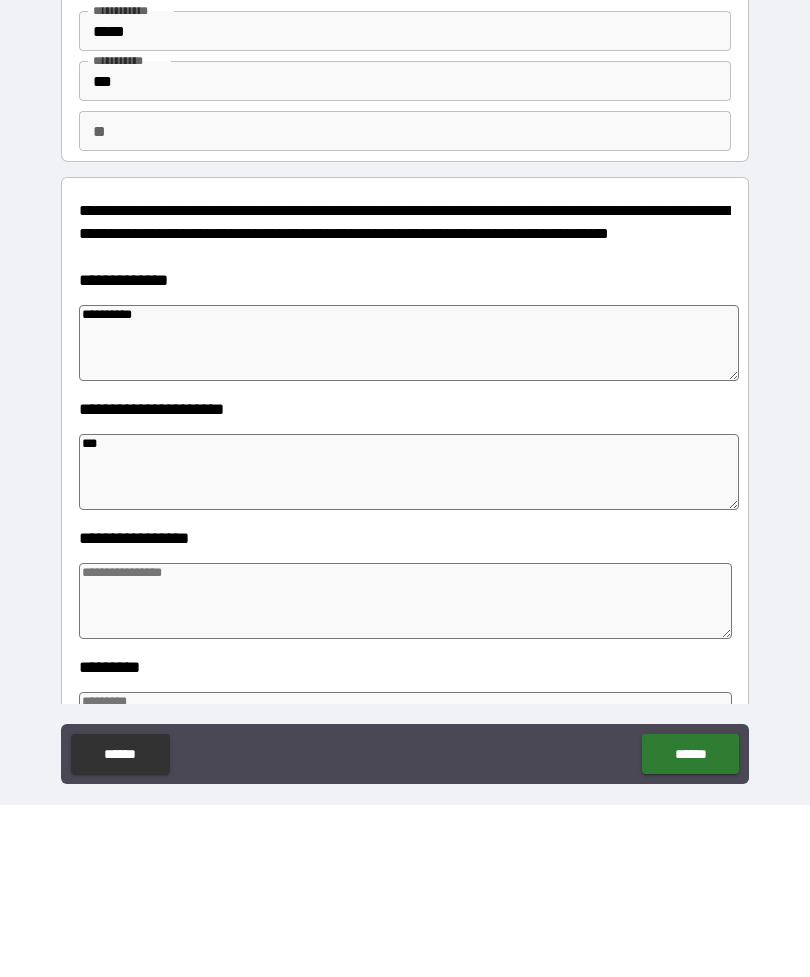 type on "*" 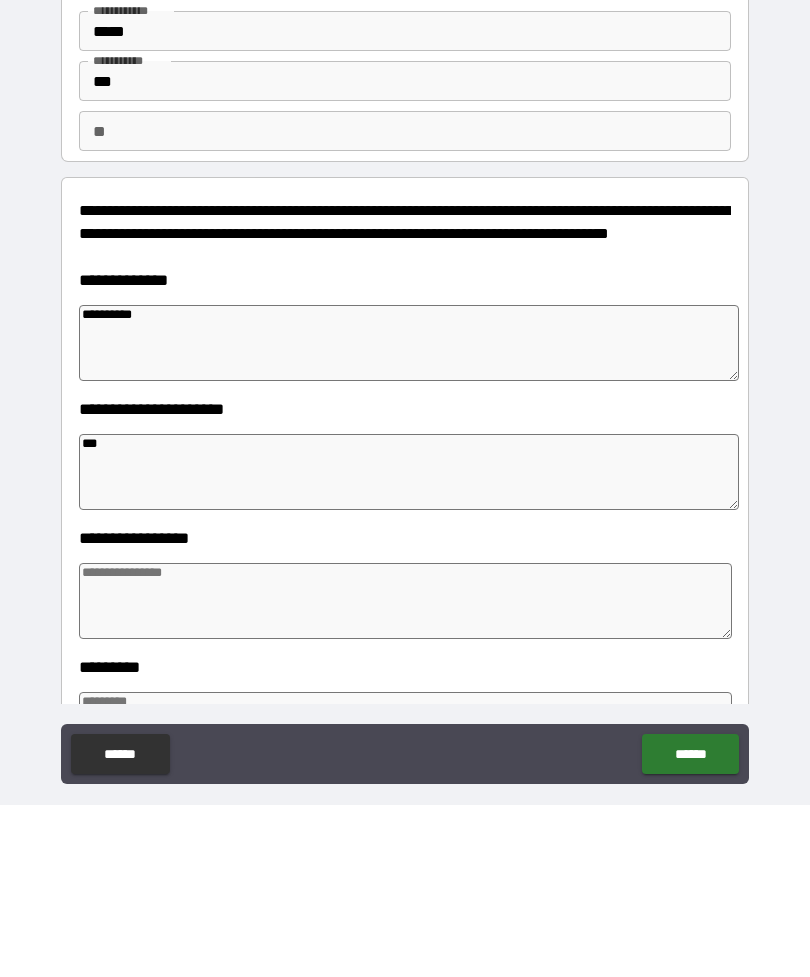 type on "****" 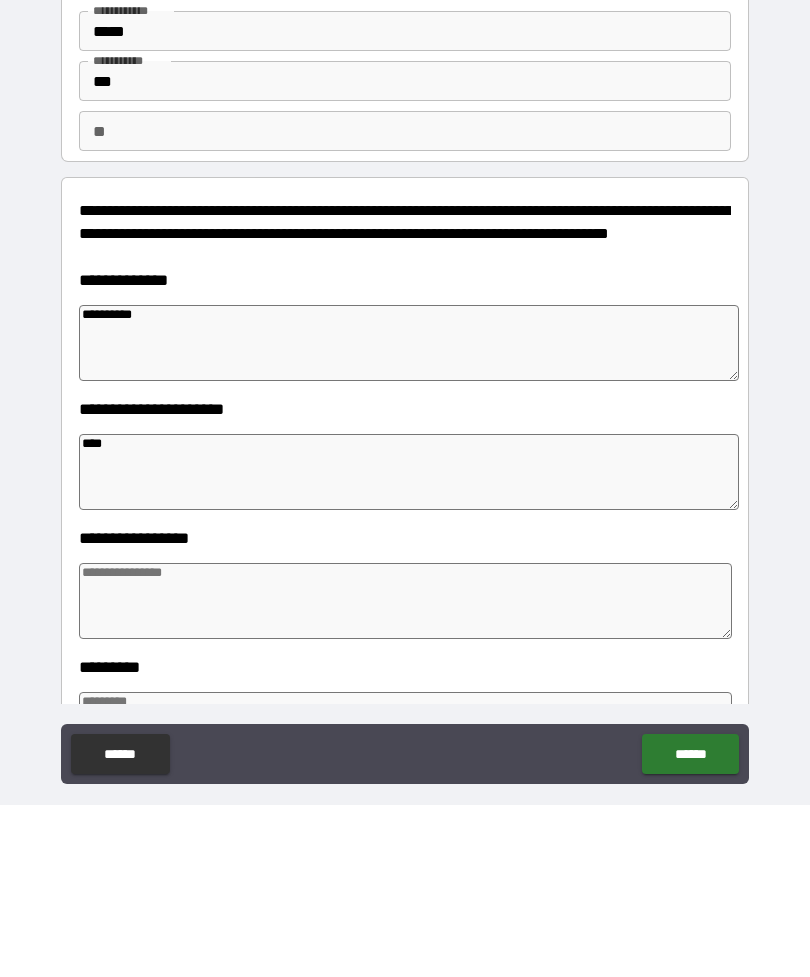 type on "*" 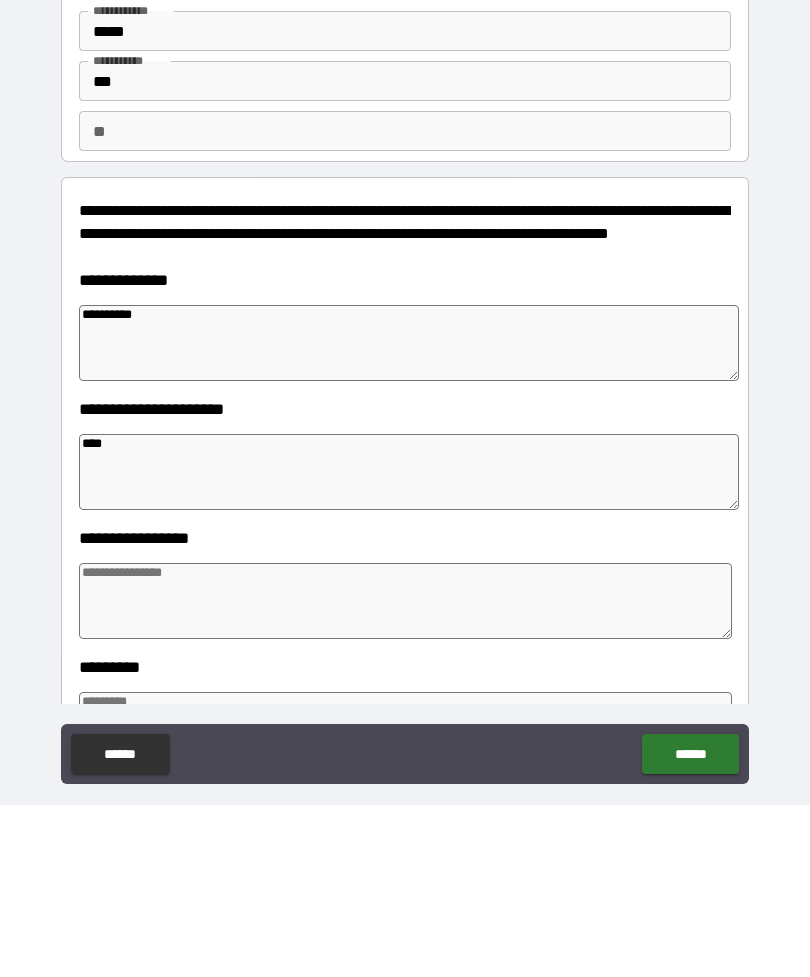 type on "*****" 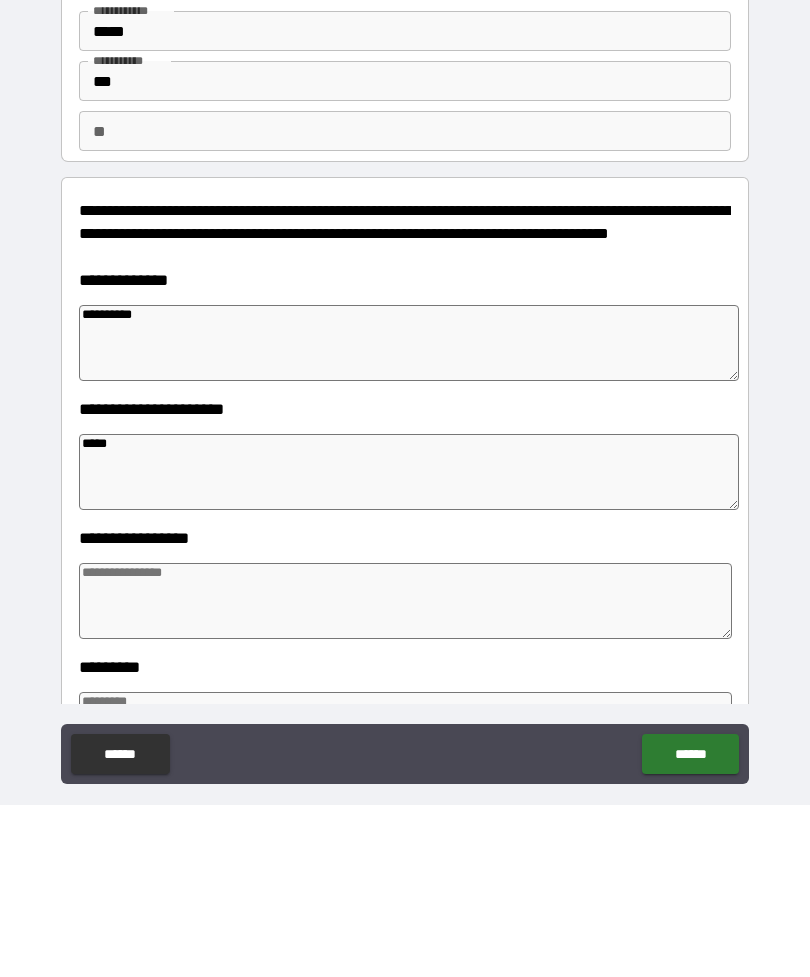 type on "*" 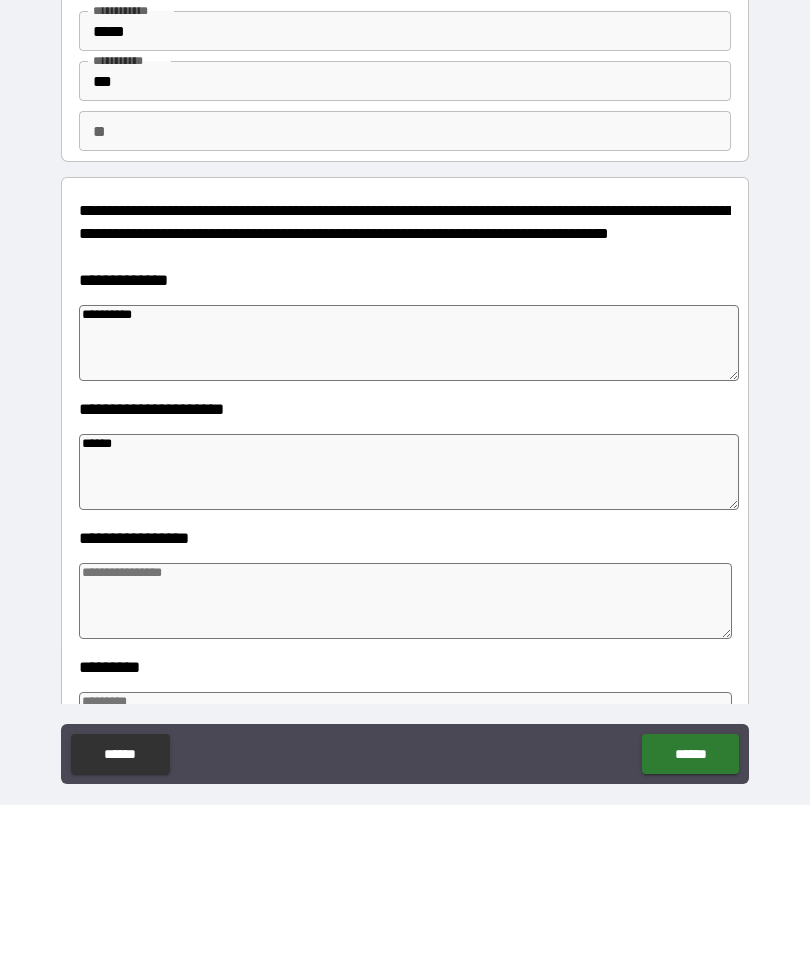 type on "*" 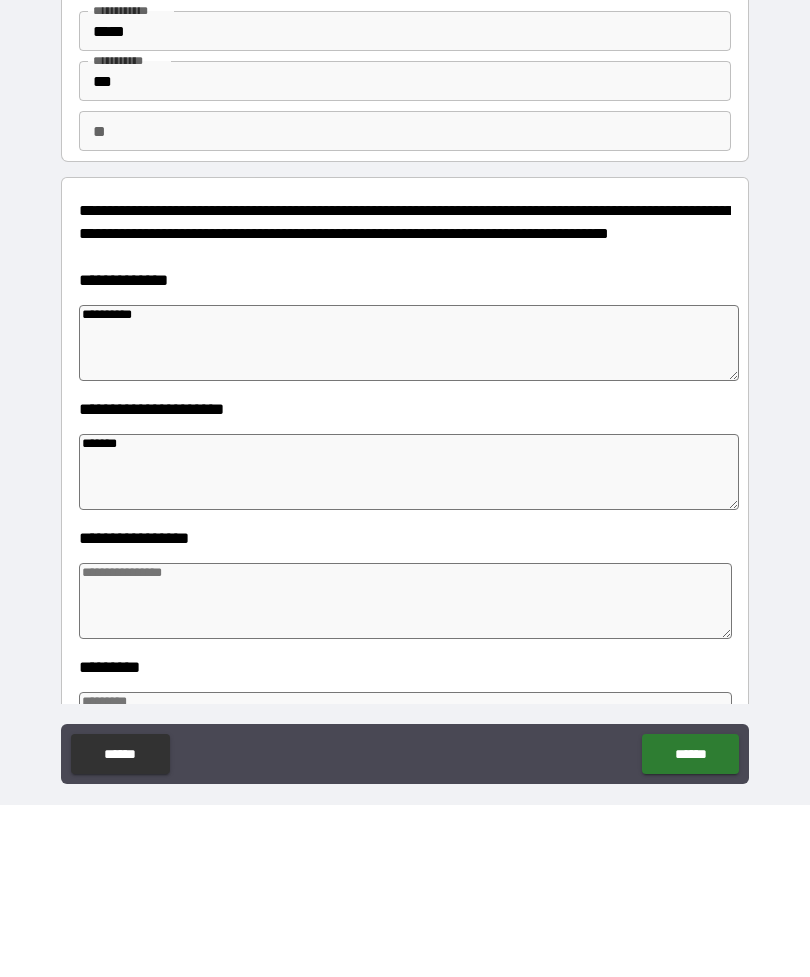 type on "*" 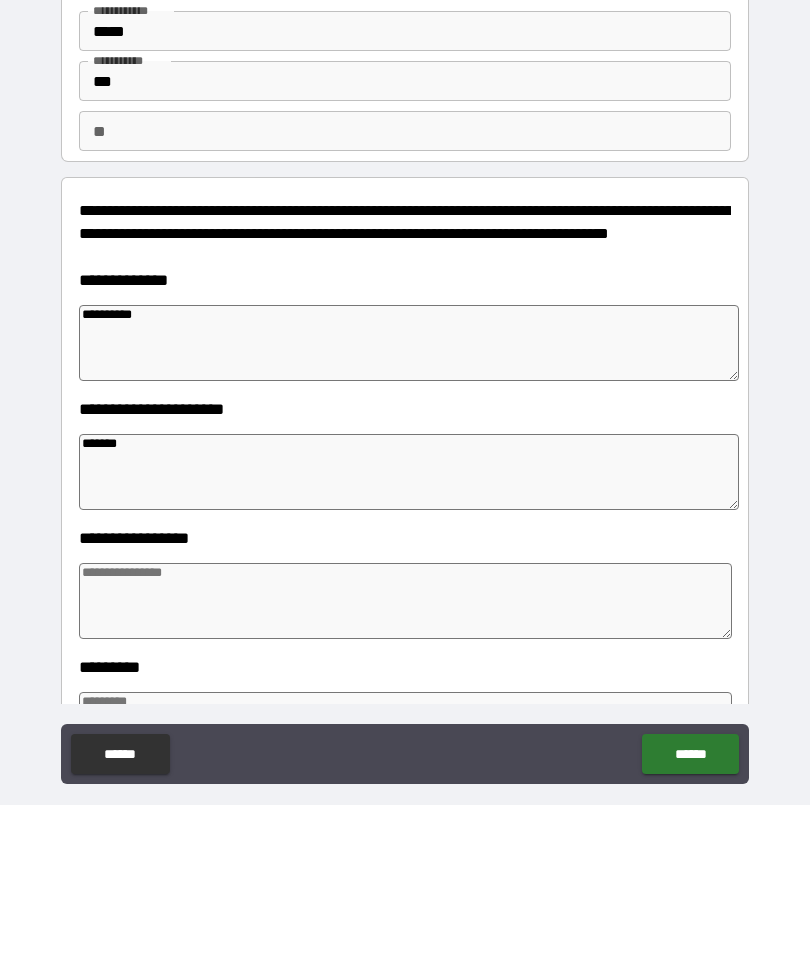 type on "*" 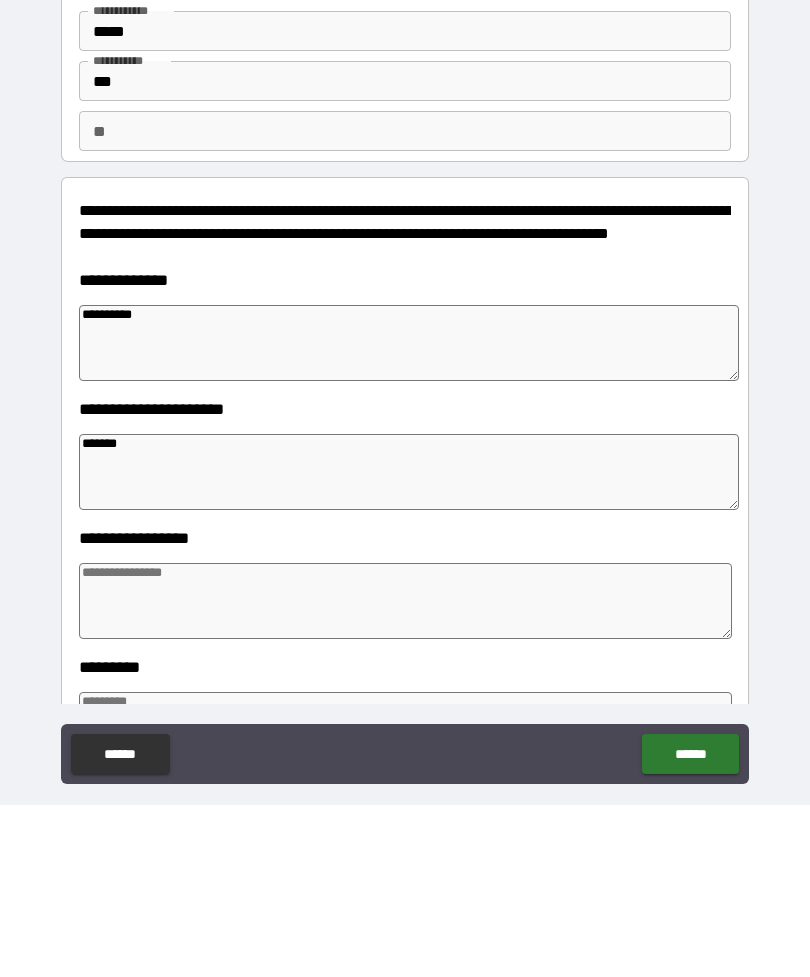 type on "********" 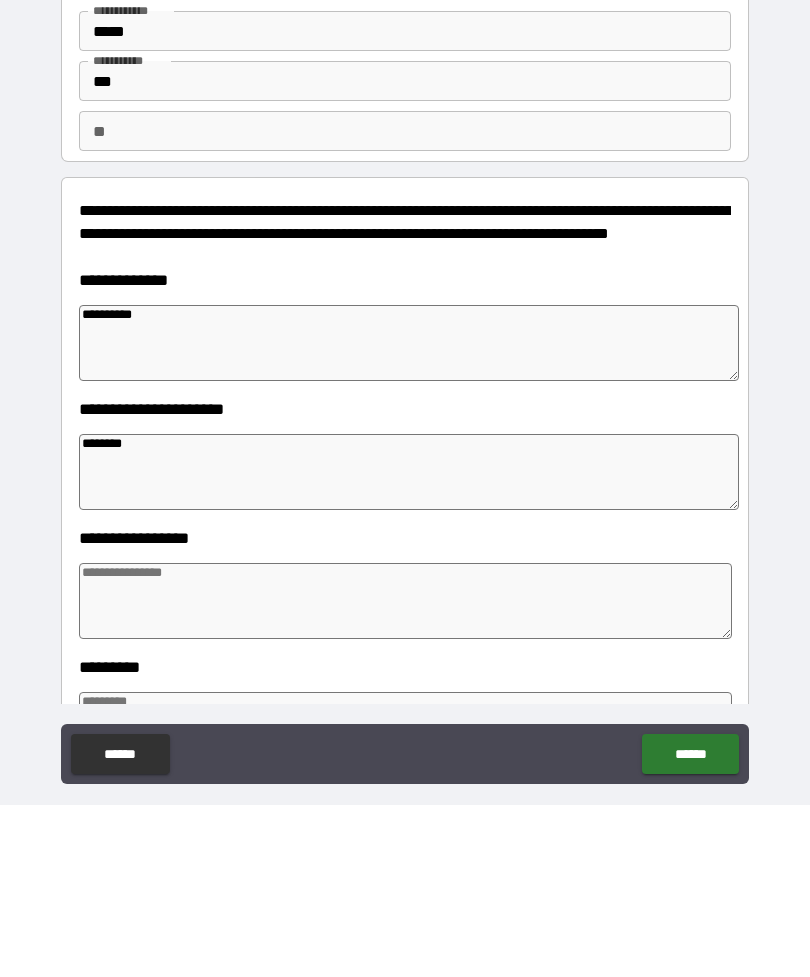 type on "*" 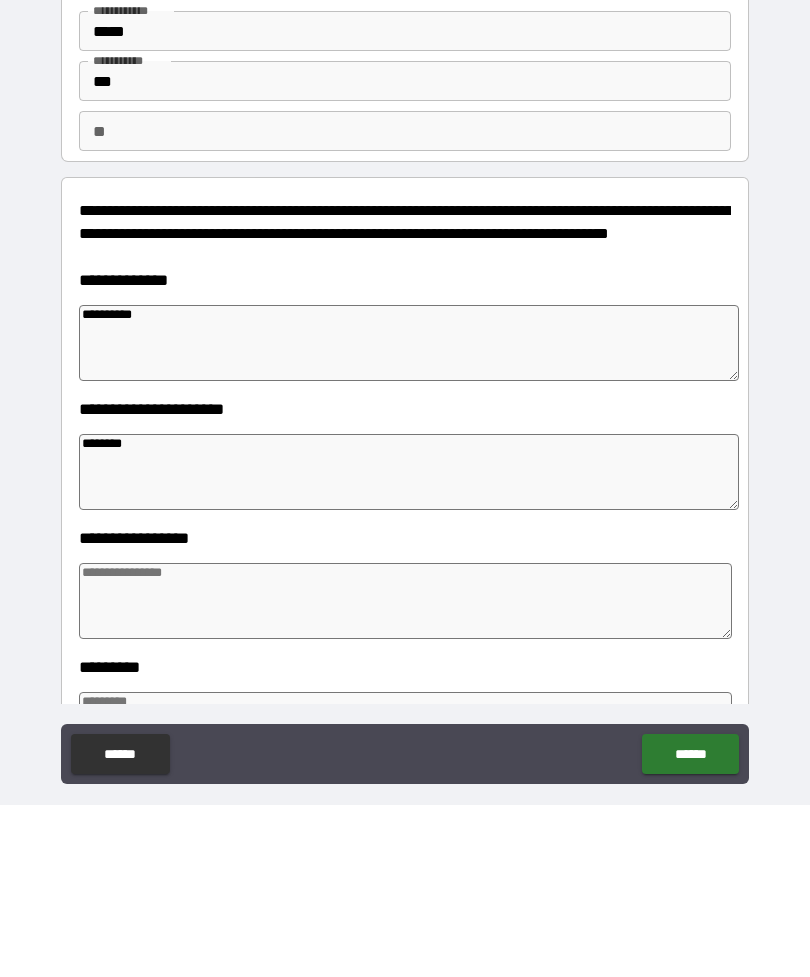 type on "*" 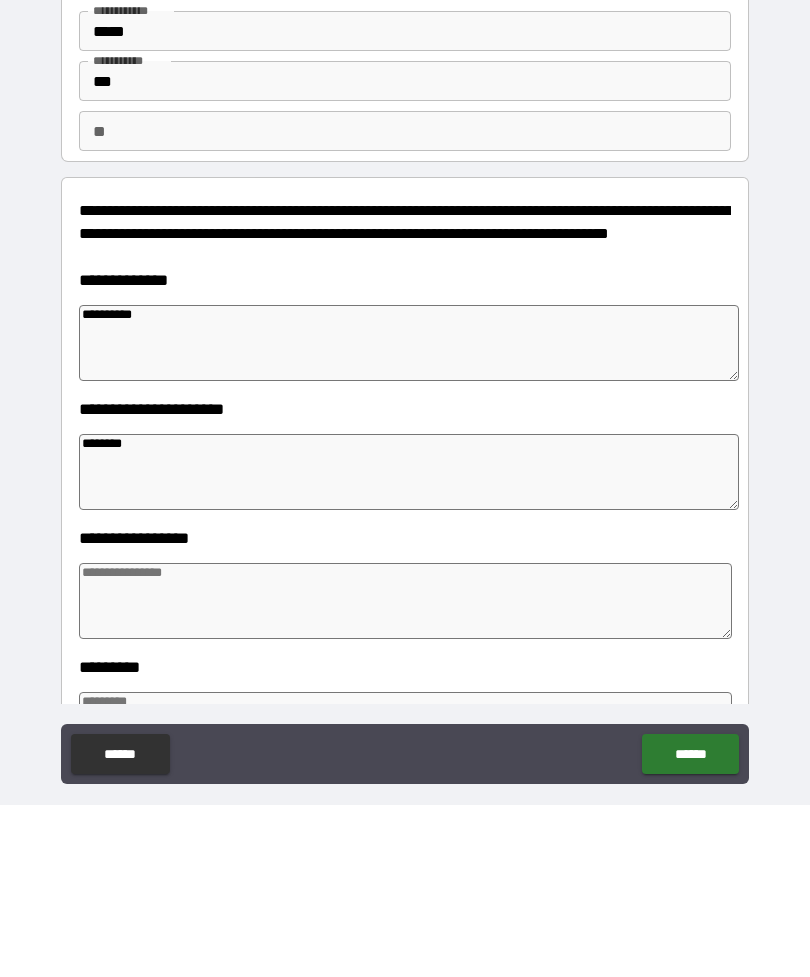 type on "*********" 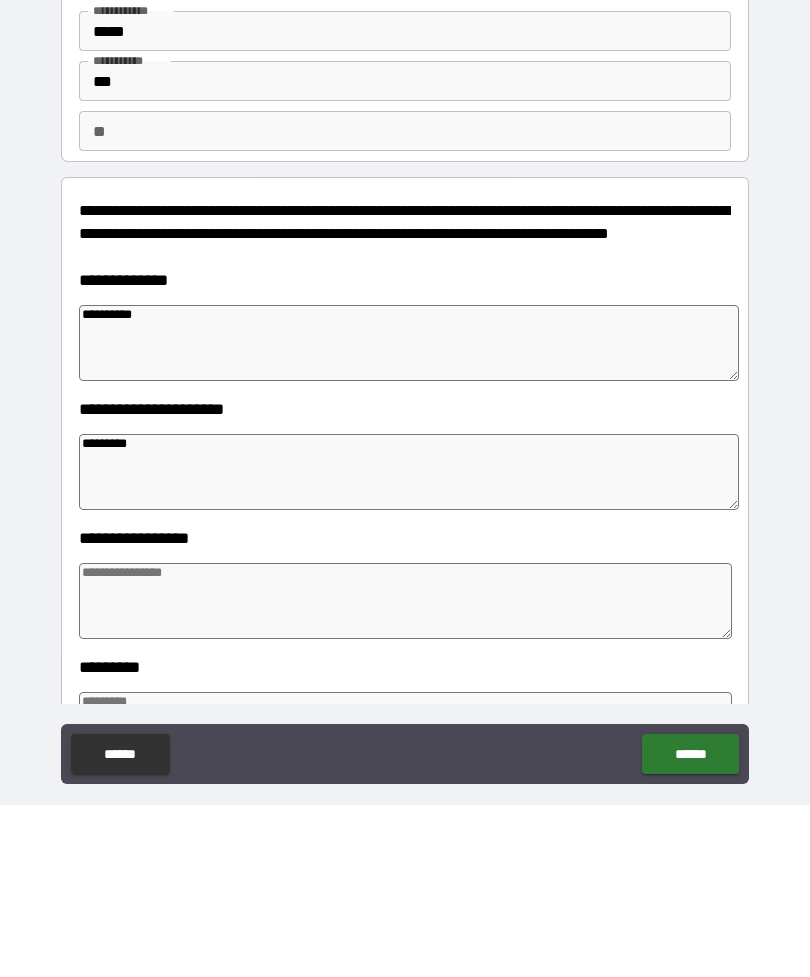 type on "*" 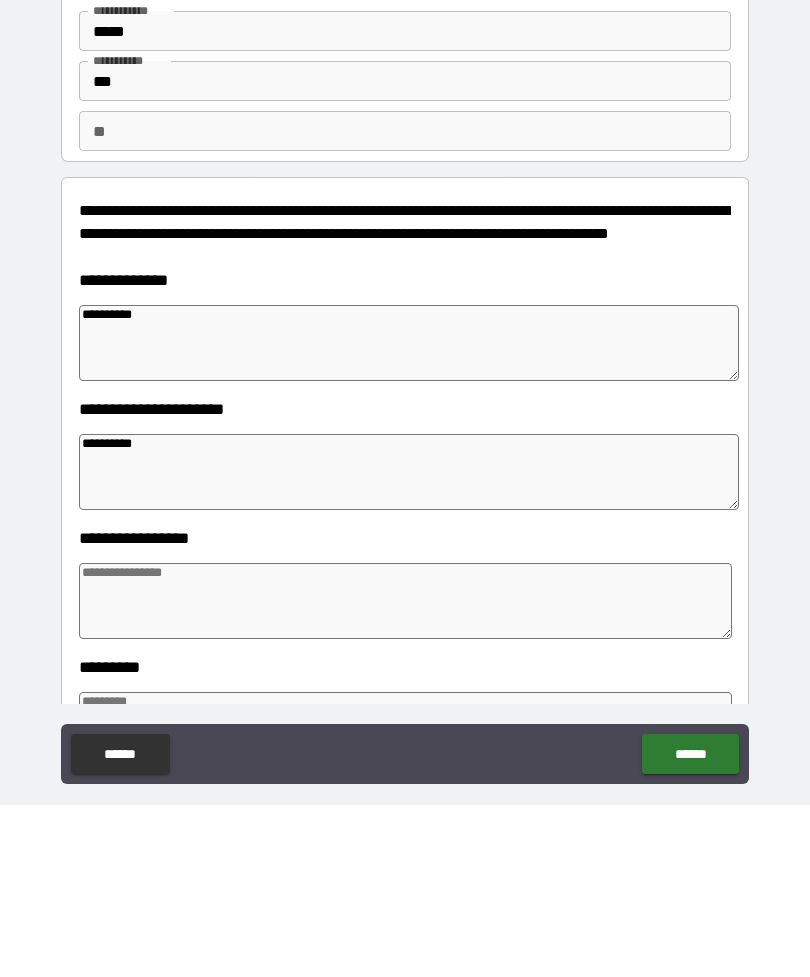 type on "*" 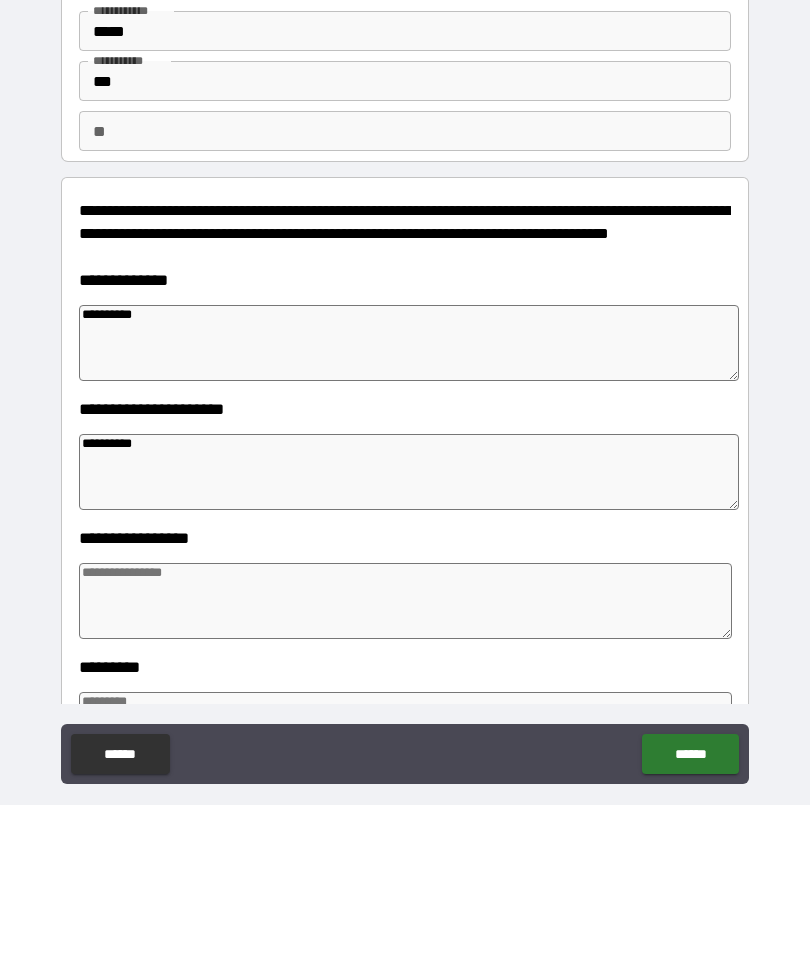 type on "**********" 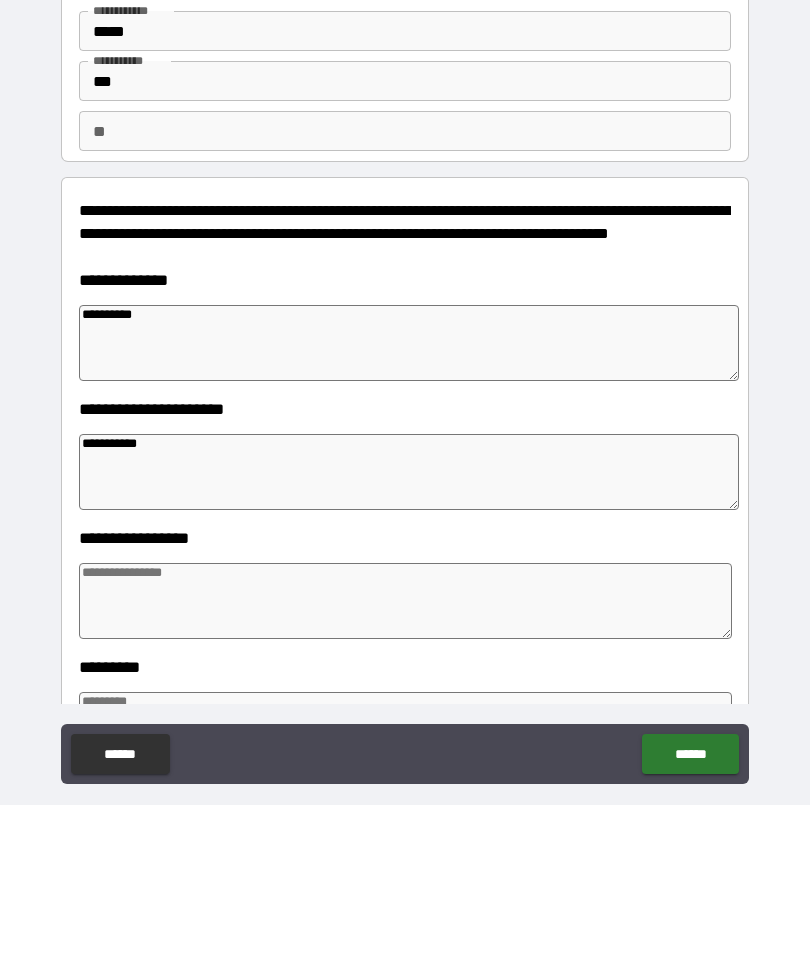 type on "*" 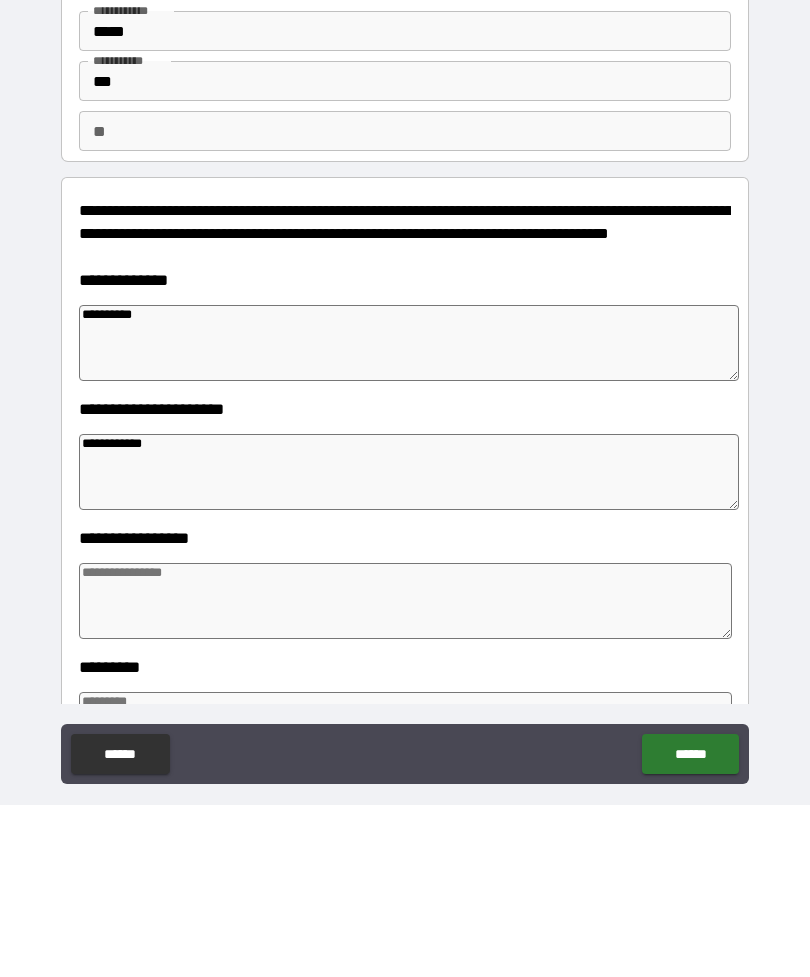 type on "*" 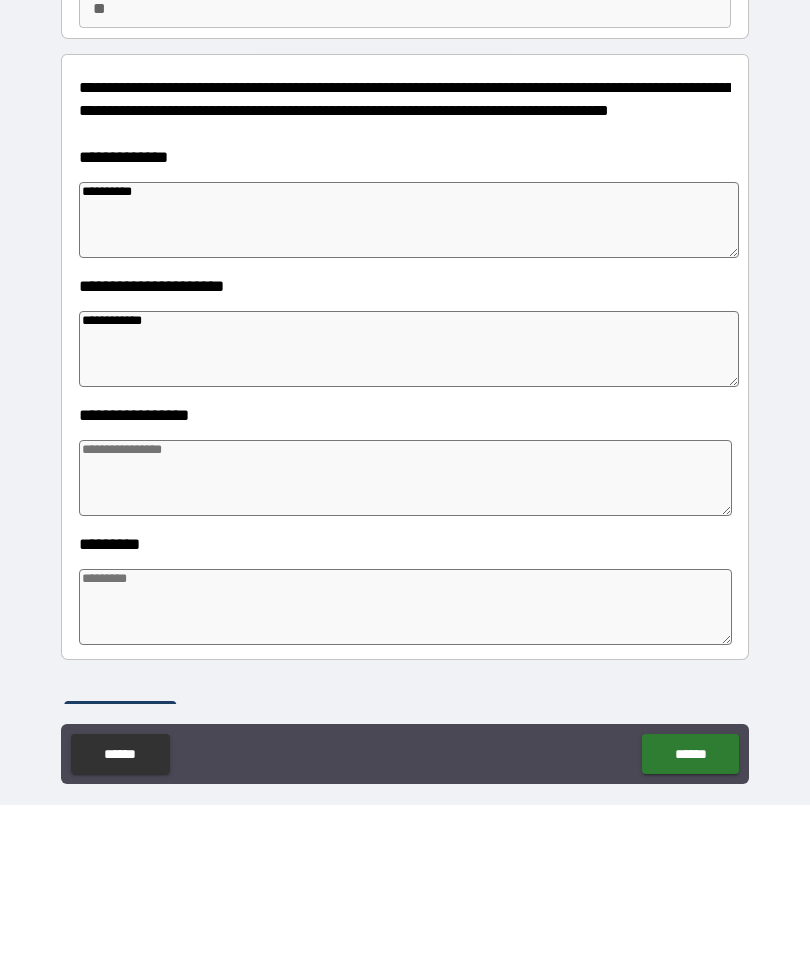 scroll, scrollTop: 125, scrollLeft: 0, axis: vertical 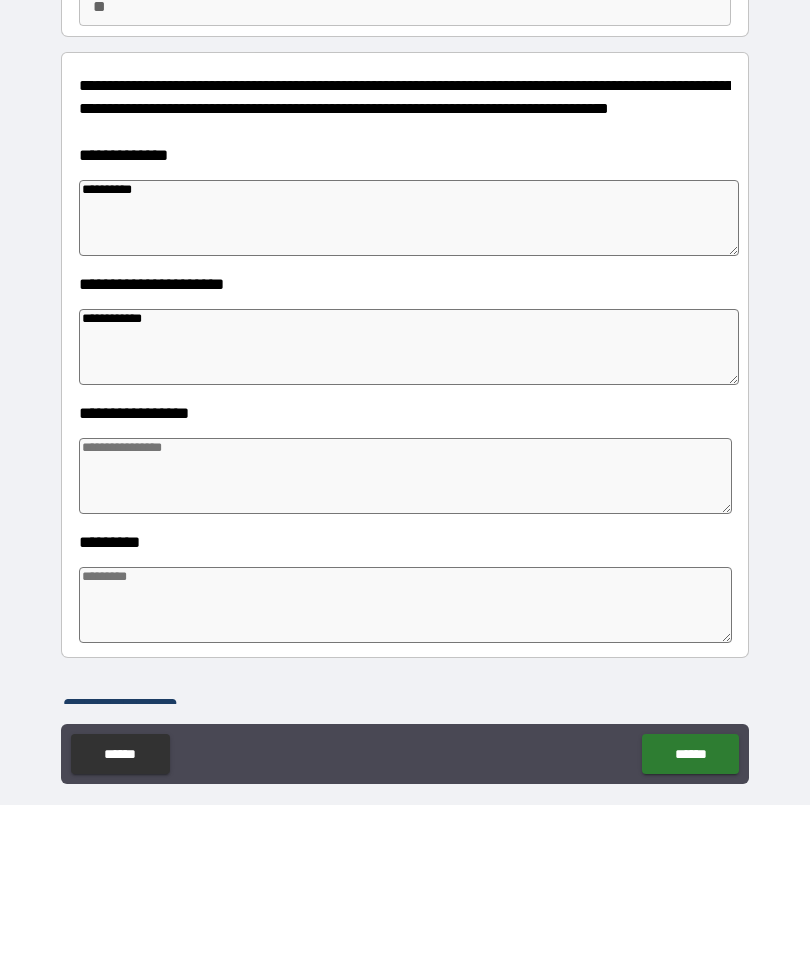type on "**********" 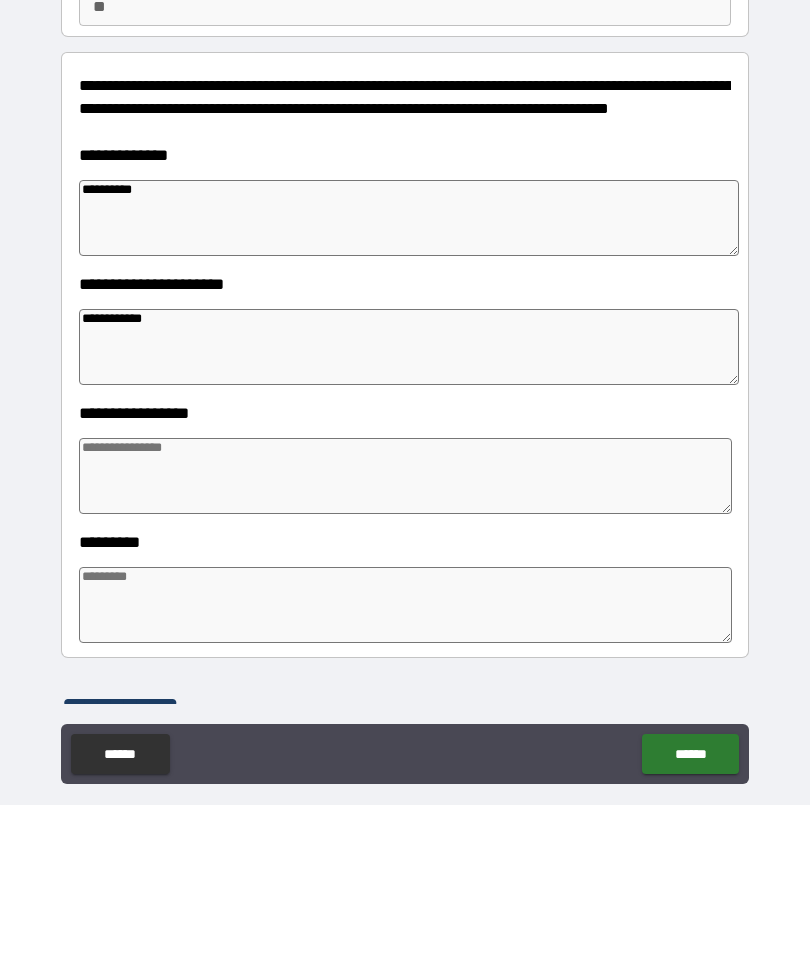 type on "*" 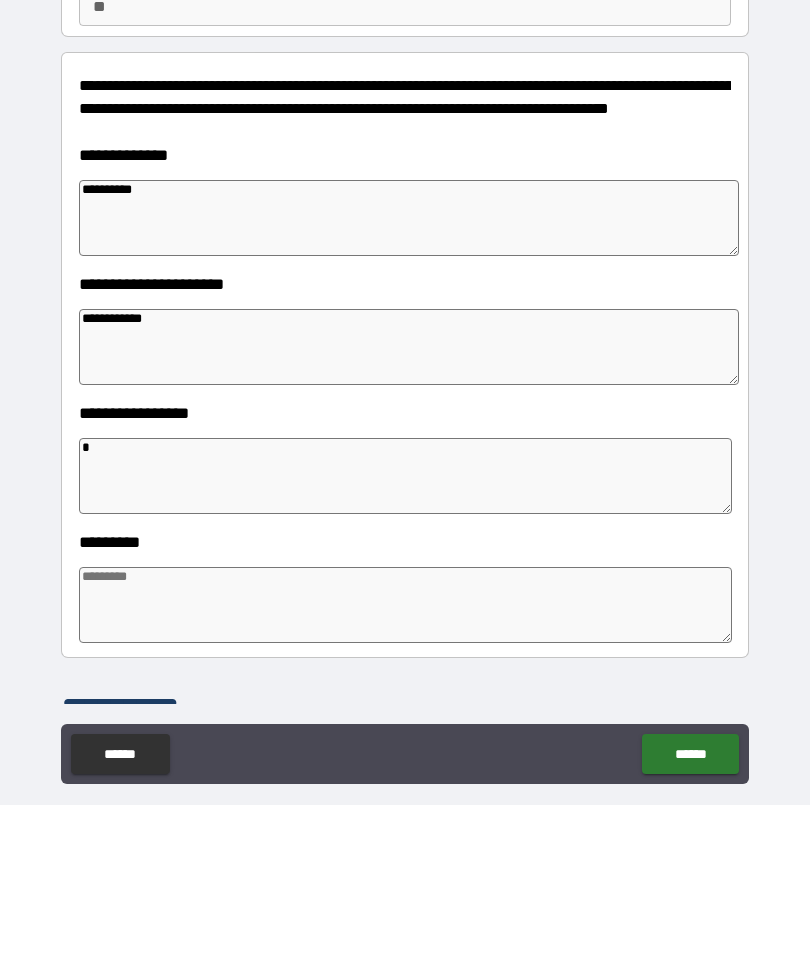 type on "*" 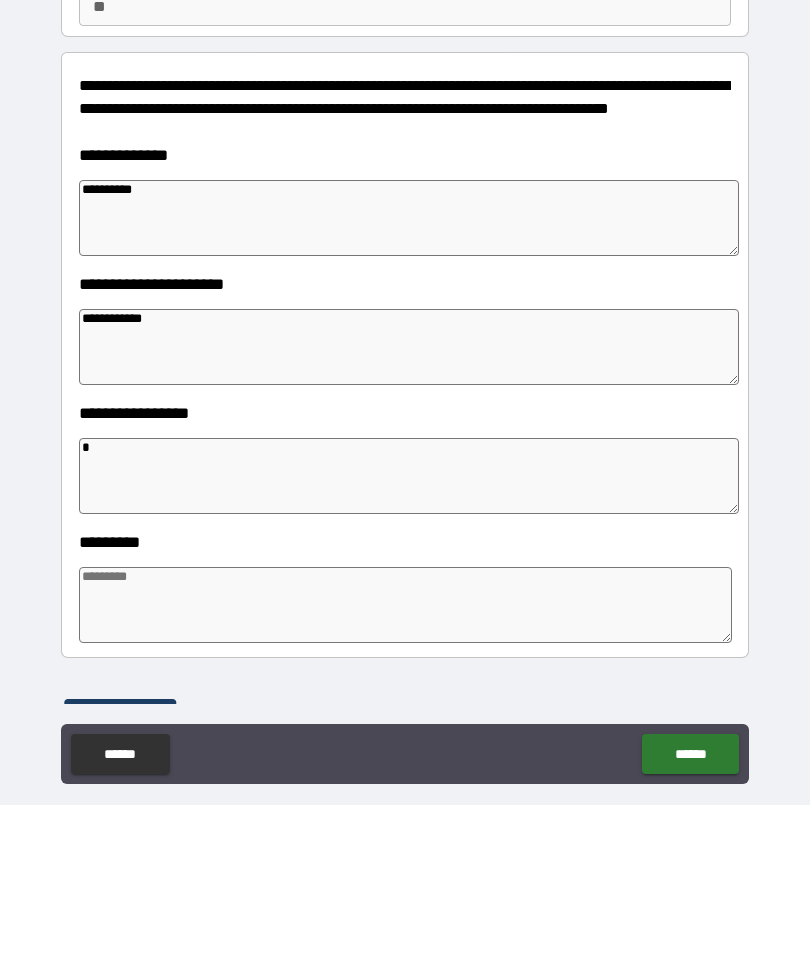 type on "*" 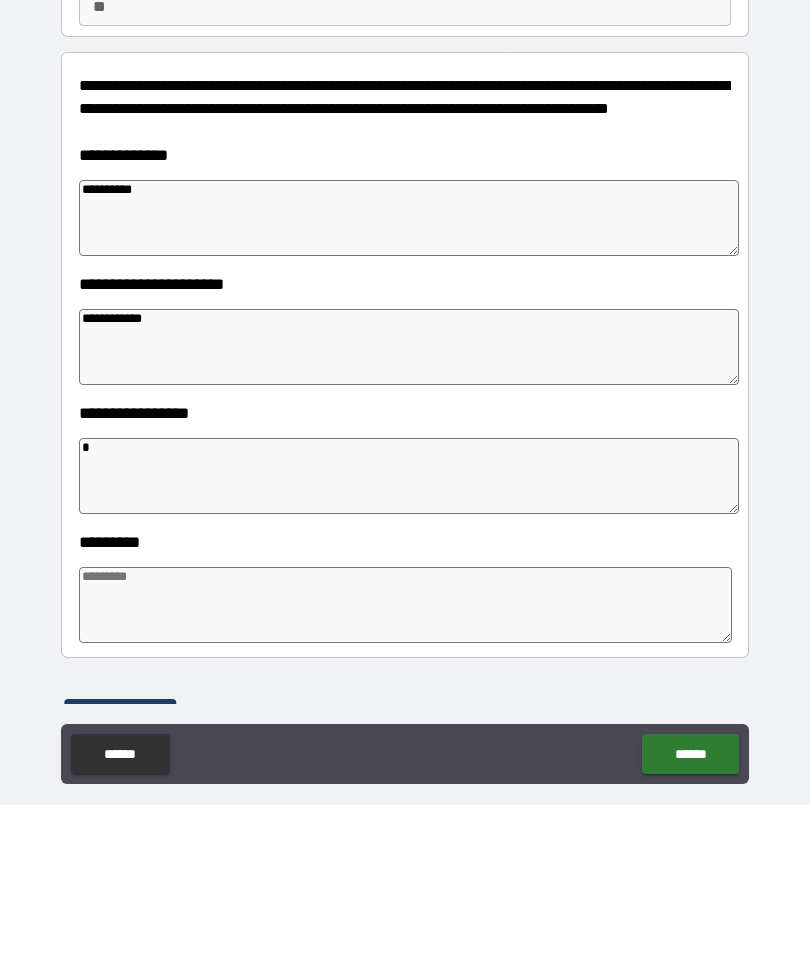 type on "*" 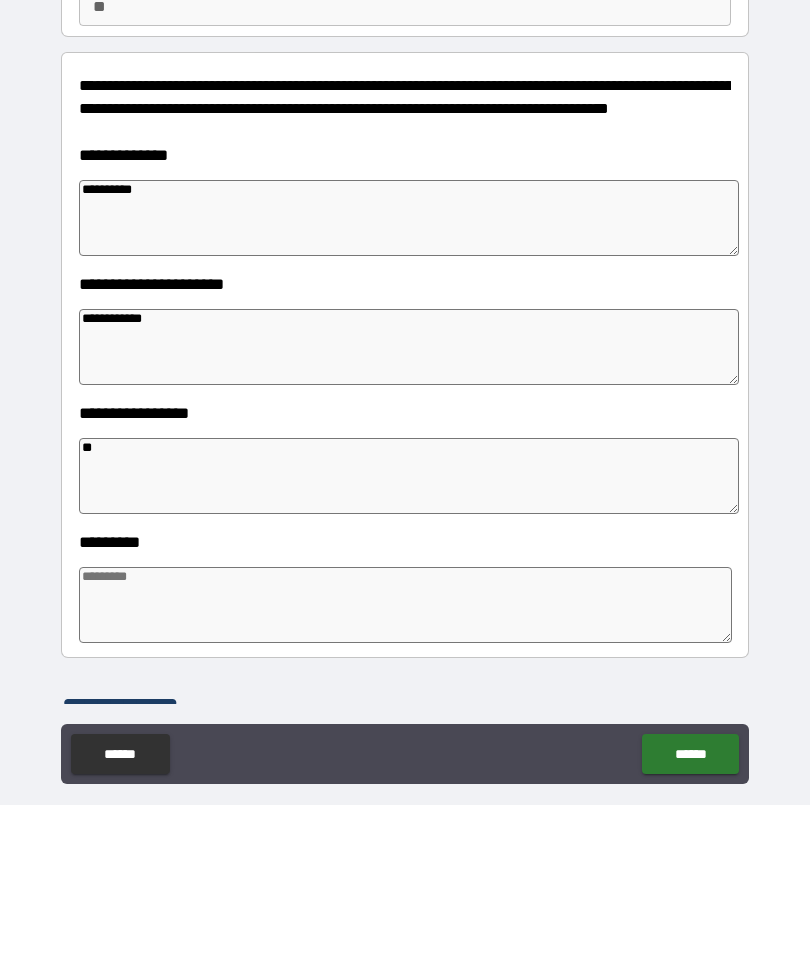 type on "*" 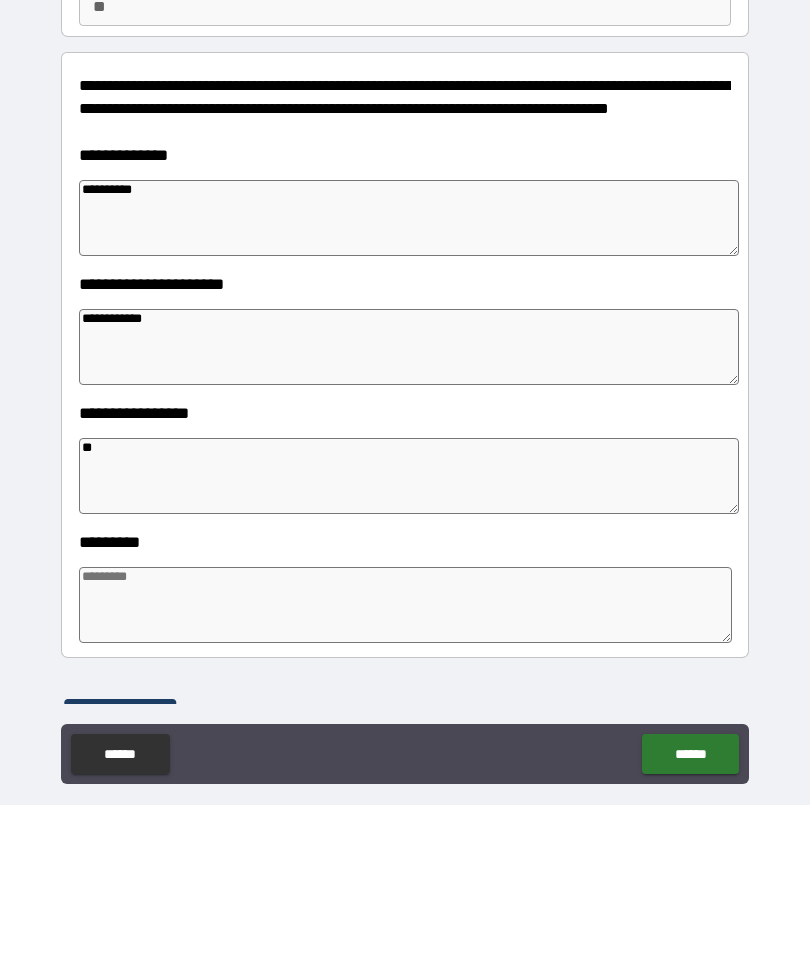 type on "*" 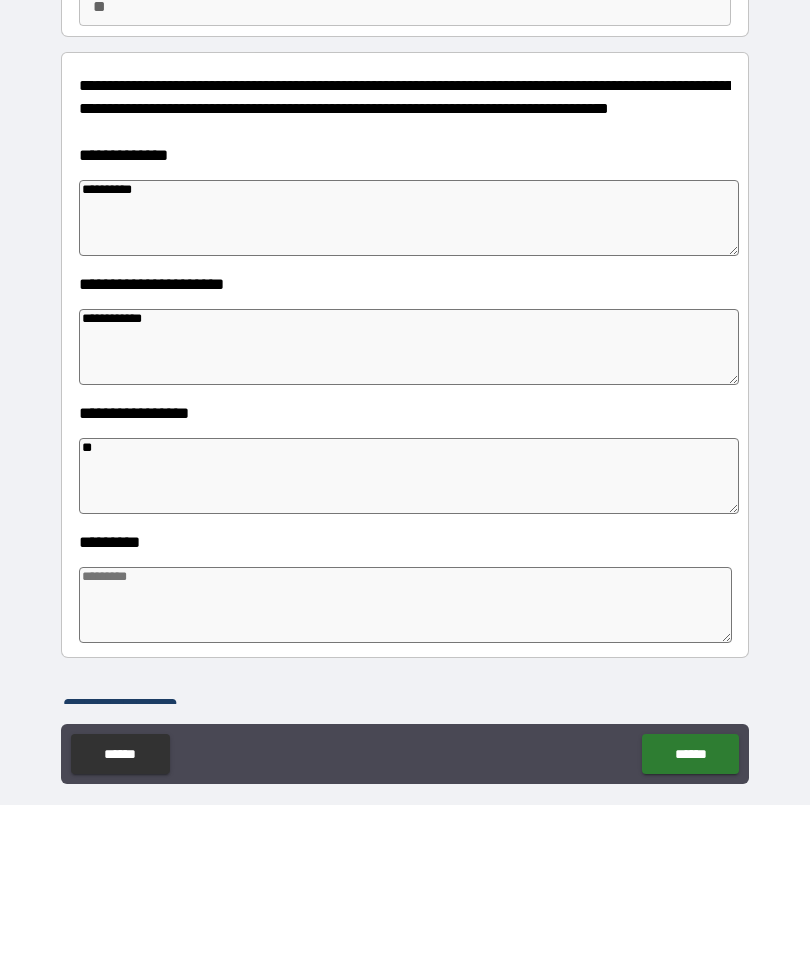 type on "*" 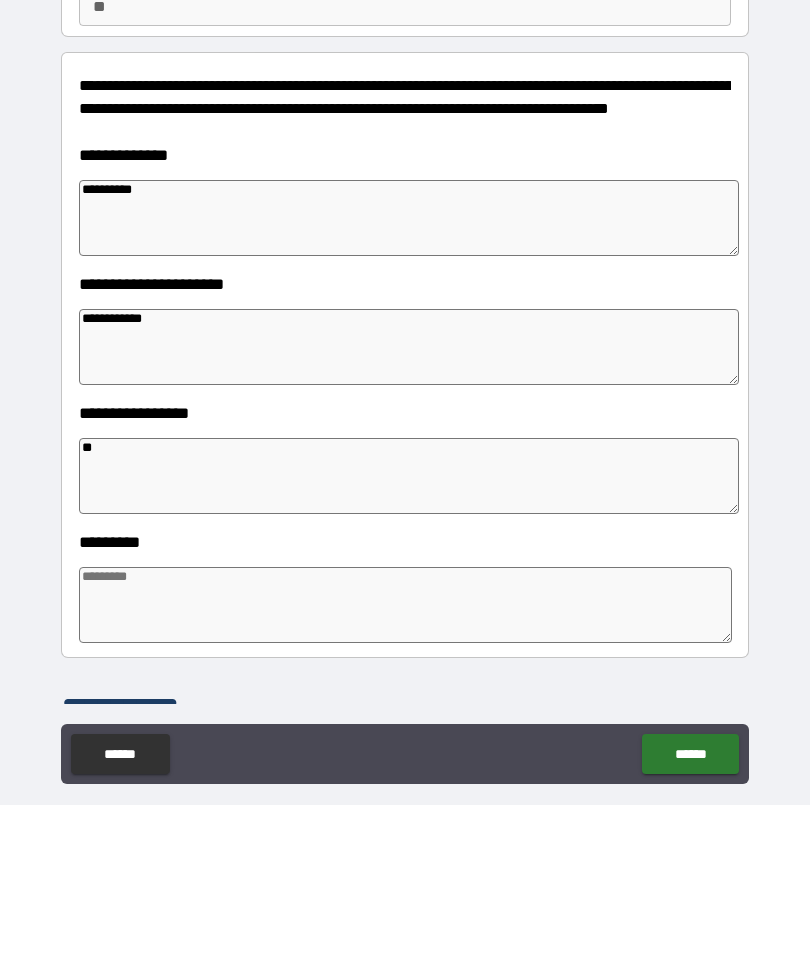 type on "*" 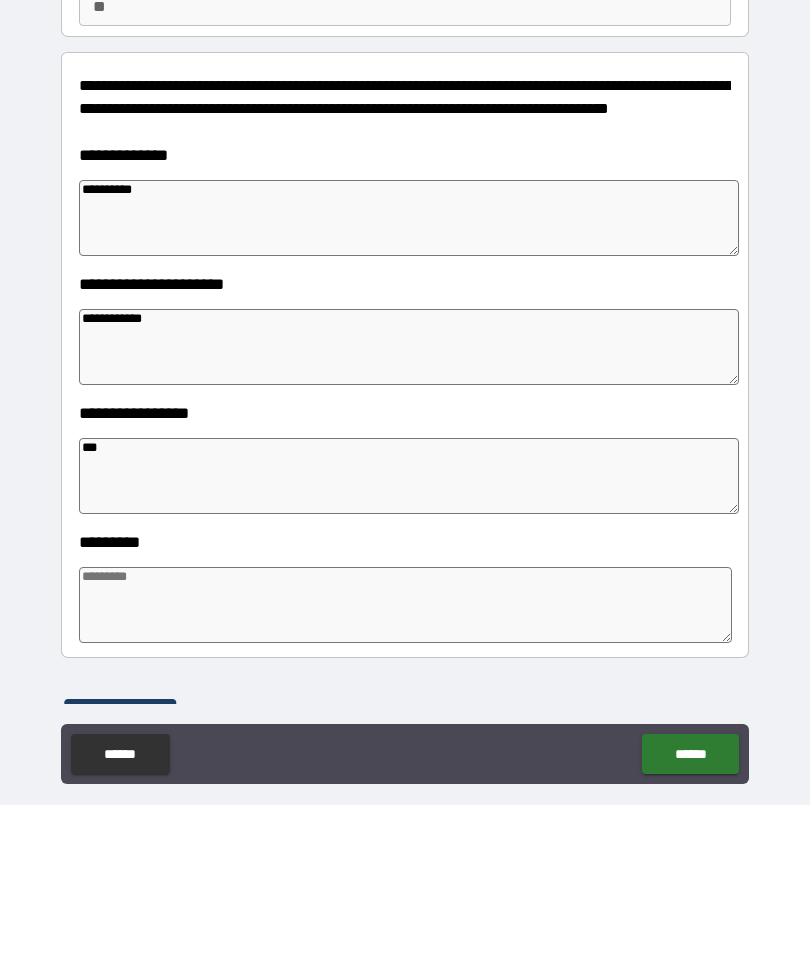type on "*" 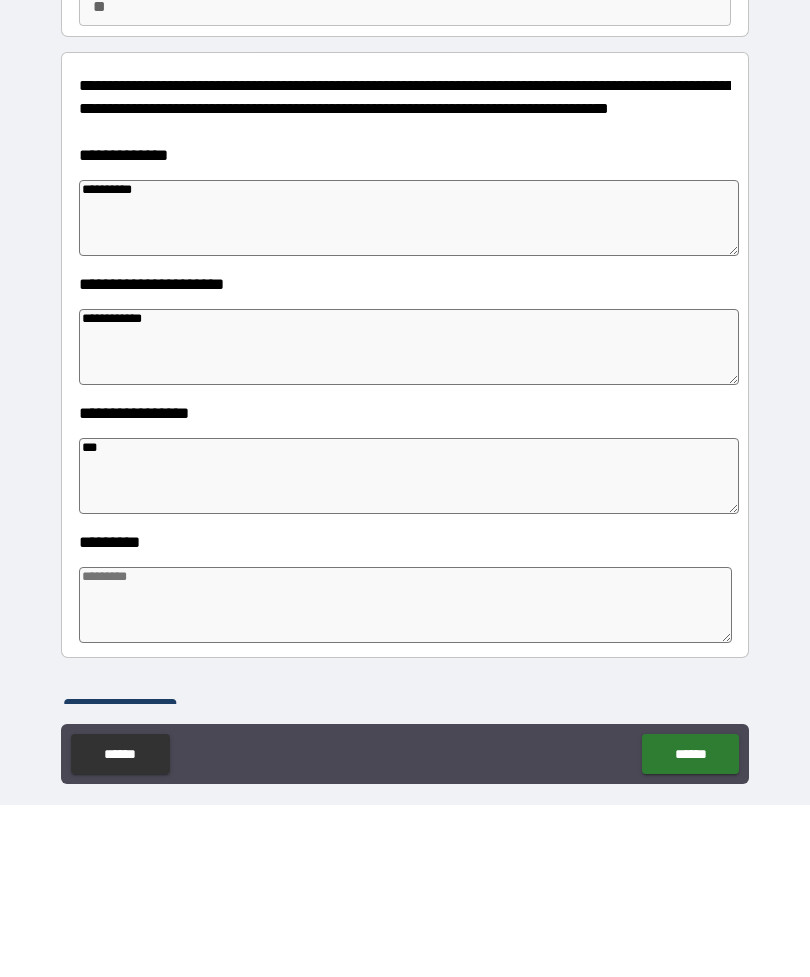 type on "*" 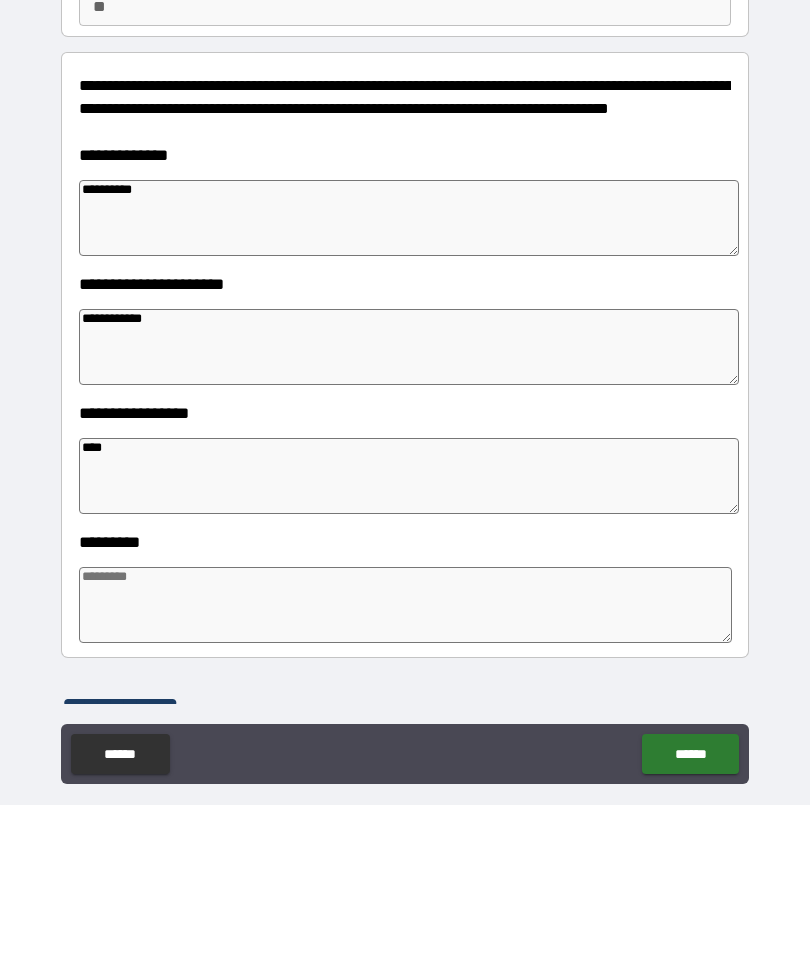 type on "*" 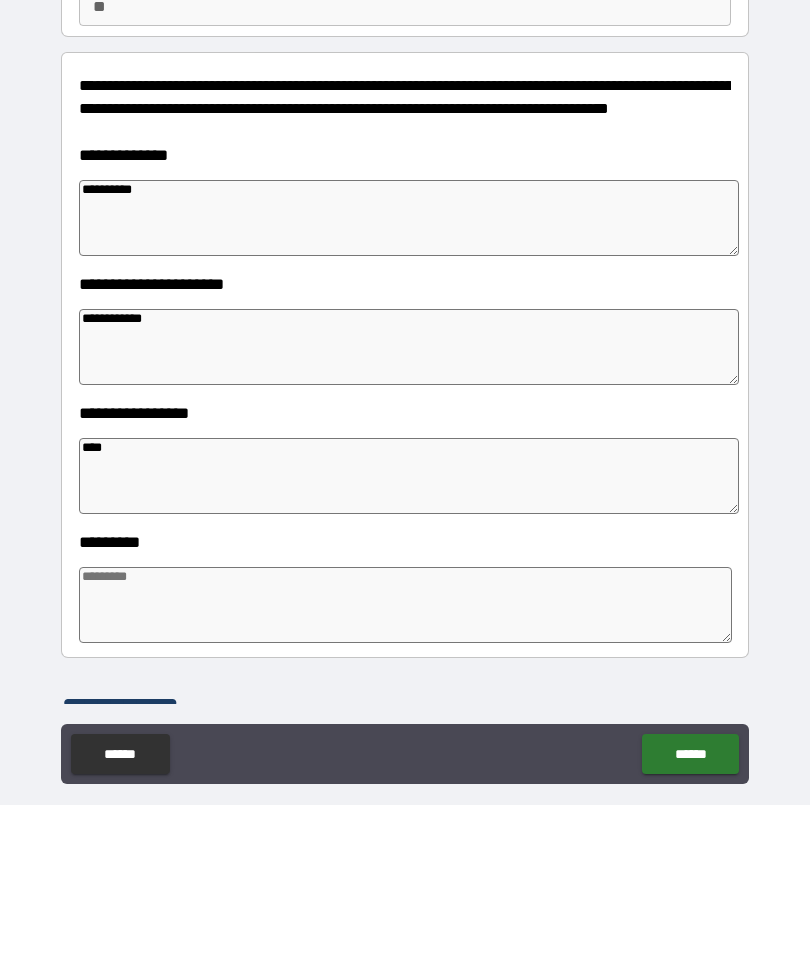 type on "*" 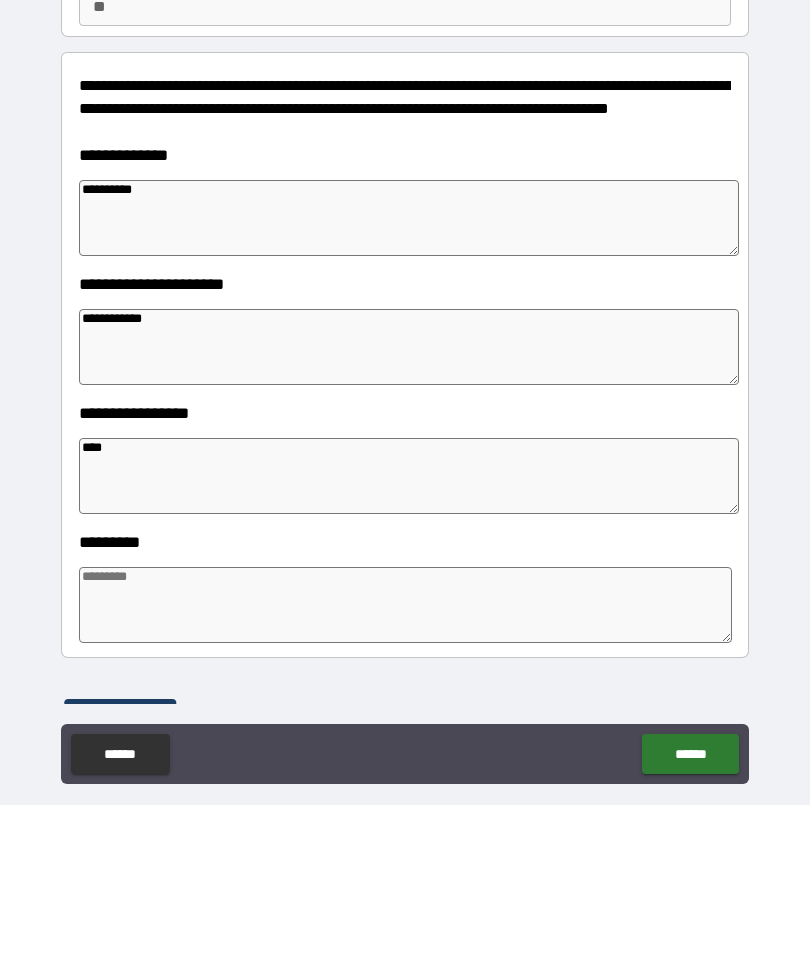 type on "****" 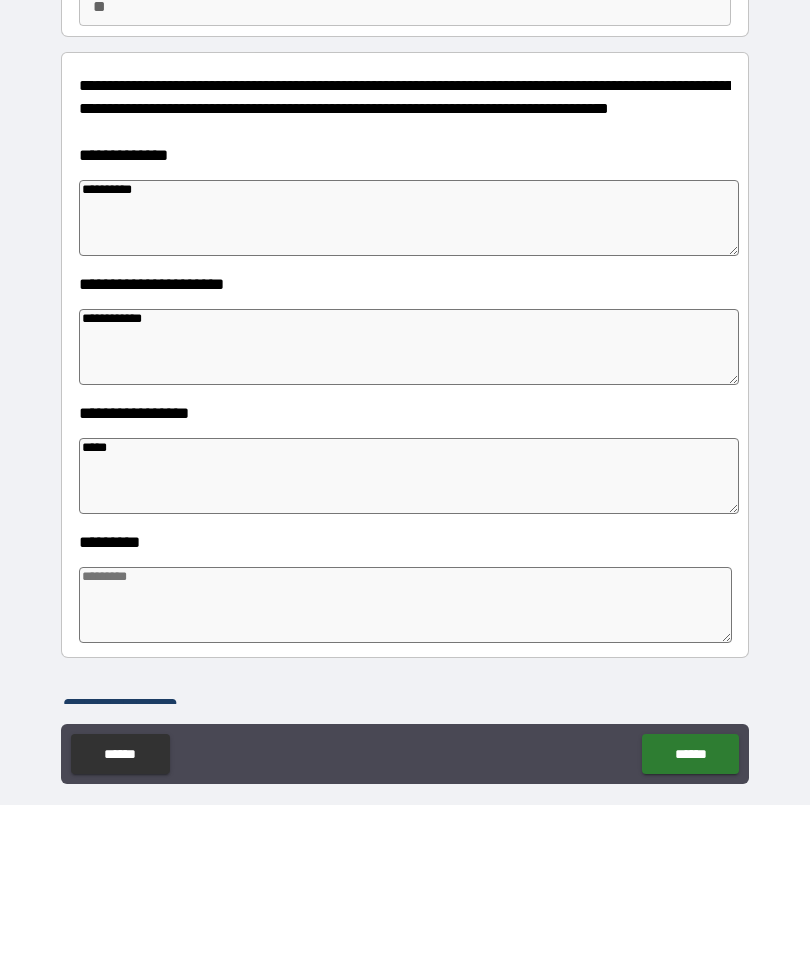 type on "*" 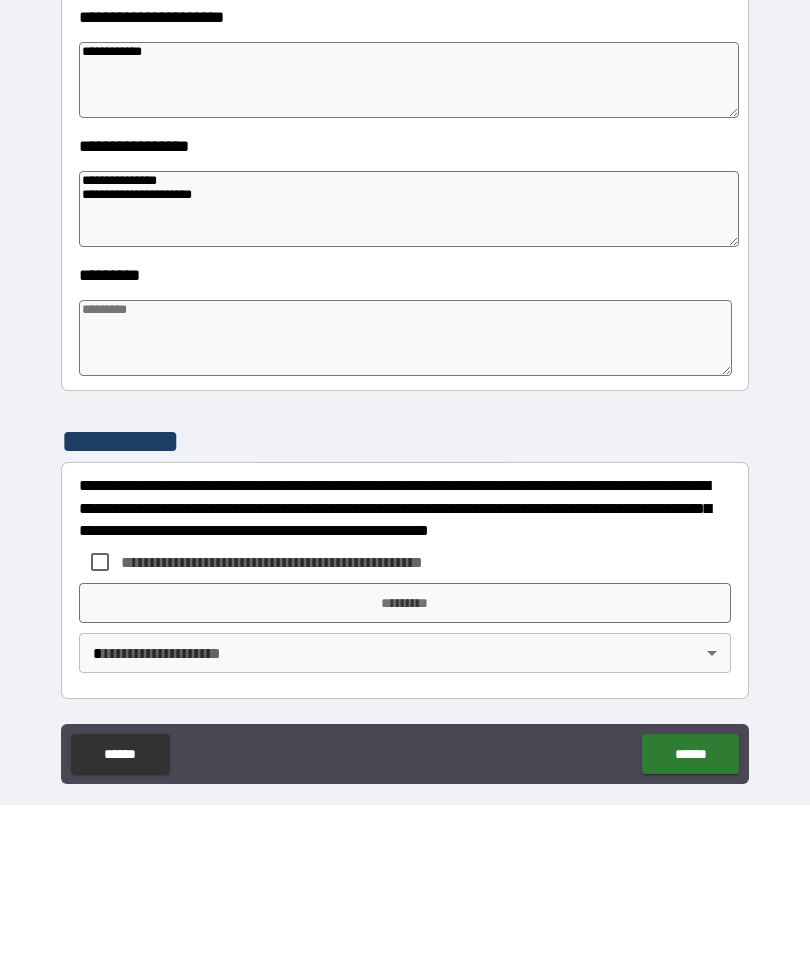 scroll, scrollTop: 392, scrollLeft: 0, axis: vertical 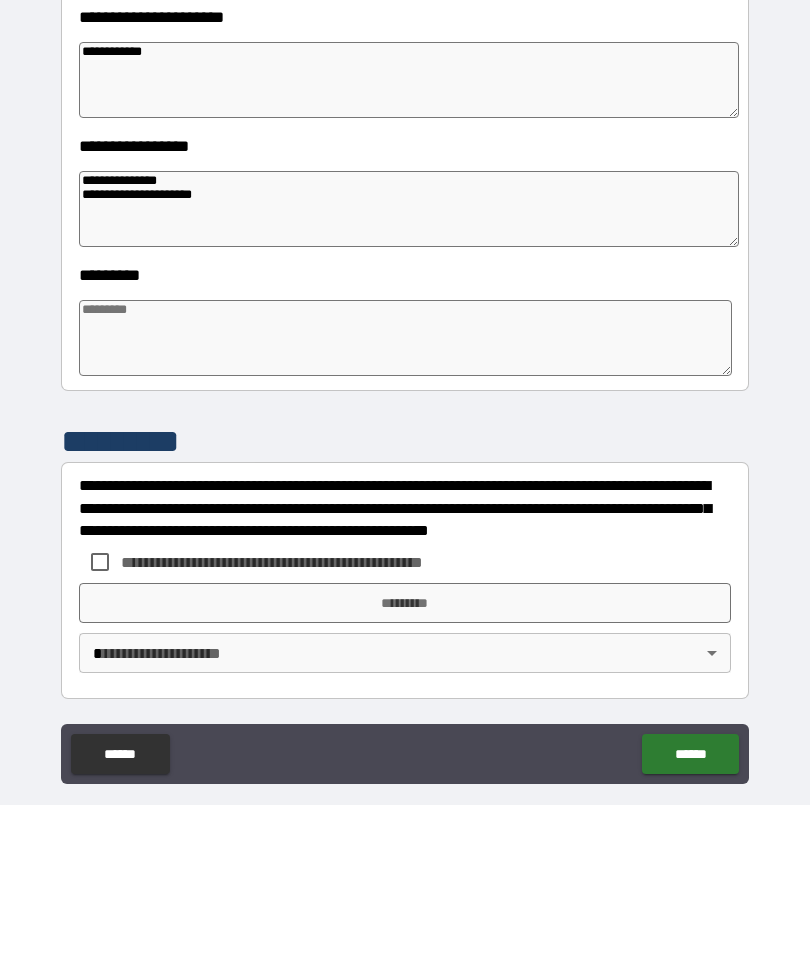 click at bounding box center (405, 510) 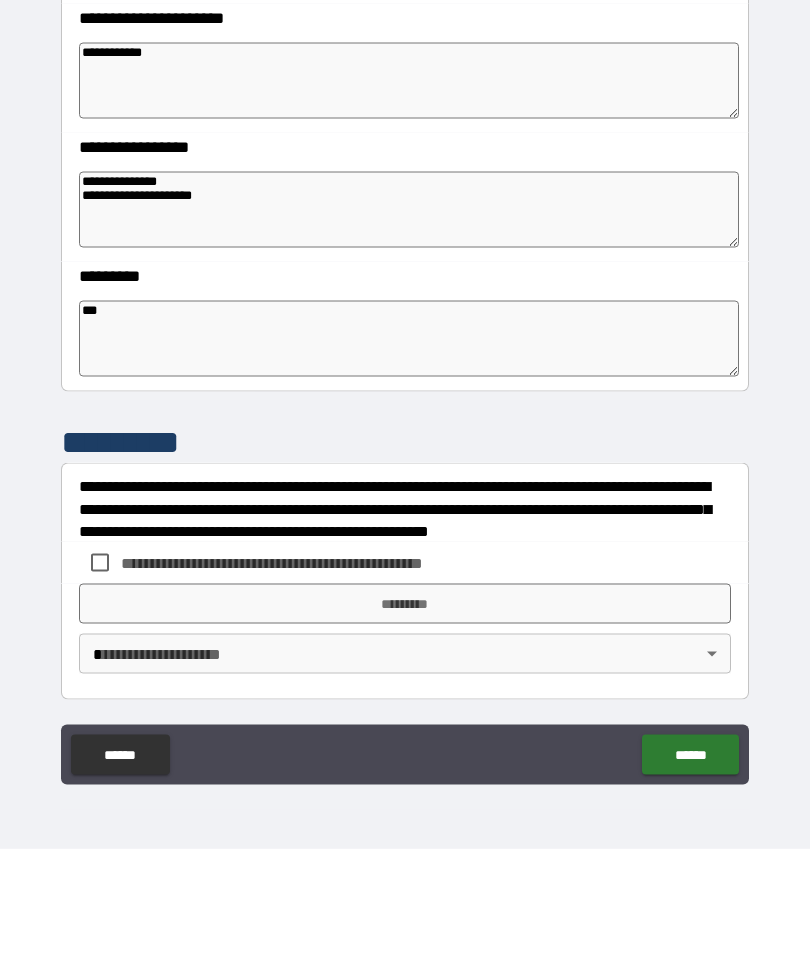 scroll, scrollTop: 64, scrollLeft: 0, axis: vertical 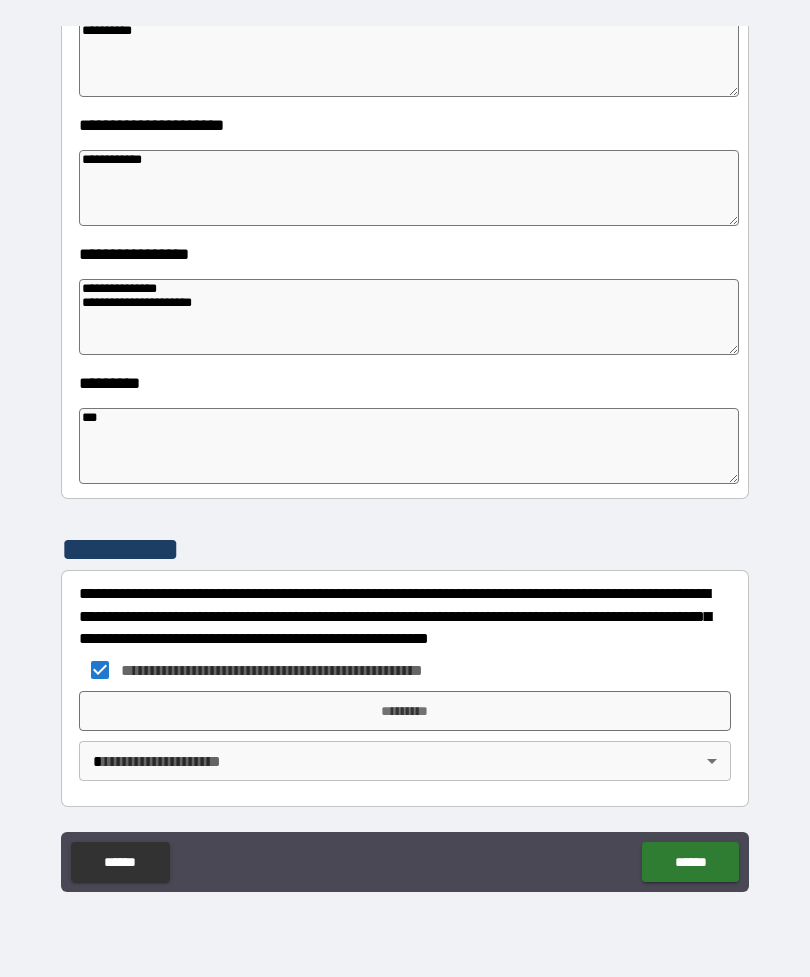 click on "**********" at bounding box center (405, 456) 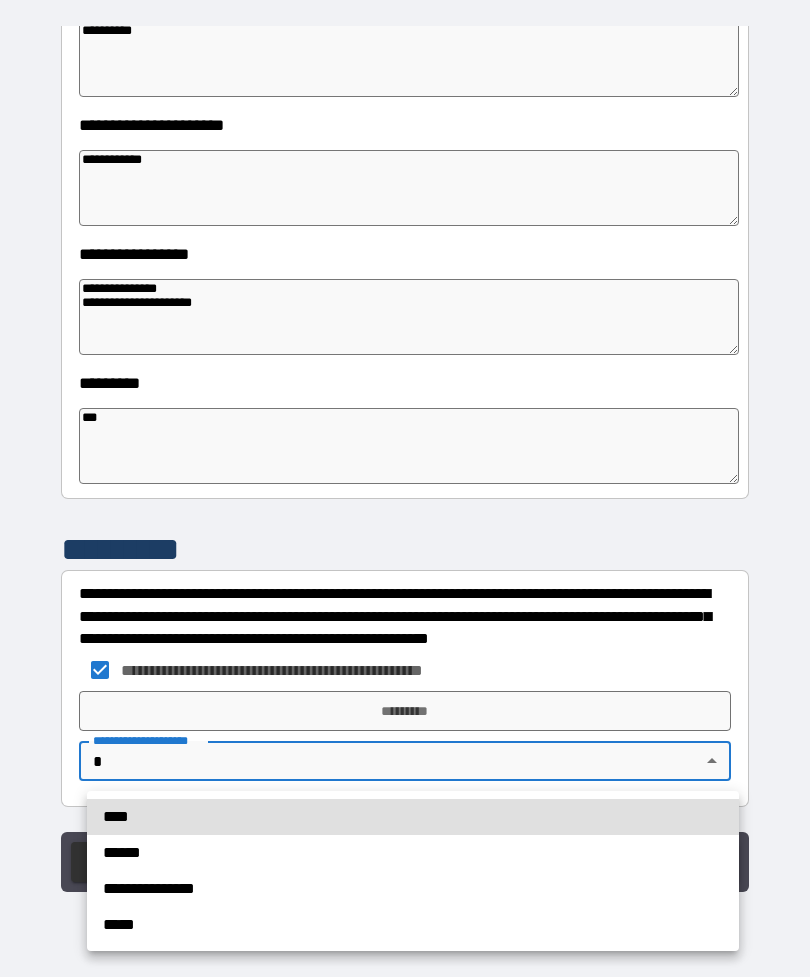 click on "**********" at bounding box center (413, 889) 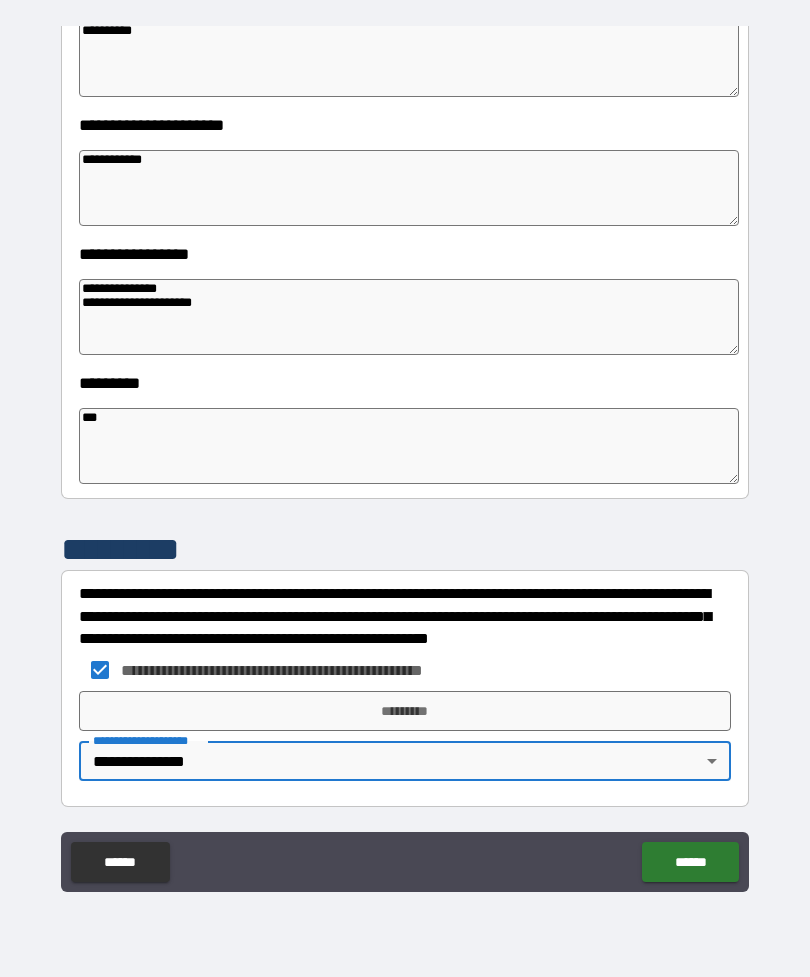 click on "*********" at bounding box center [405, 711] 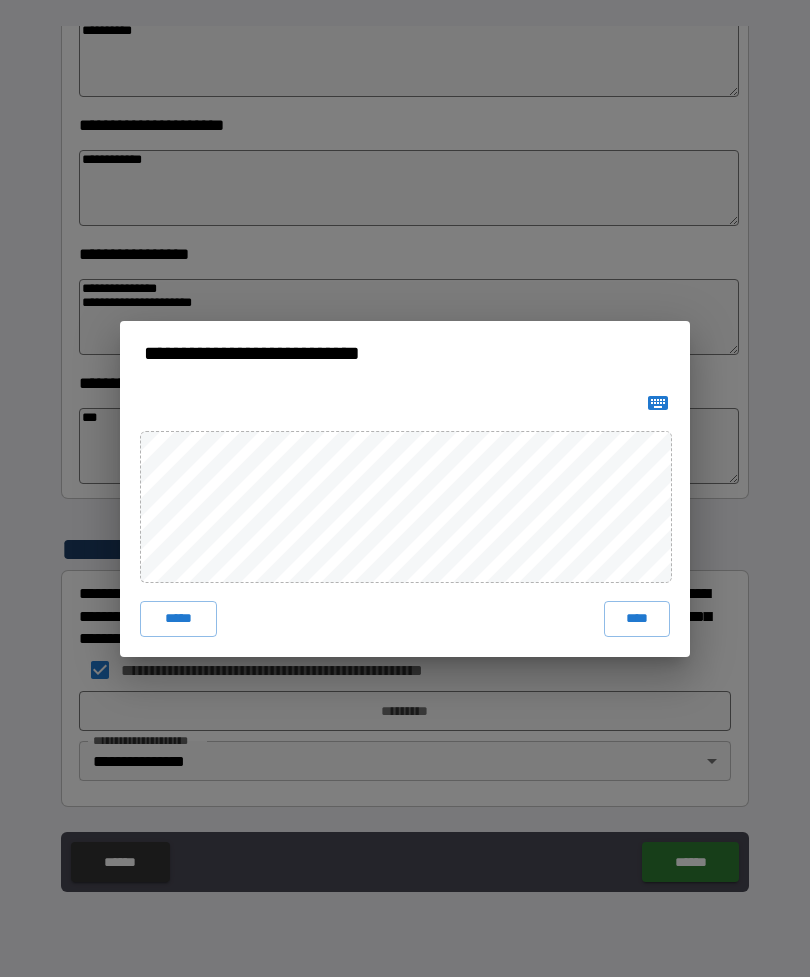 click on "****" at bounding box center (637, 619) 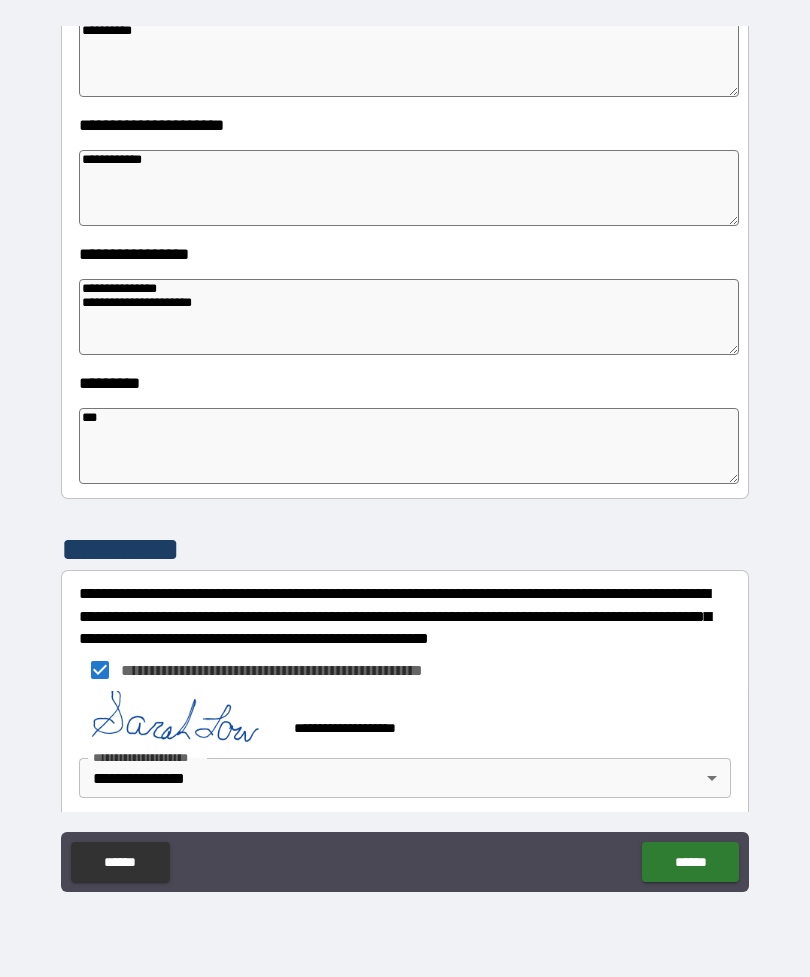 scroll, scrollTop: 382, scrollLeft: 0, axis: vertical 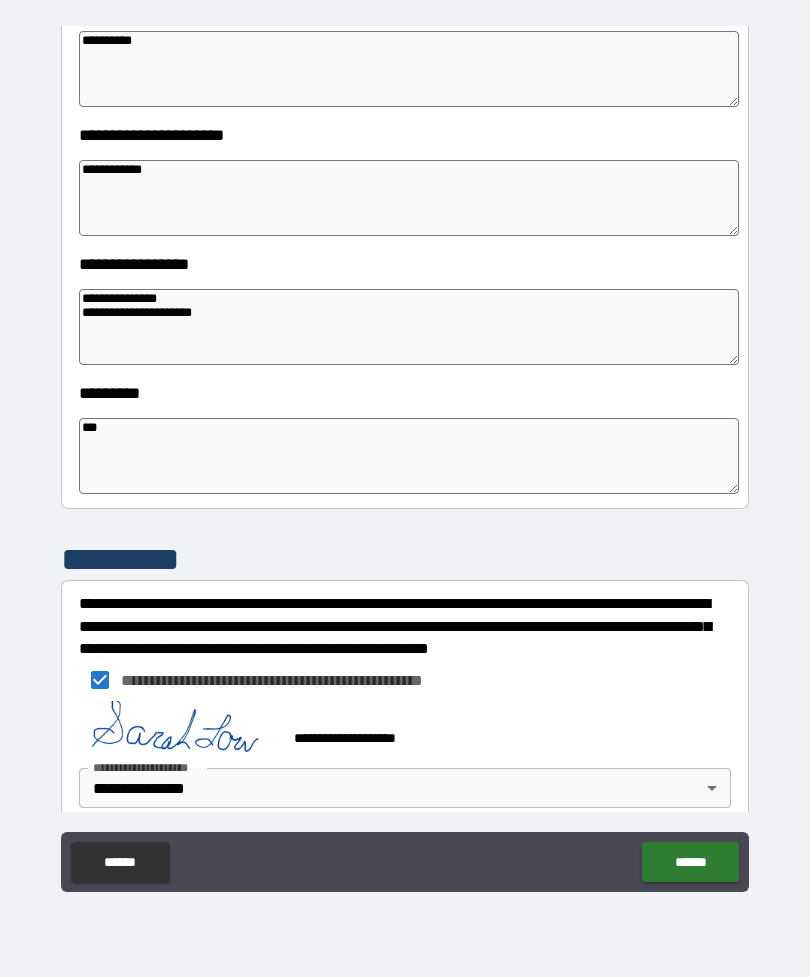 click on "******" at bounding box center [690, 862] 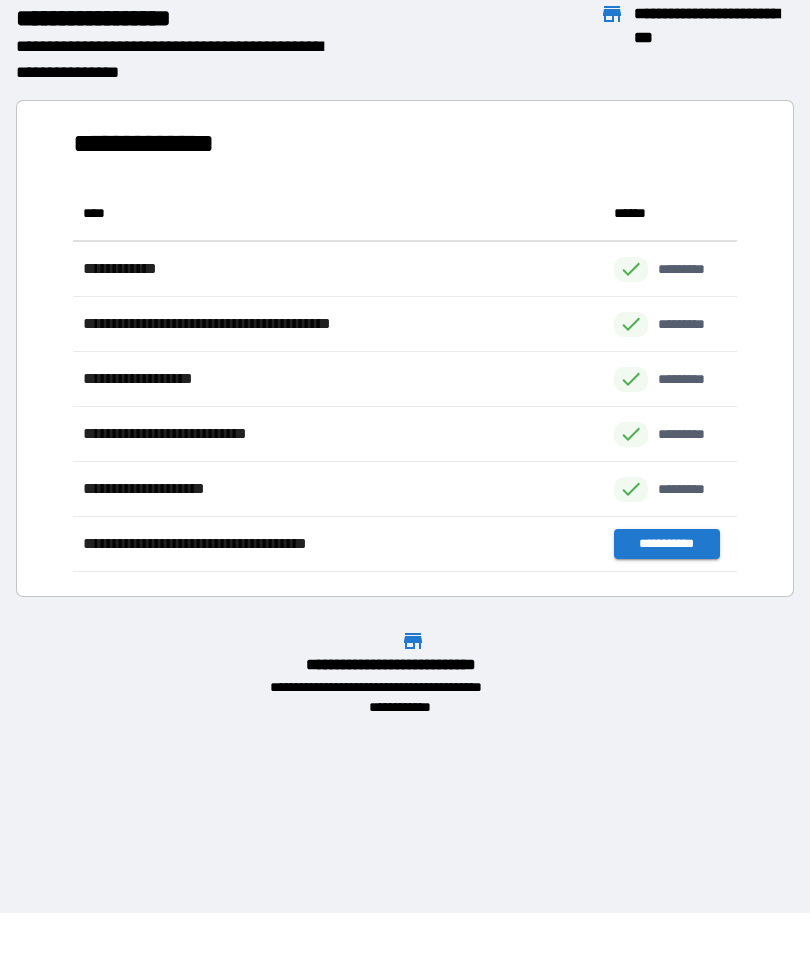 scroll, scrollTop: 1, scrollLeft: 1, axis: both 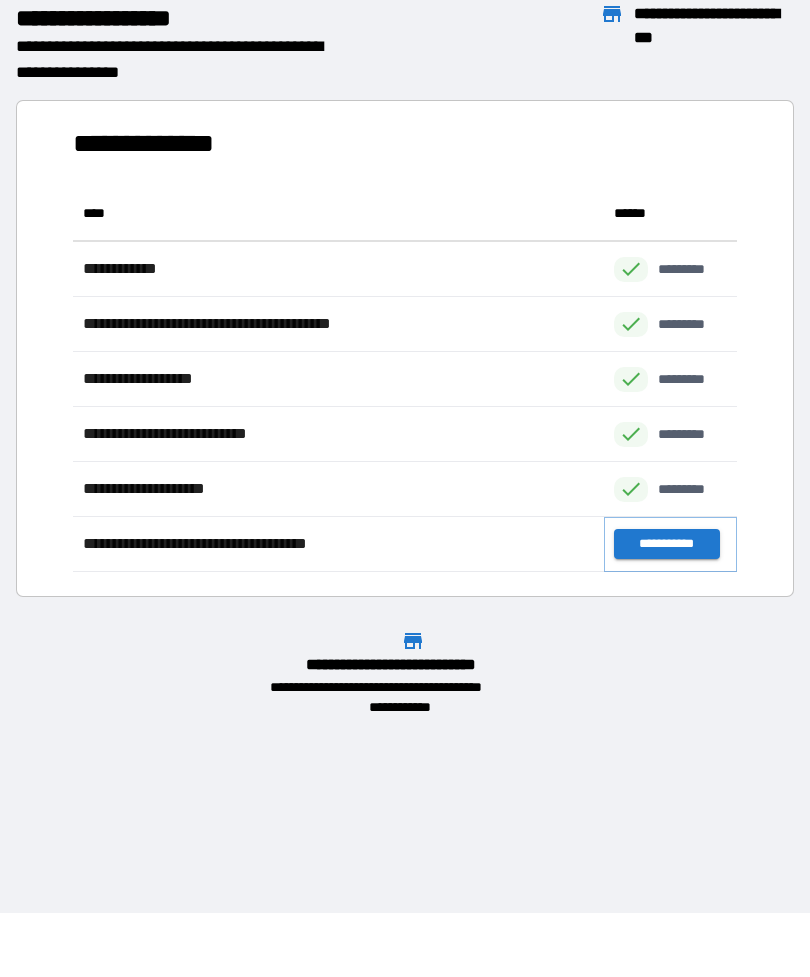 click on "**********" at bounding box center (666, 544) 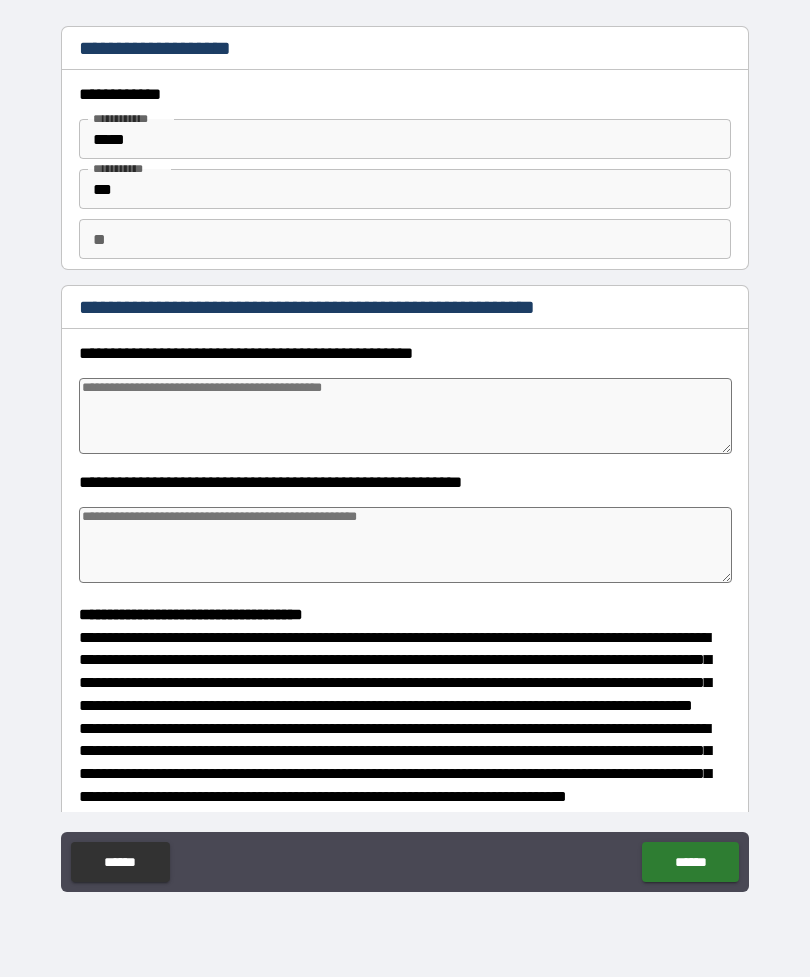 click at bounding box center [405, 416] 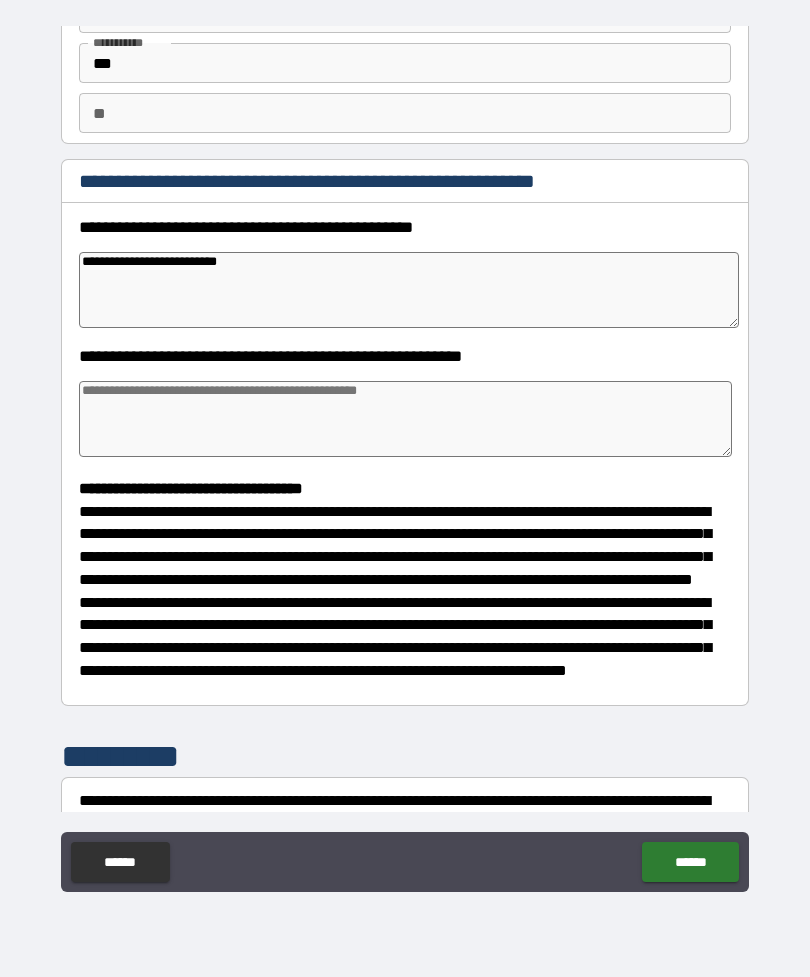 scroll, scrollTop: 140, scrollLeft: 0, axis: vertical 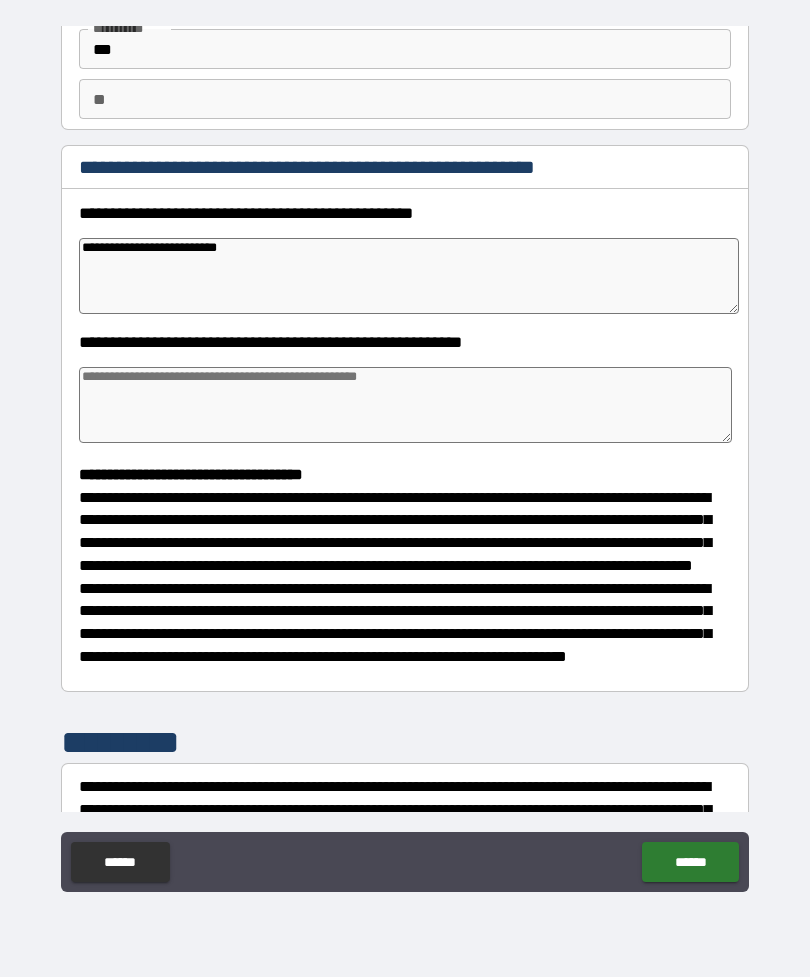 click at bounding box center [405, 405] 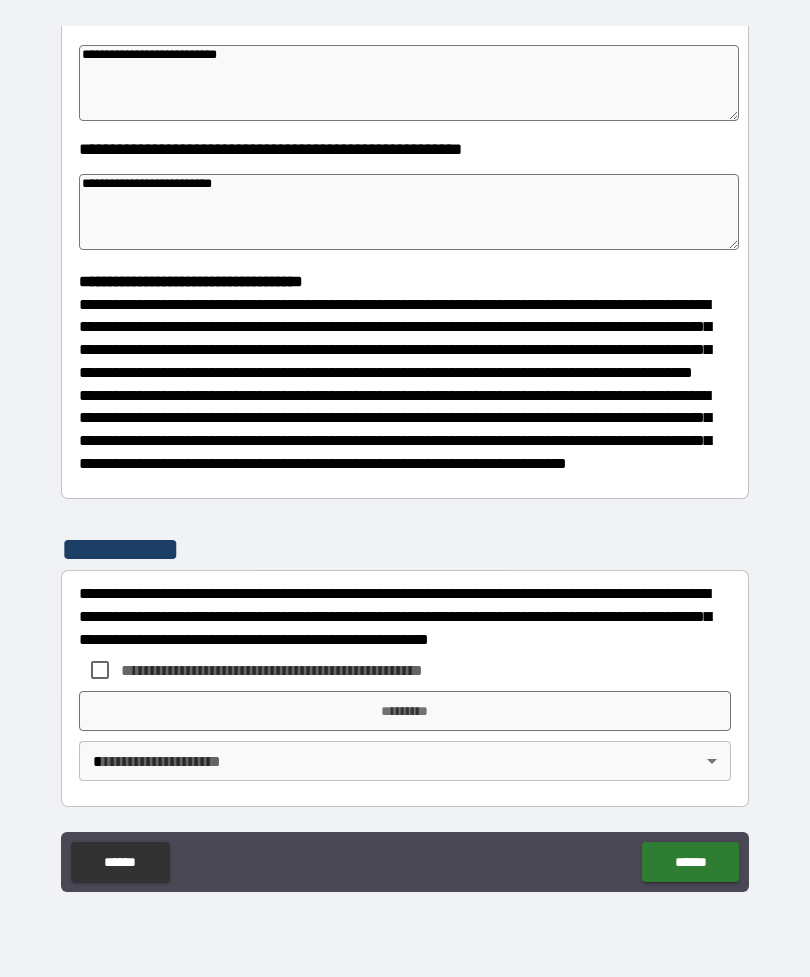 scroll, scrollTop: 370, scrollLeft: 0, axis: vertical 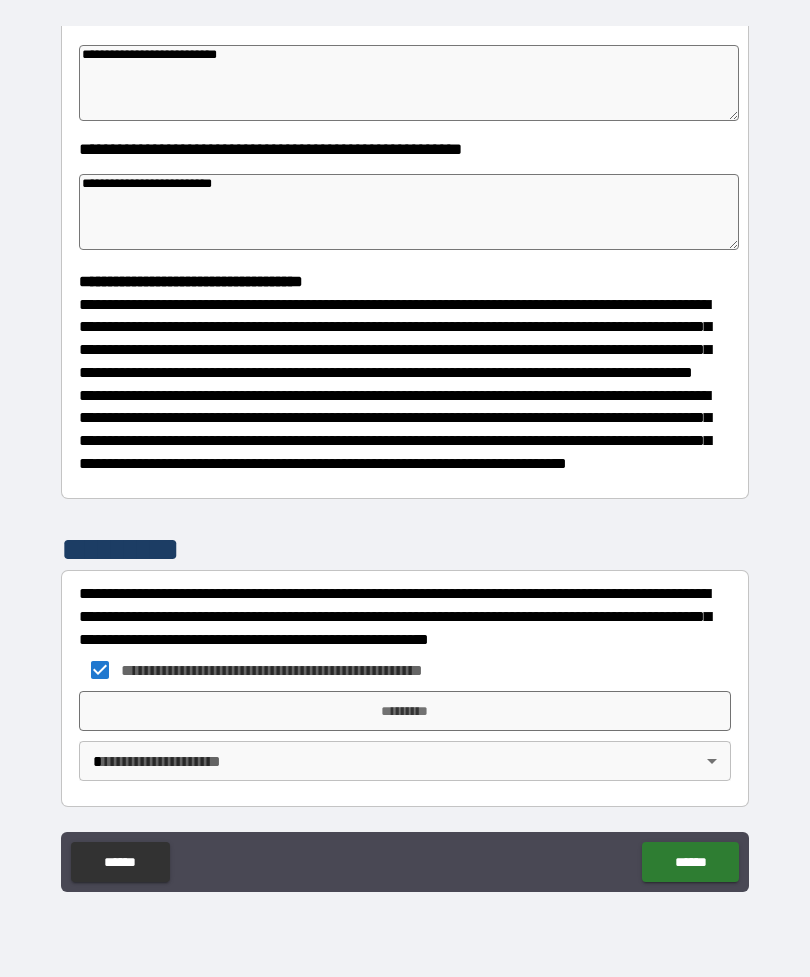 click on "**********" at bounding box center [405, 456] 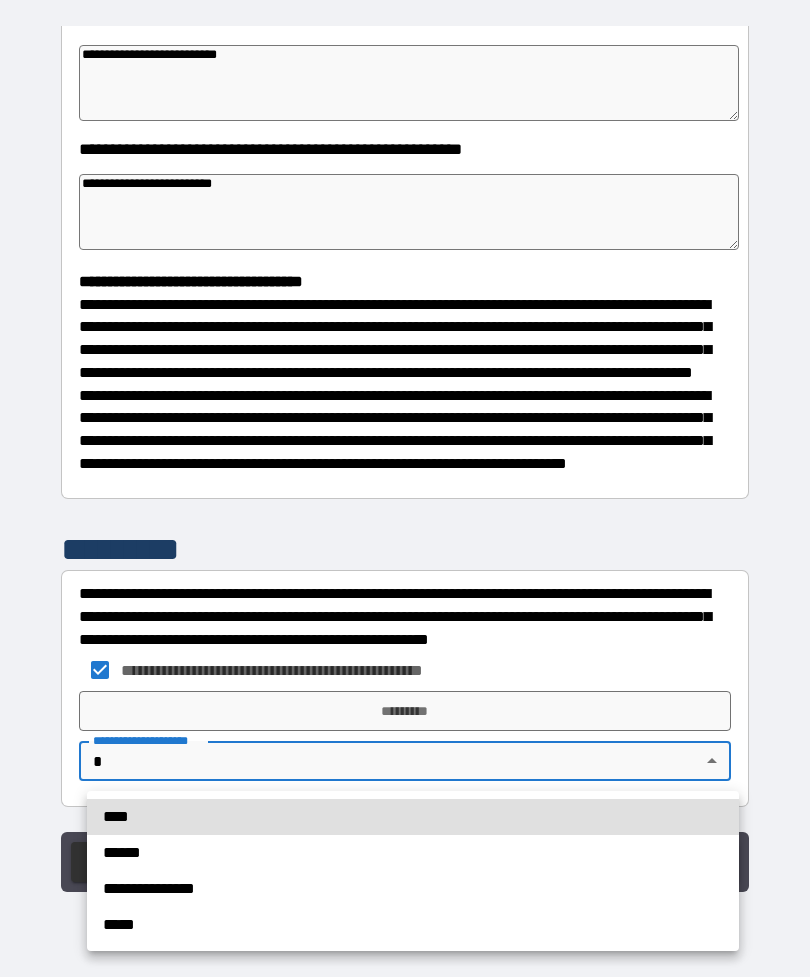 click on "**********" at bounding box center [413, 889] 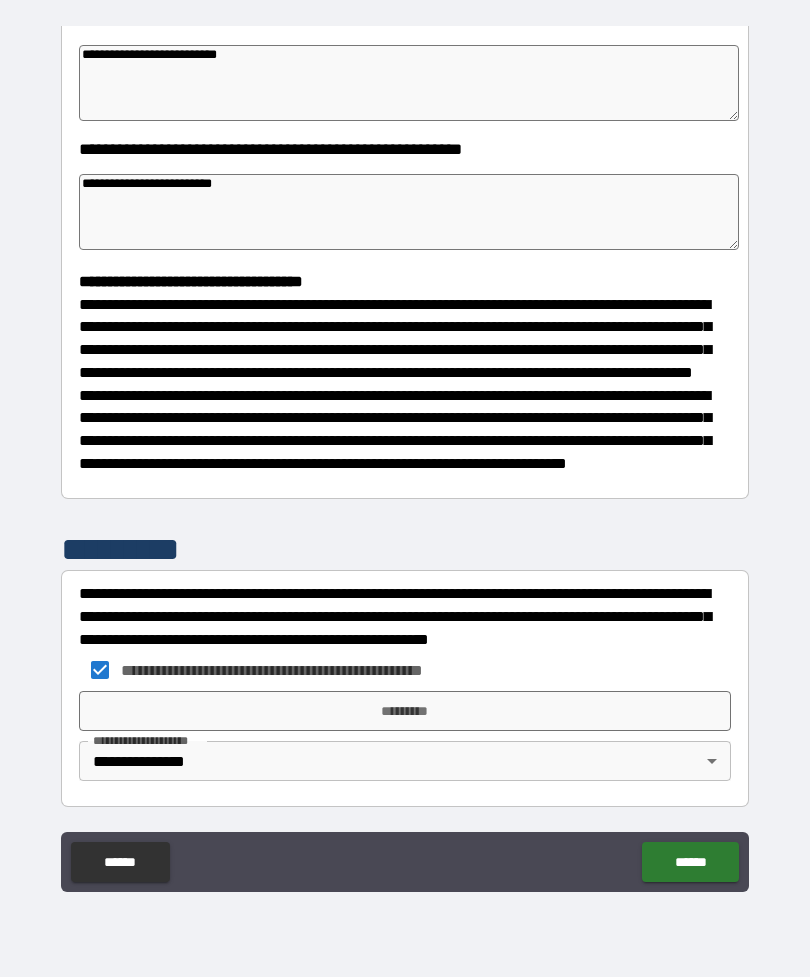 click on "*********" at bounding box center (405, 711) 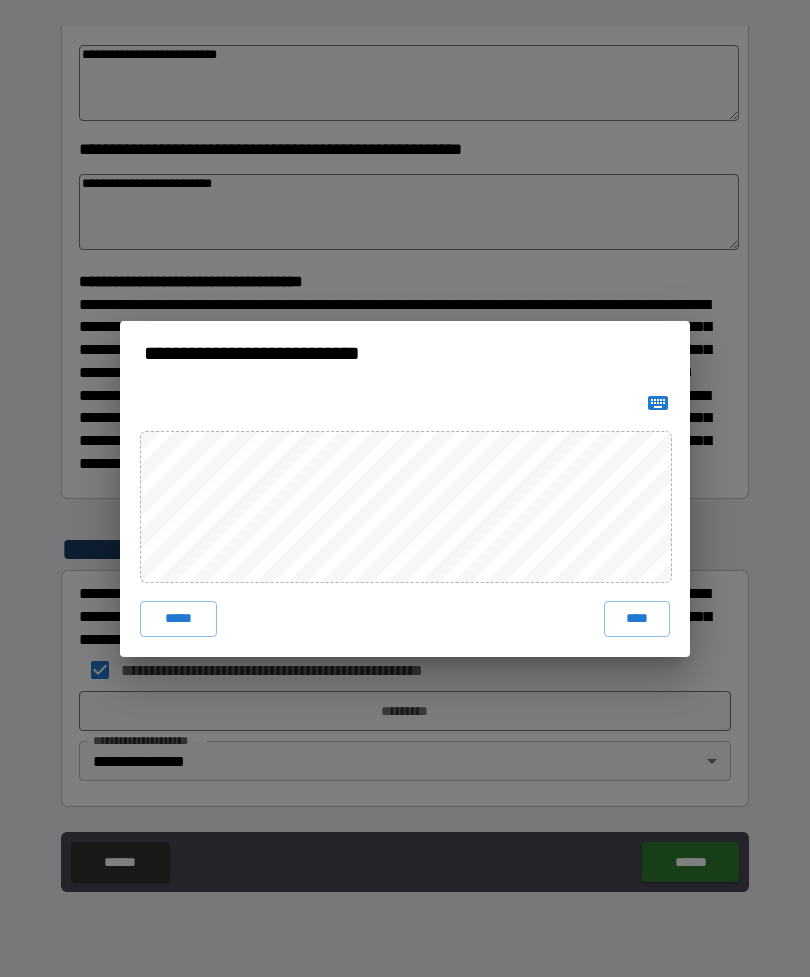 click on "****" at bounding box center [637, 619] 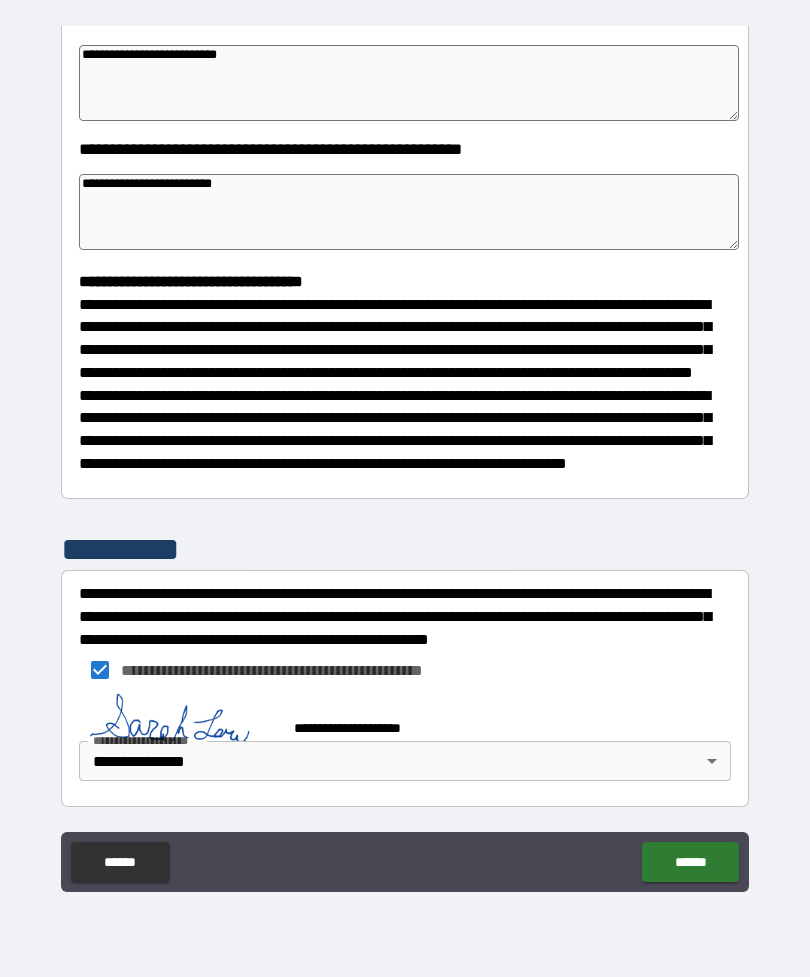 scroll, scrollTop: 360, scrollLeft: 0, axis: vertical 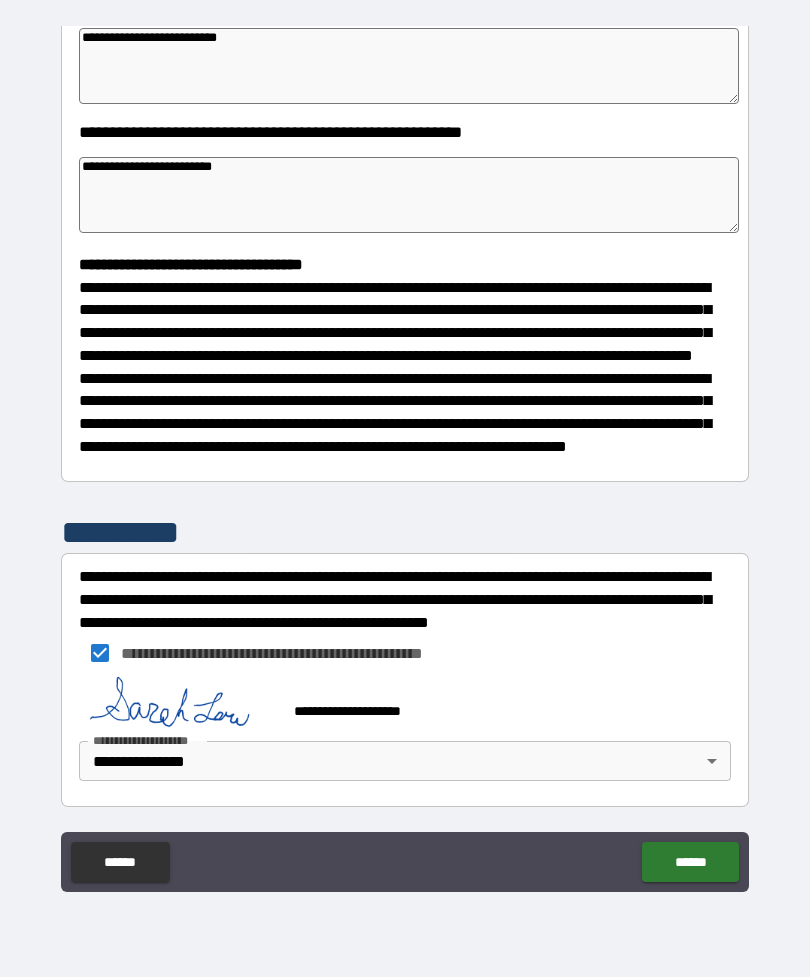click on "******" at bounding box center [690, 862] 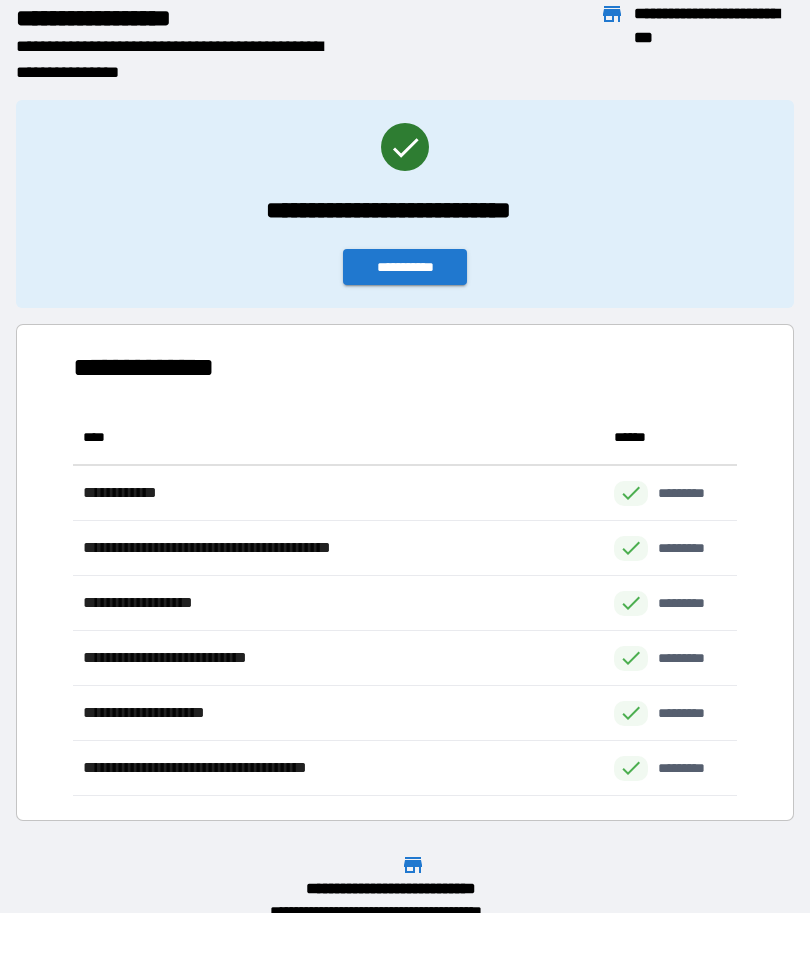 scroll, scrollTop: 386, scrollLeft: 664, axis: both 